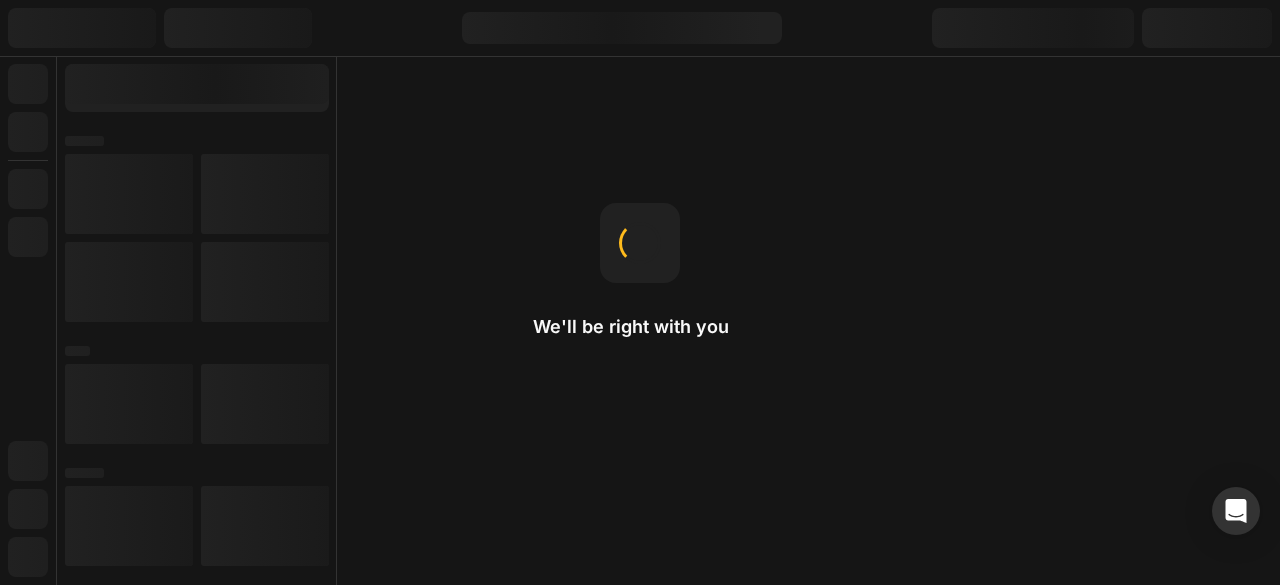 scroll, scrollTop: 0, scrollLeft: 0, axis: both 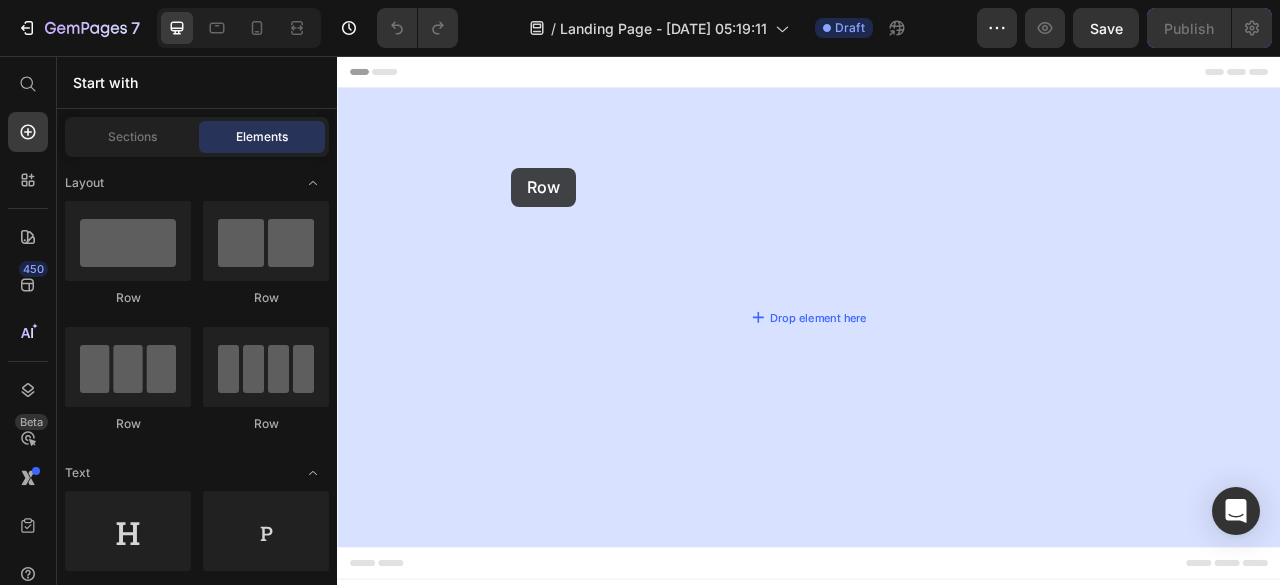drag, startPoint x: 457, startPoint y: 297, endPoint x: 567, endPoint y: 193, distance: 151.38031 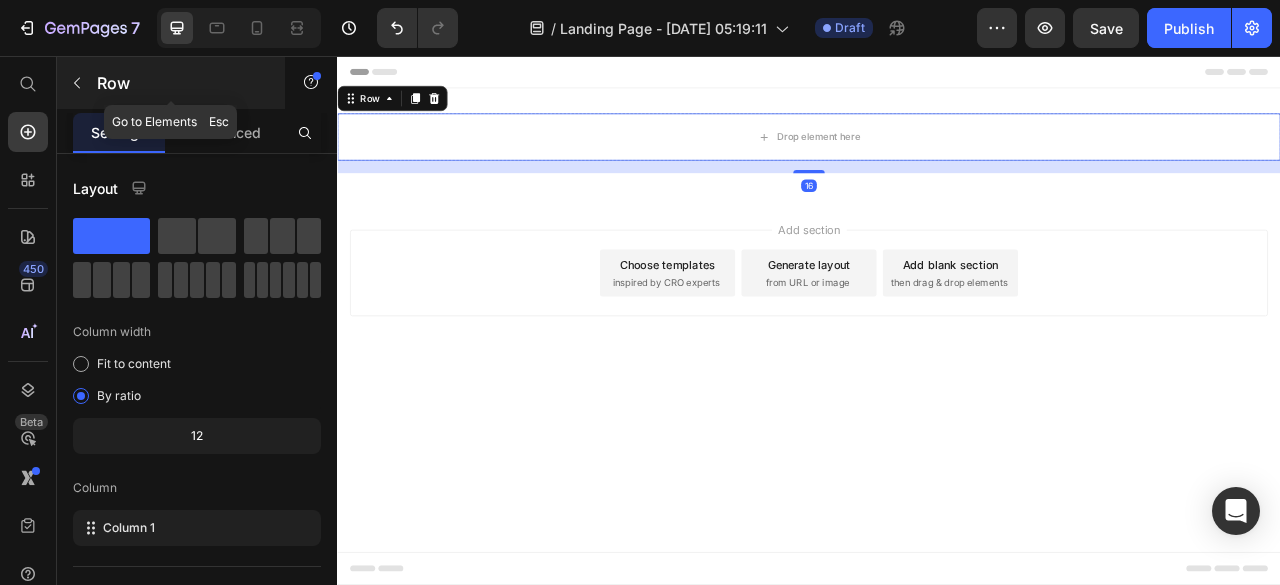 click 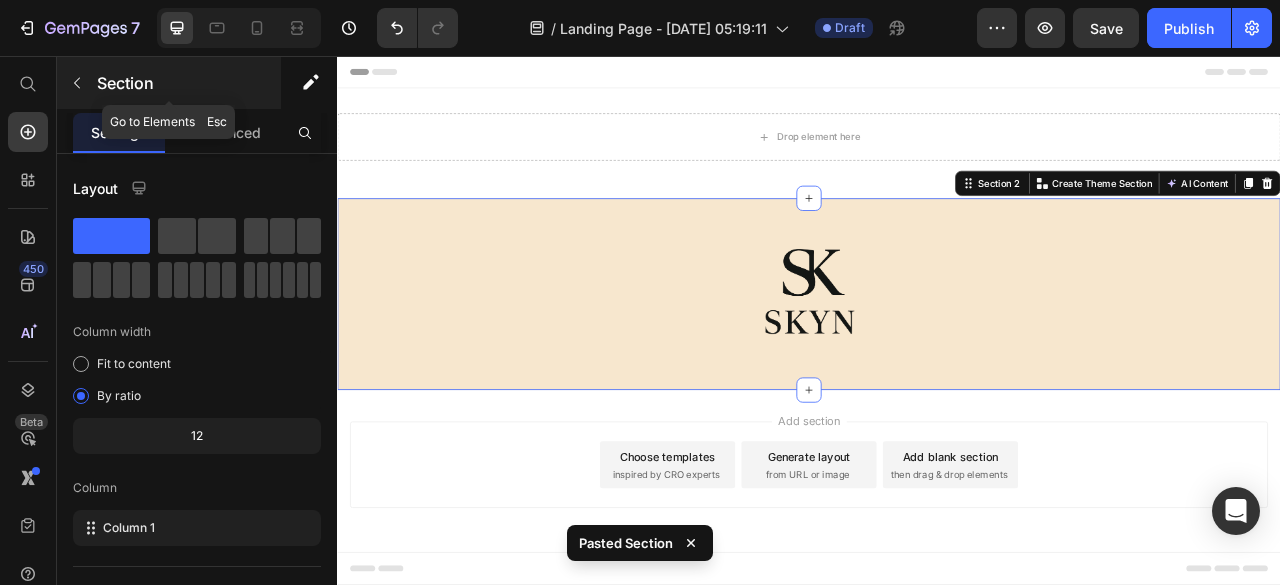 click at bounding box center [77, 83] 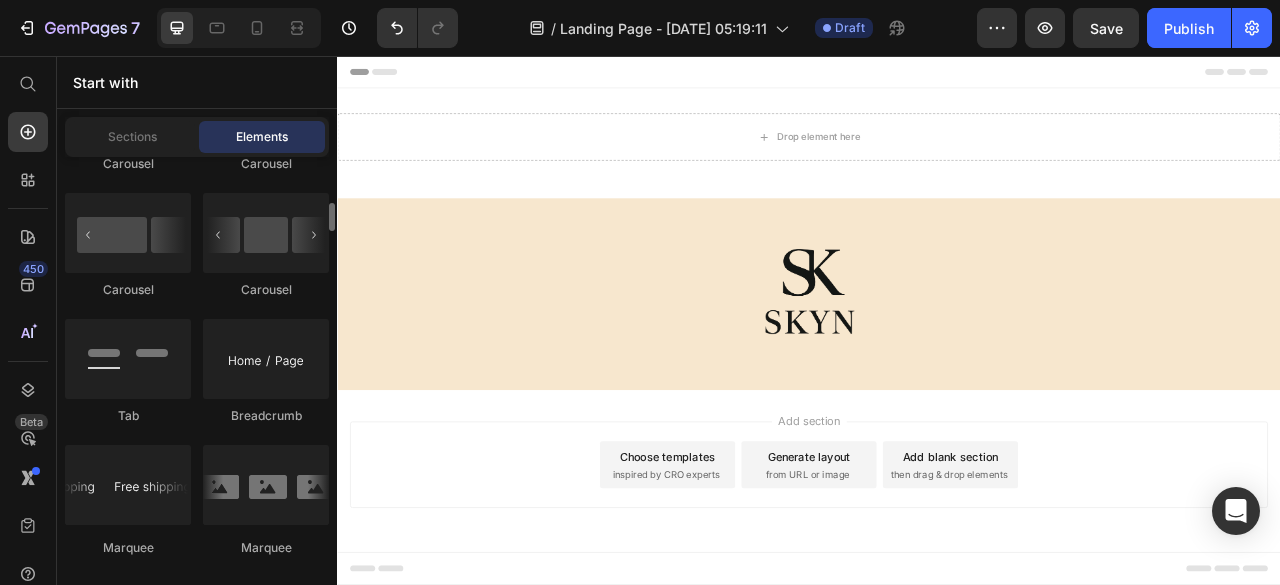 scroll, scrollTop: 2158, scrollLeft: 0, axis: vertical 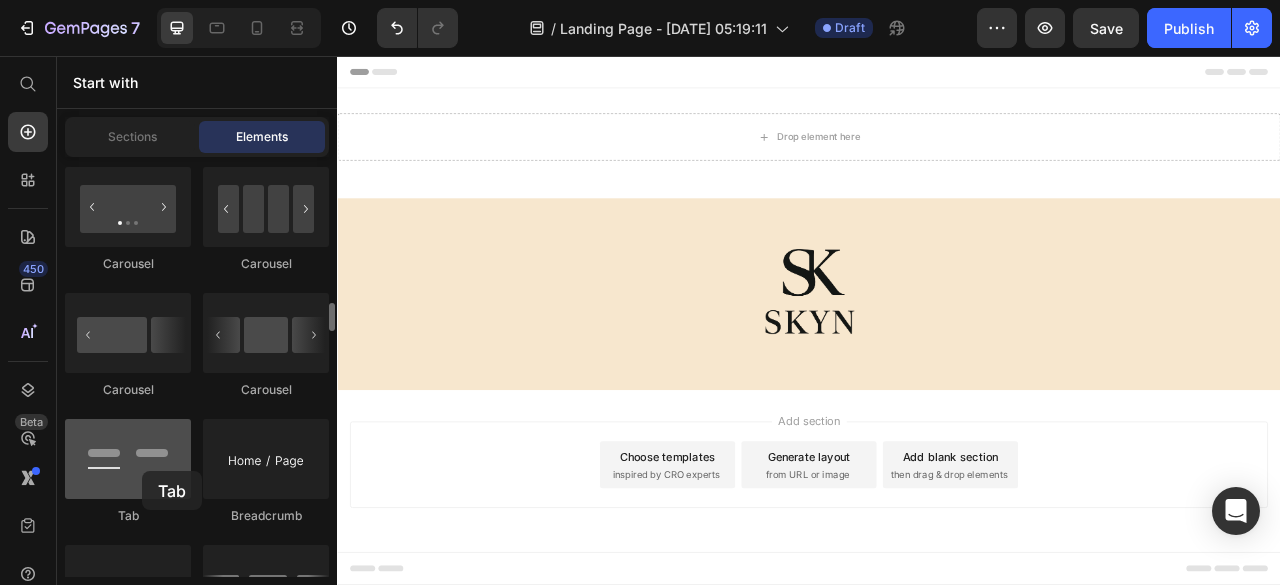 click at bounding box center (128, 459) 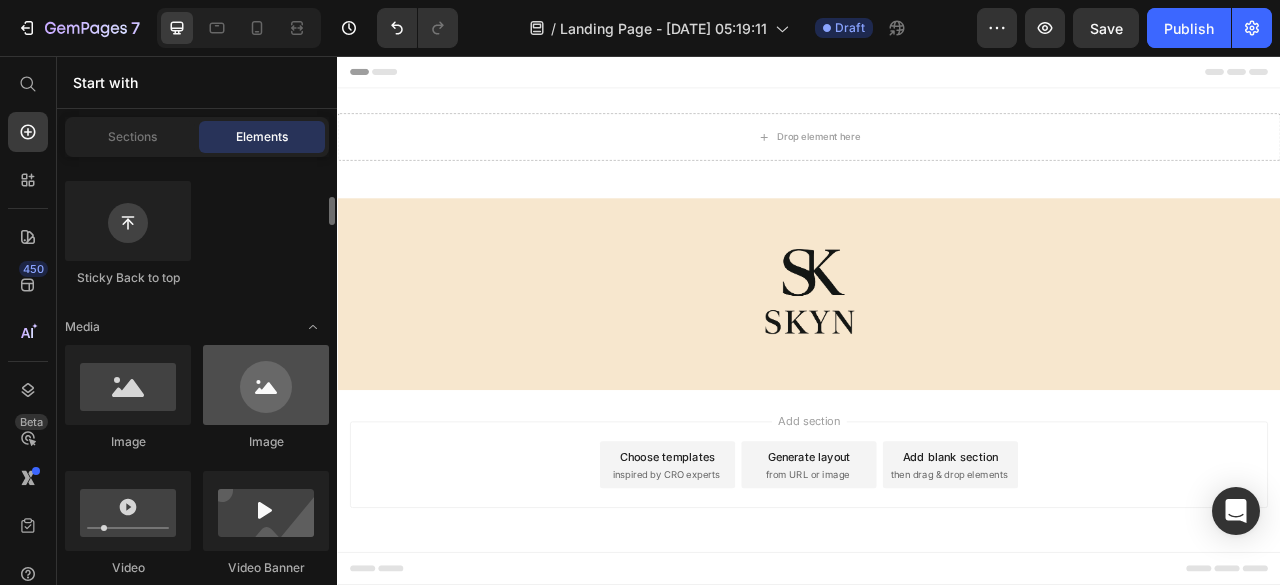 scroll, scrollTop: 700, scrollLeft: 0, axis: vertical 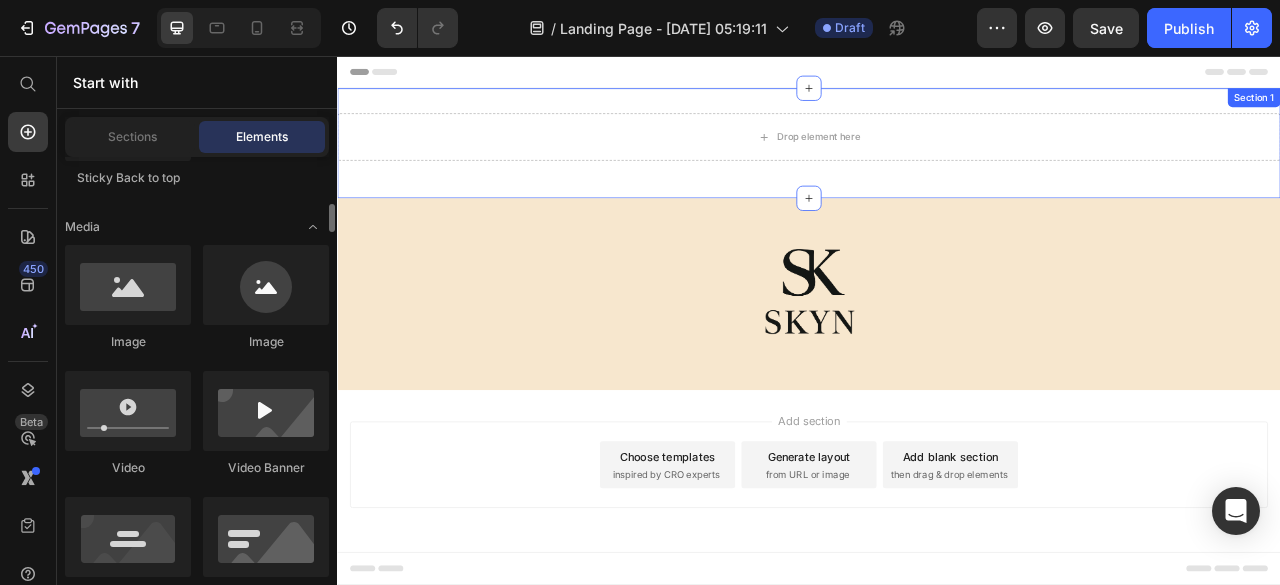 click on "Drop element here Row" at bounding box center (937, 167) 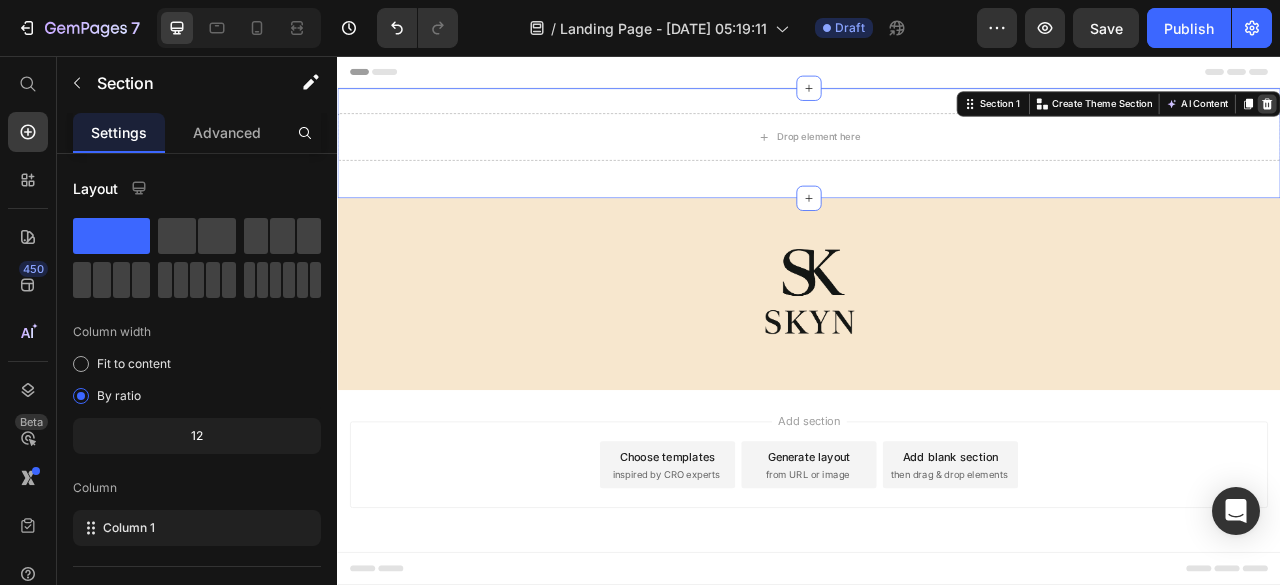 click at bounding box center (1520, 117) 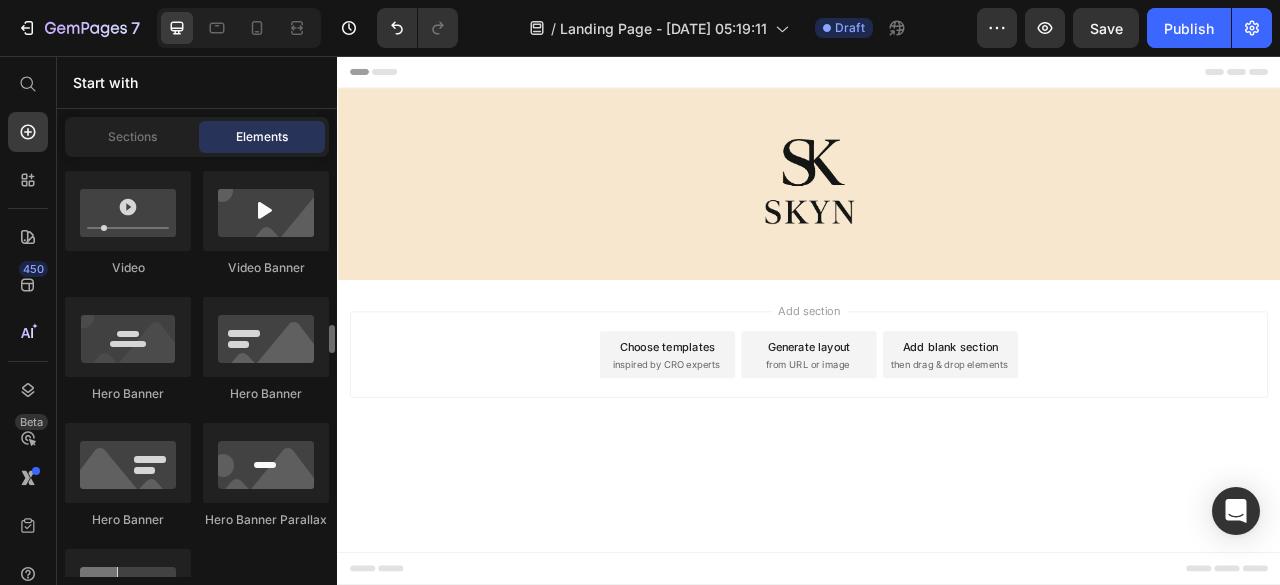 scroll, scrollTop: 1000, scrollLeft: 0, axis: vertical 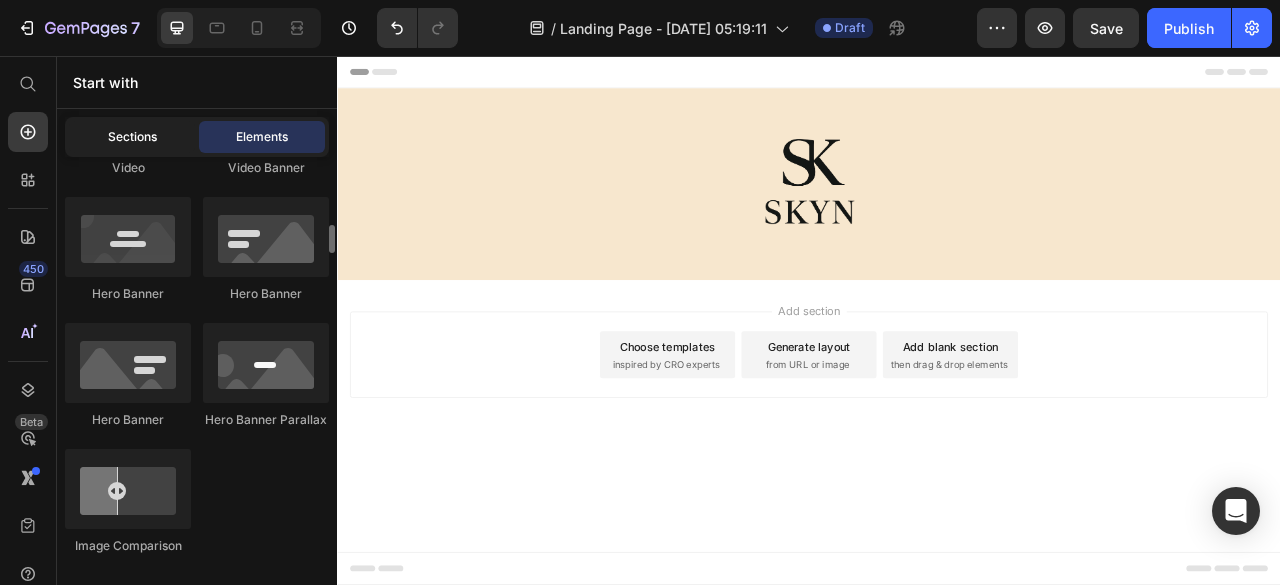 click on "Sections" at bounding box center (132, 137) 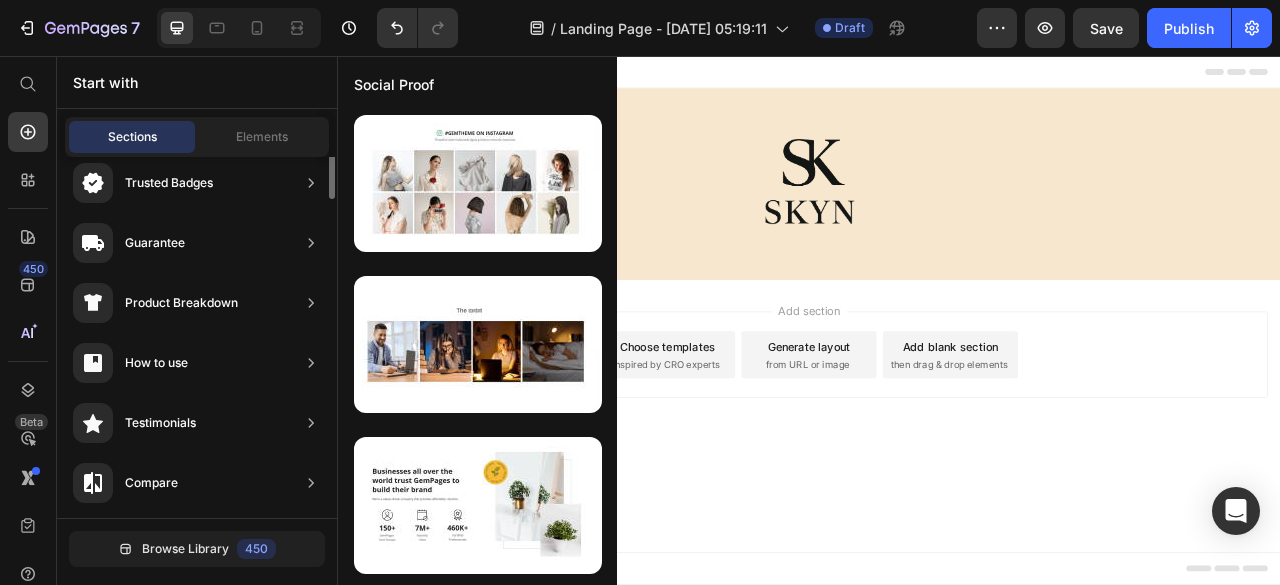 scroll, scrollTop: 0, scrollLeft: 0, axis: both 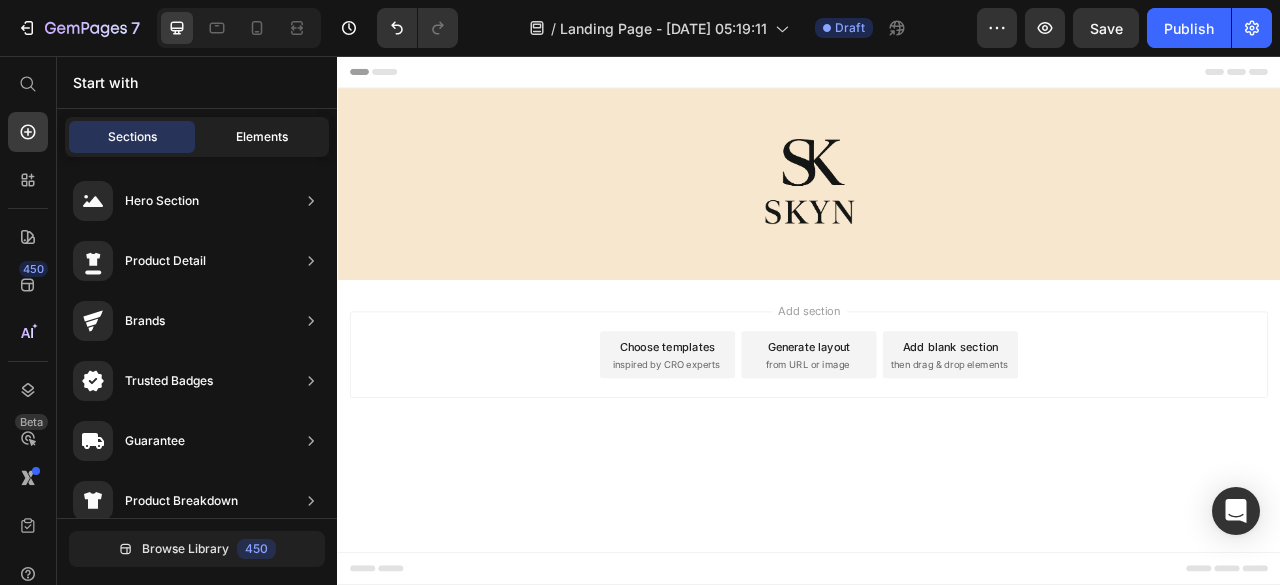 click on "Elements" at bounding box center (262, 137) 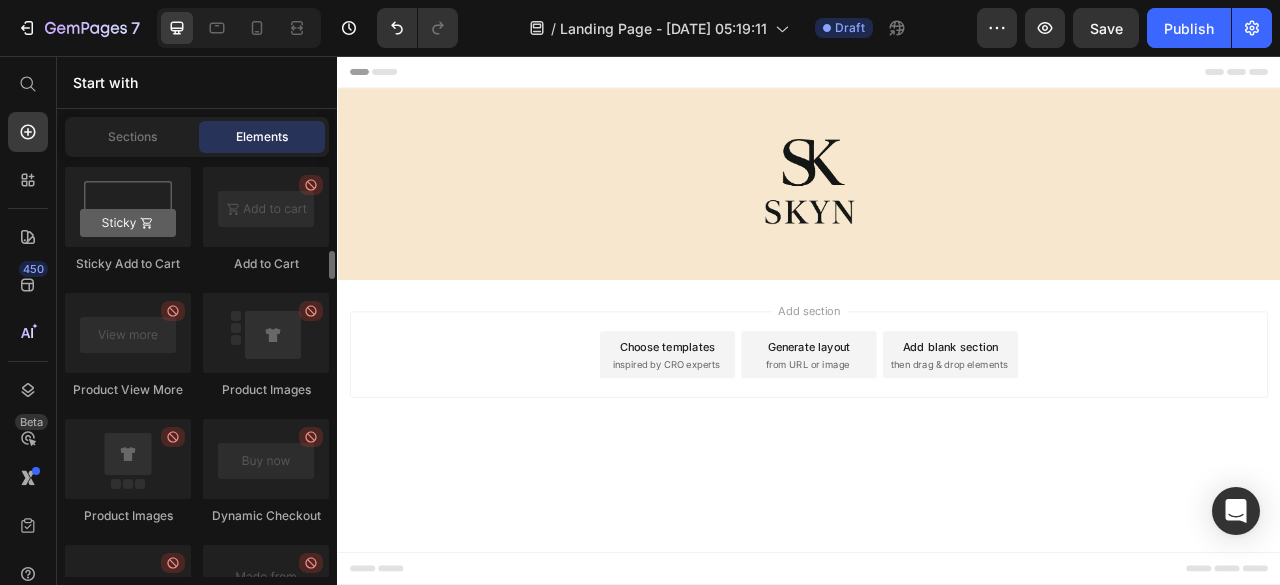 scroll, scrollTop: 2758, scrollLeft: 0, axis: vertical 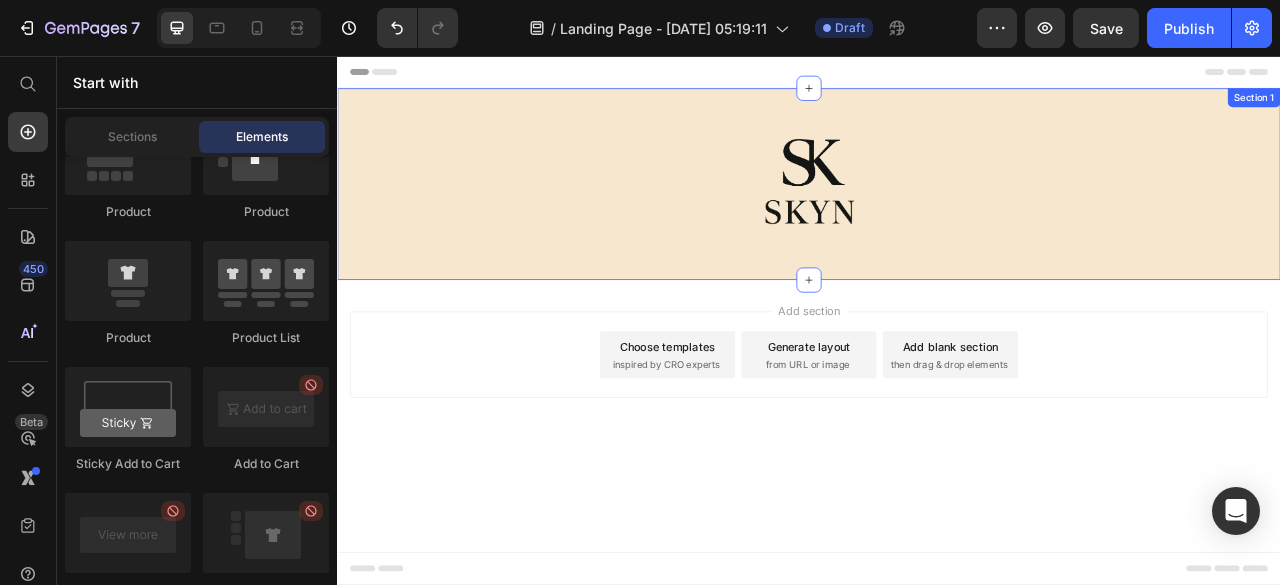 click on "Image Section 1" at bounding box center [937, 219] 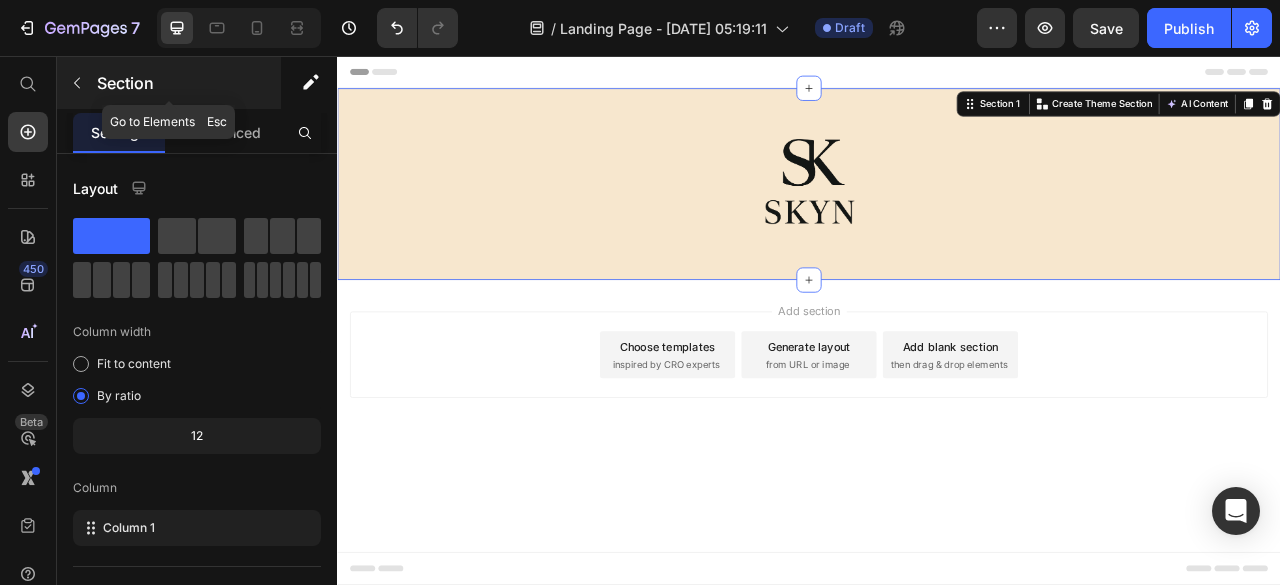click at bounding box center [77, 83] 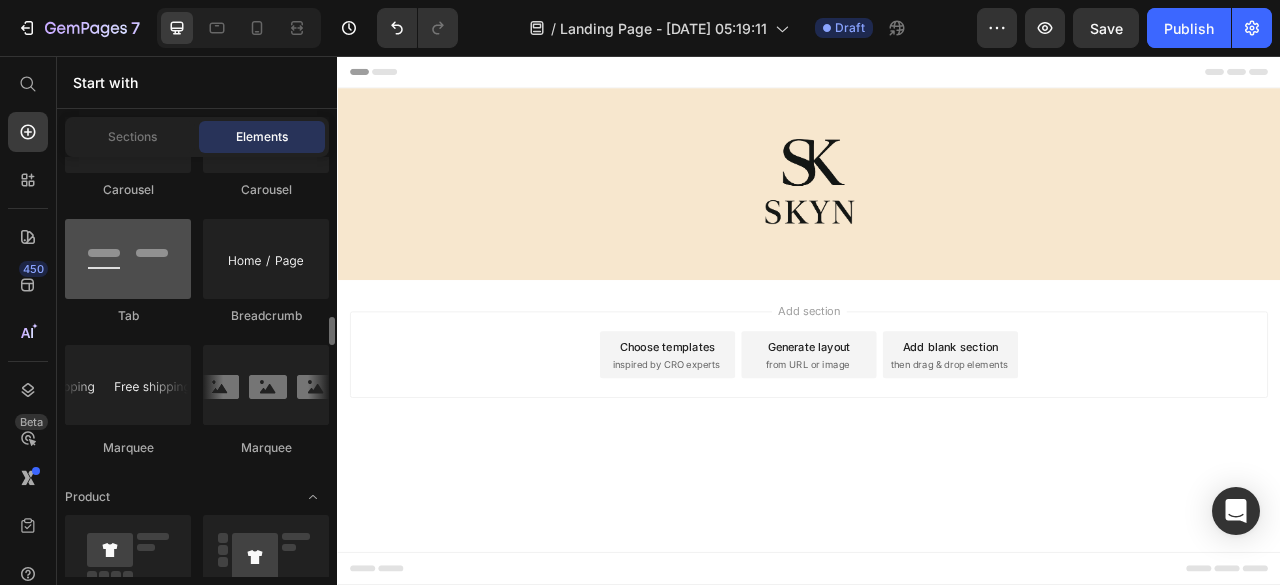 scroll, scrollTop: 2258, scrollLeft: 0, axis: vertical 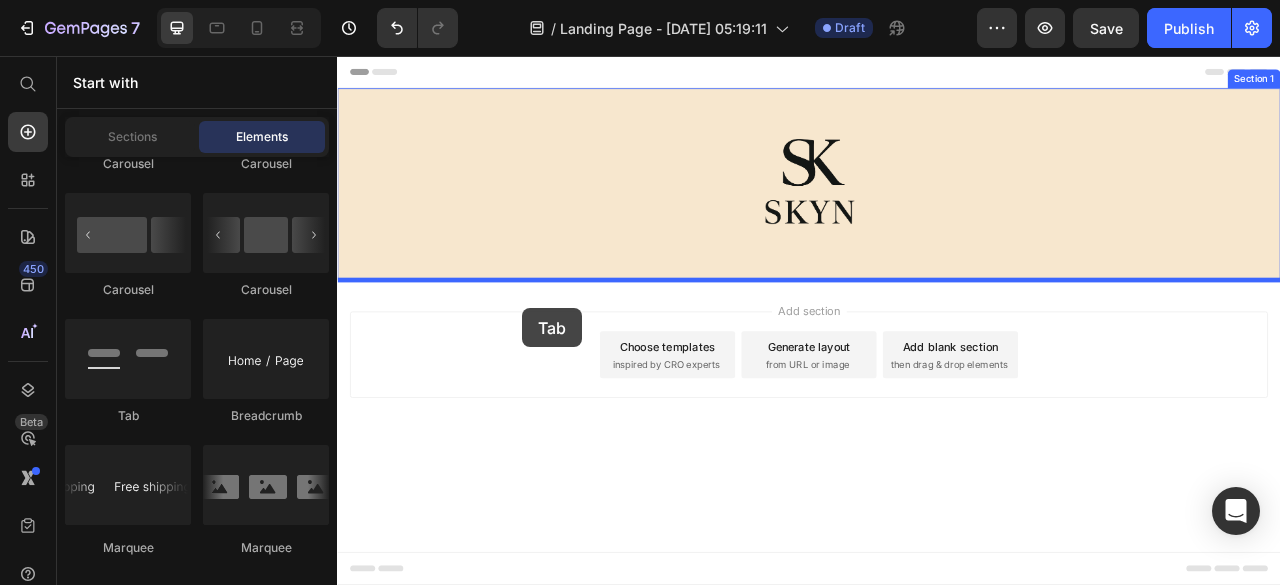 drag, startPoint x: 498, startPoint y: 419, endPoint x: 572, endPoint y: 377, distance: 85.08819 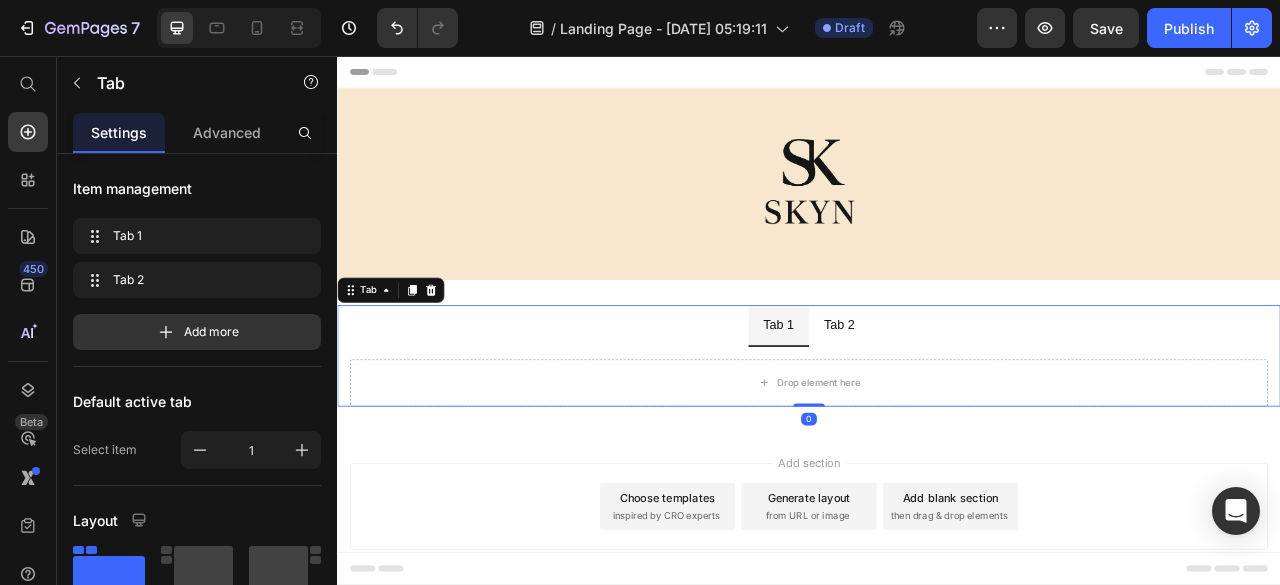 click on "Tab 1" at bounding box center (898, 398) 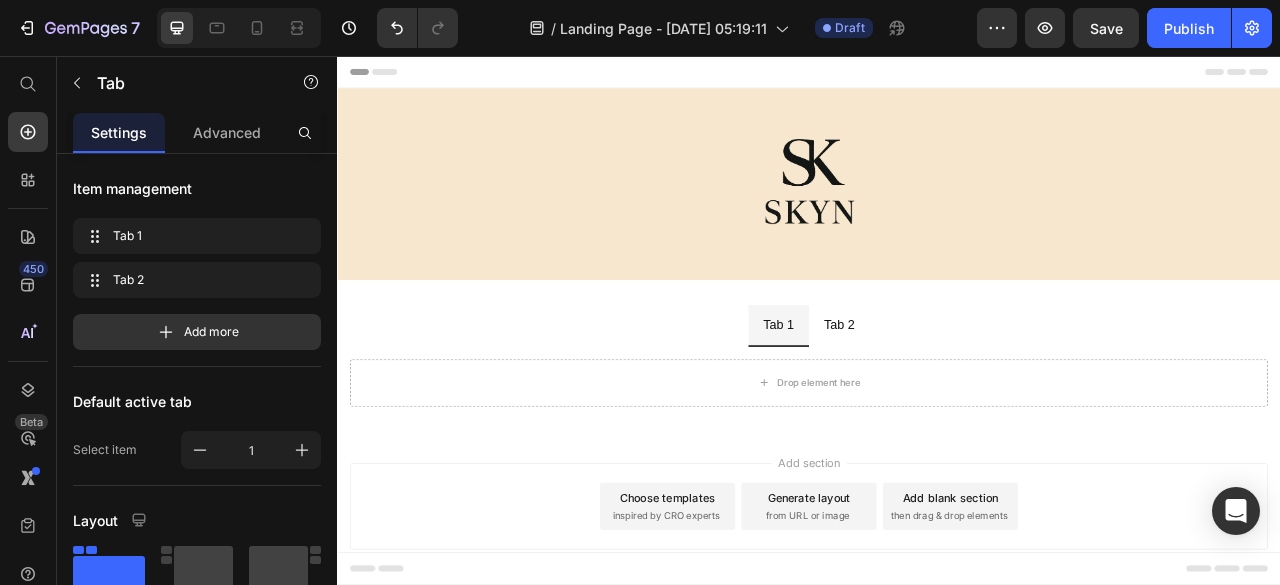 click on "Tab 1" at bounding box center (898, 399) 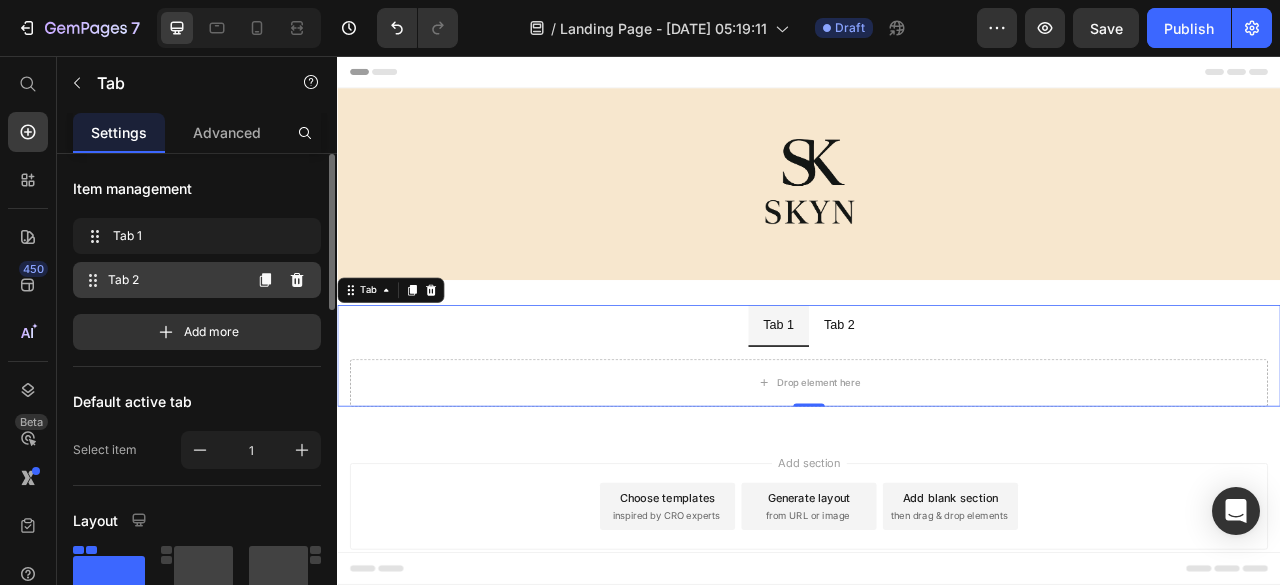 click on "Tab 2" at bounding box center (174, 280) 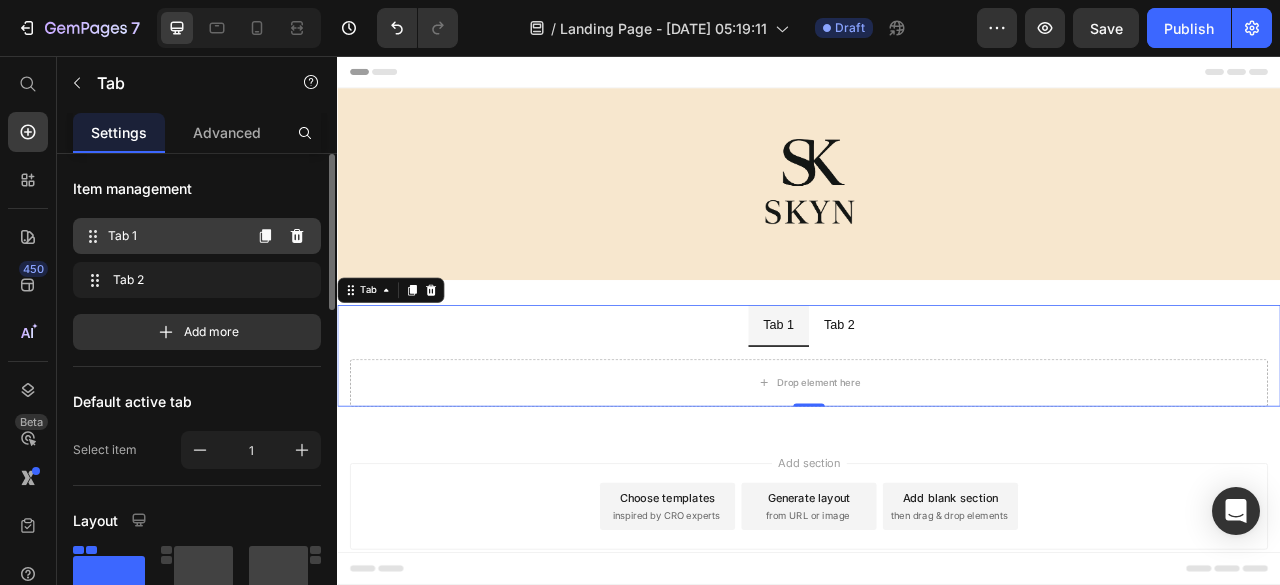 scroll, scrollTop: 200, scrollLeft: 0, axis: vertical 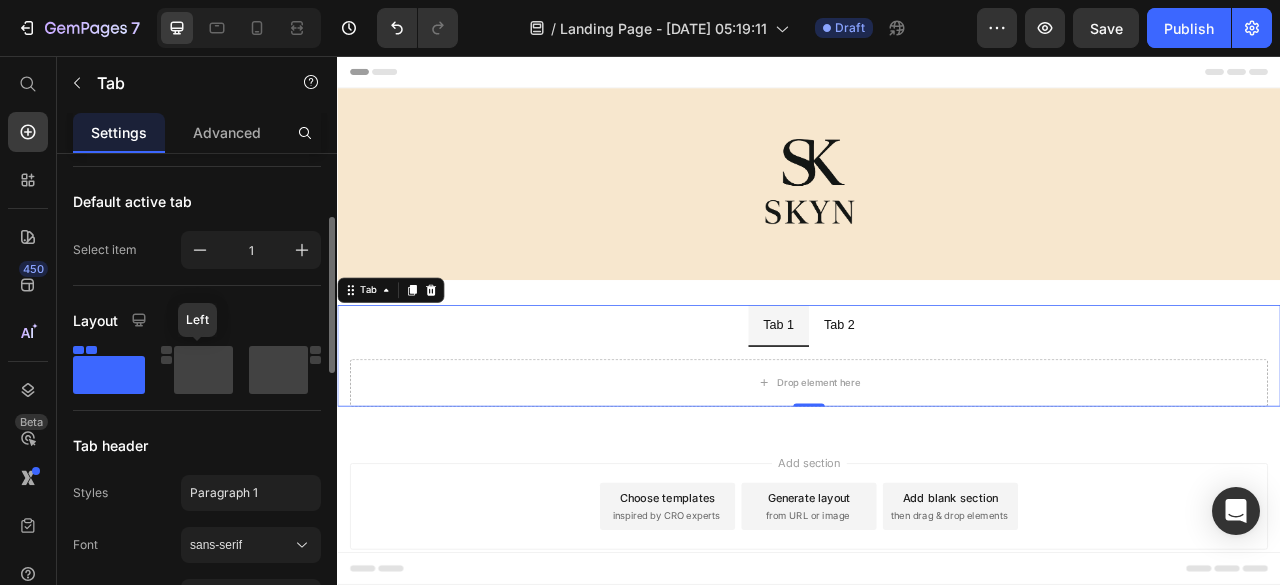 click 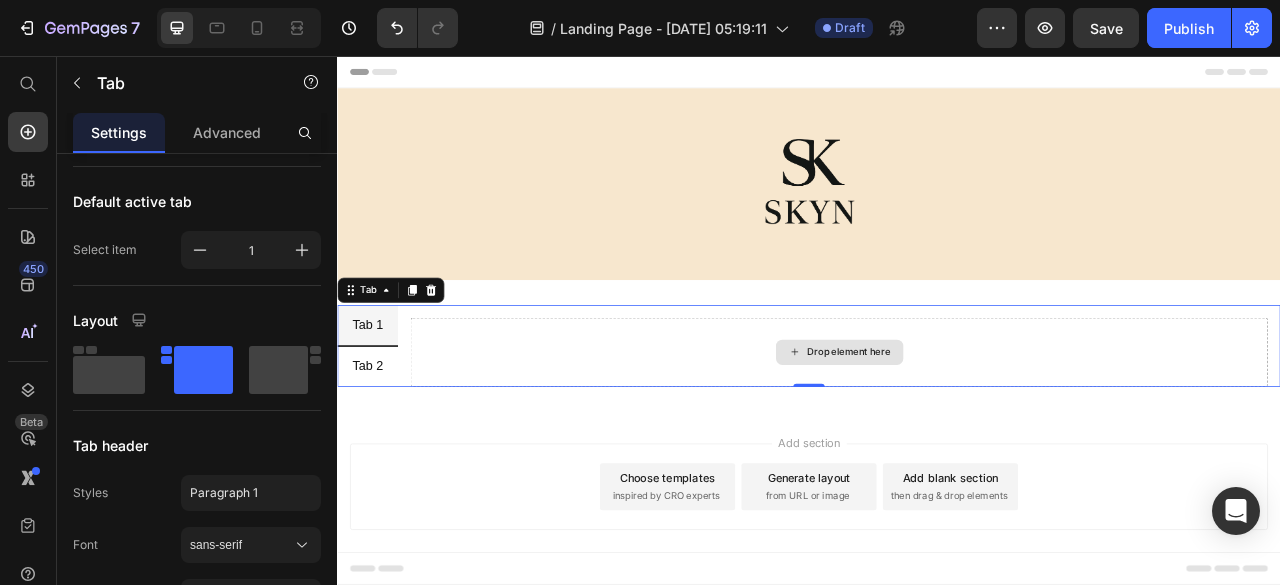 click on "Drop element here" at bounding box center (975, 433) 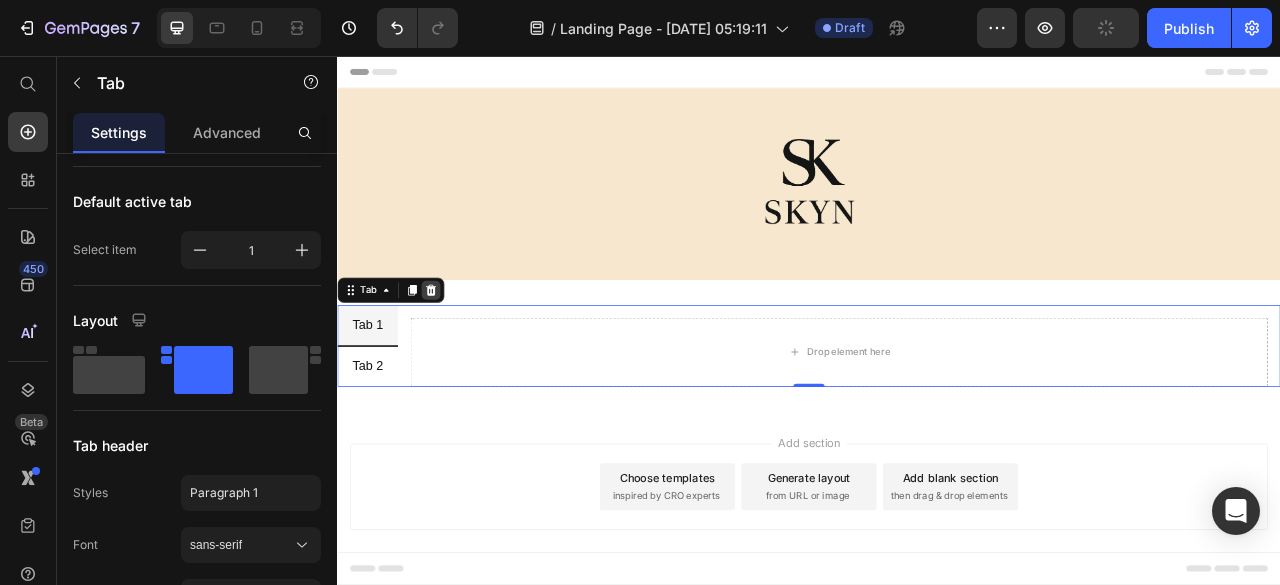 click 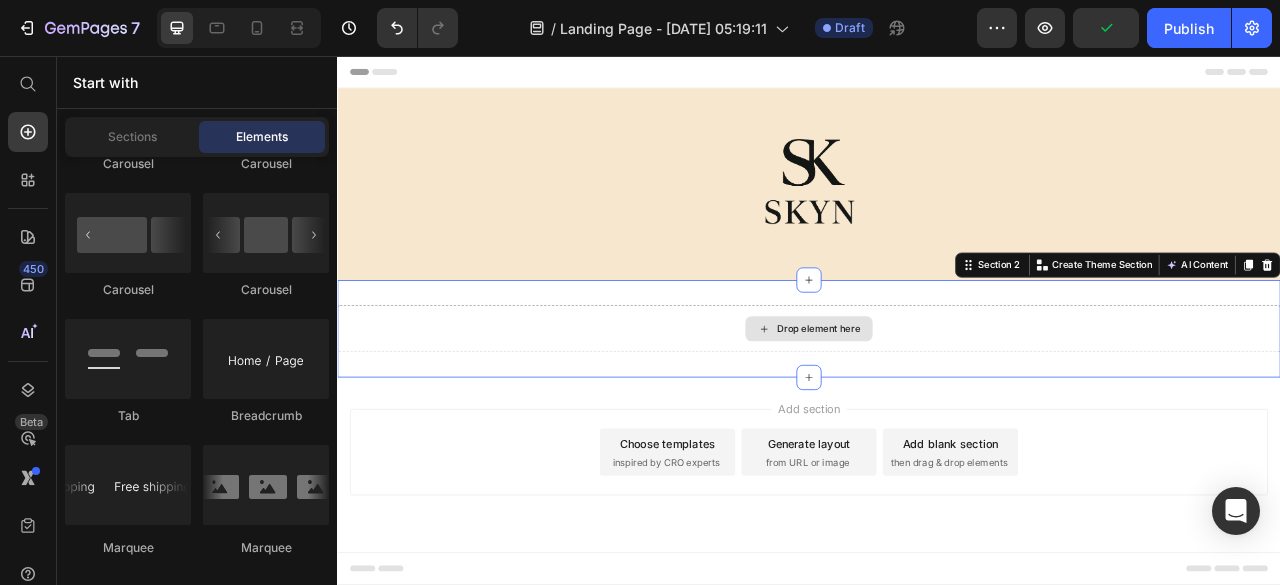 click on "Drop element here" at bounding box center [937, 403] 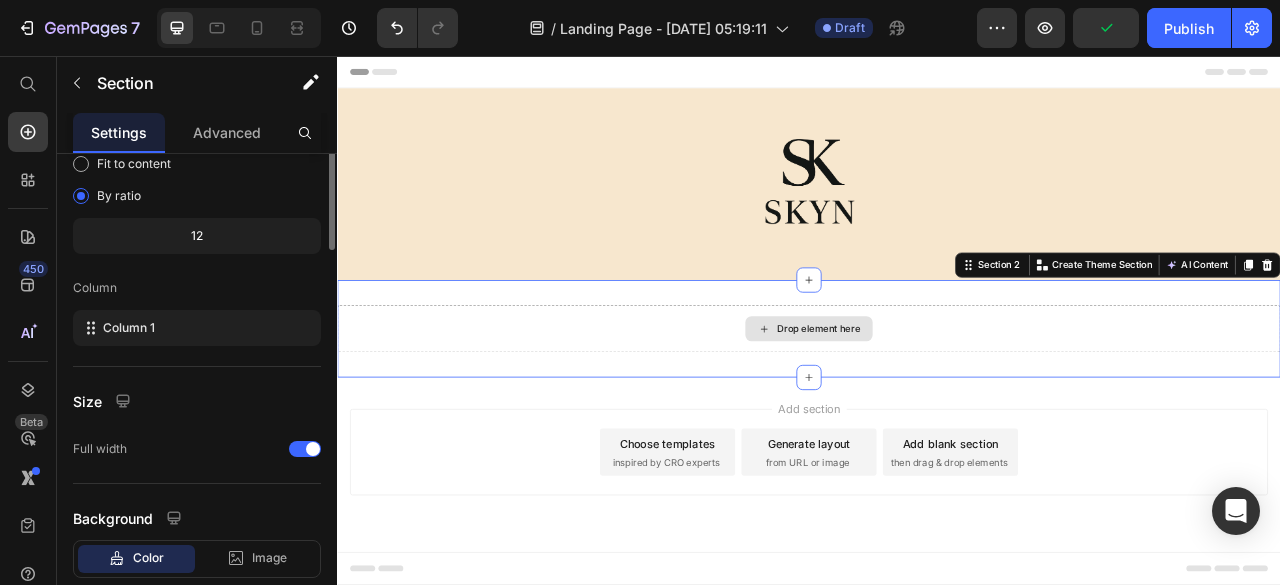scroll, scrollTop: 0, scrollLeft: 0, axis: both 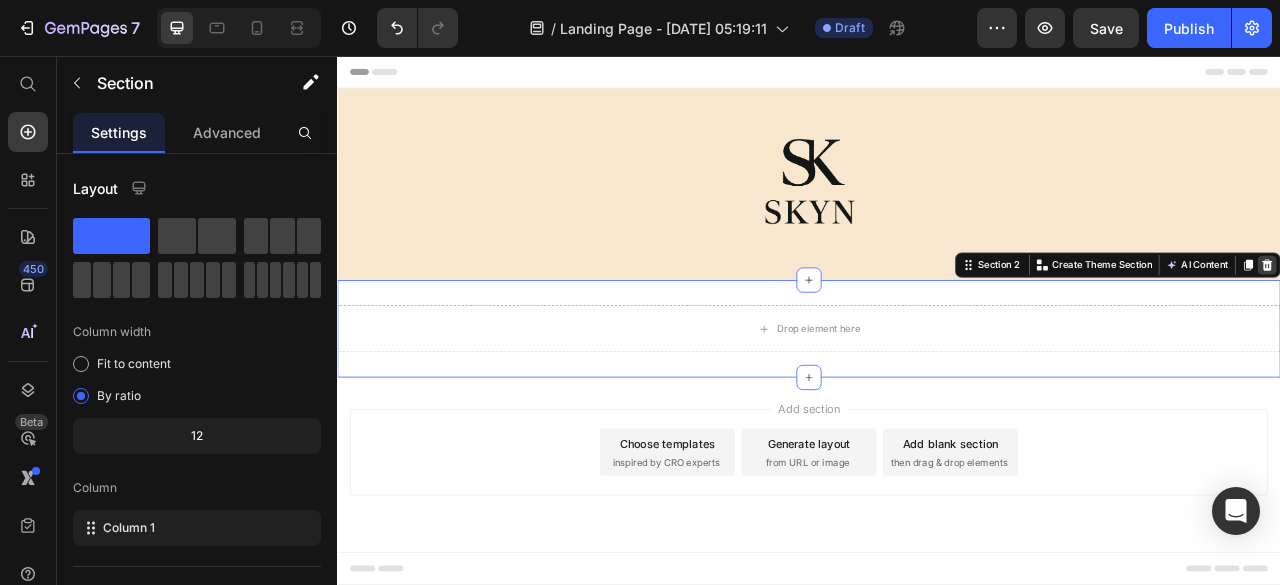 click at bounding box center (1520, 322) 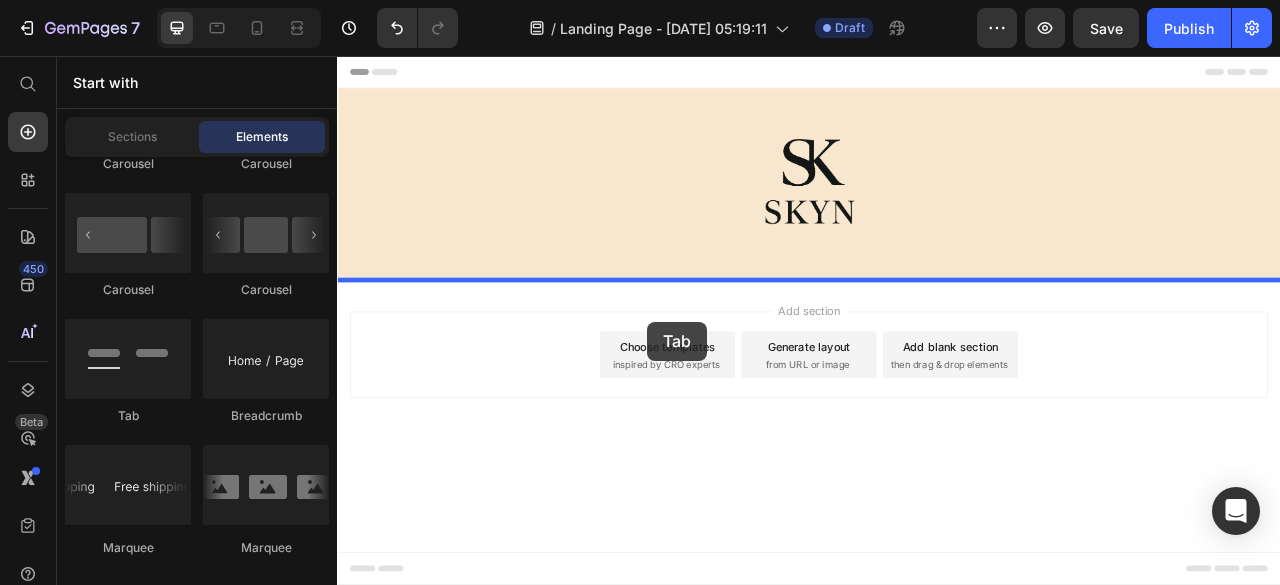 drag, startPoint x: 519, startPoint y: 413, endPoint x: 732, endPoint y: 394, distance: 213.84573 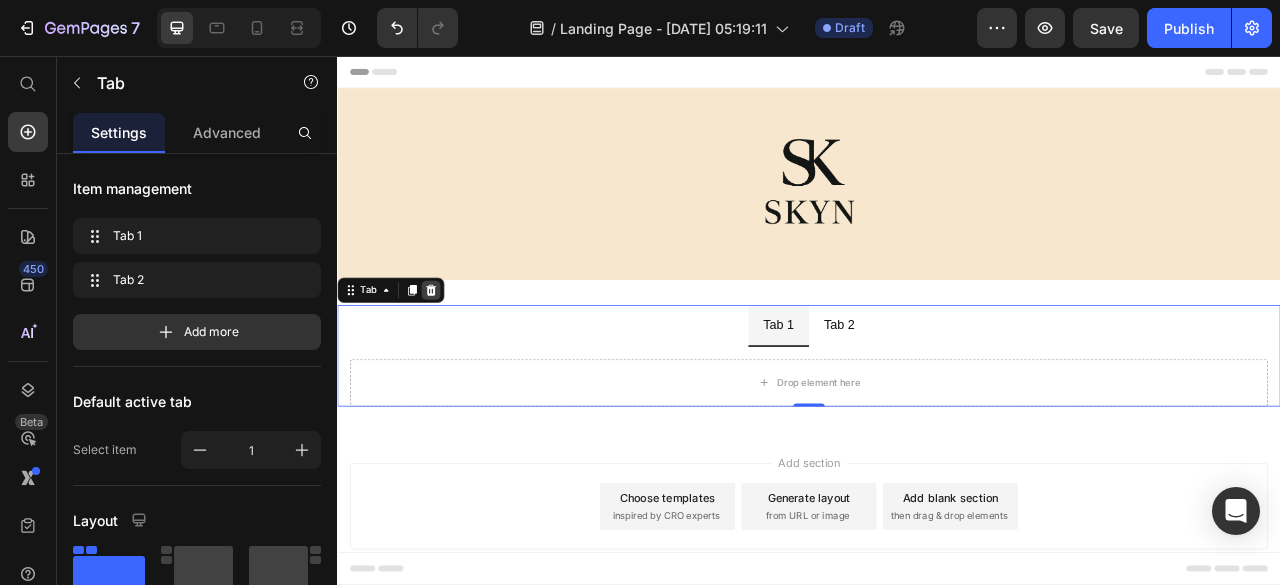 click 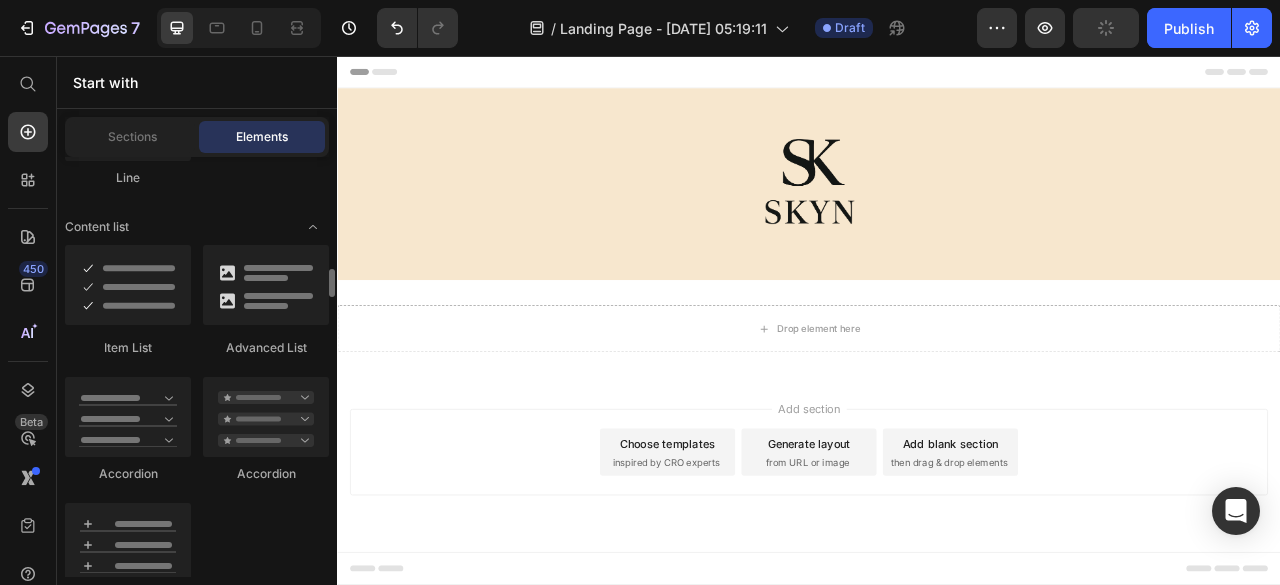 scroll, scrollTop: 1558, scrollLeft: 0, axis: vertical 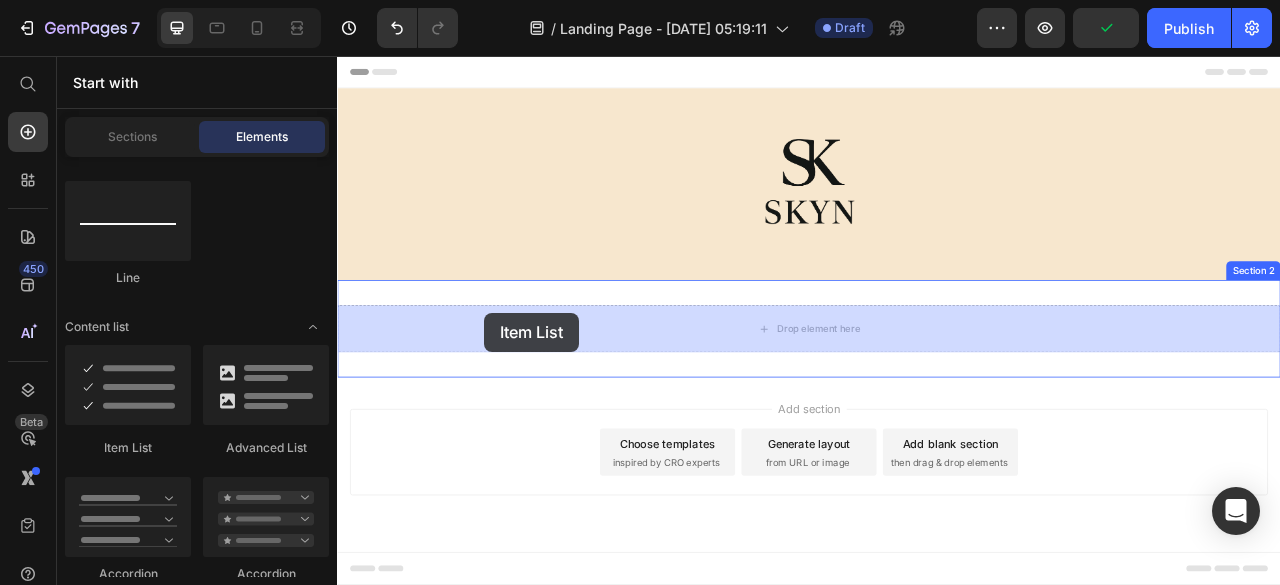 drag, startPoint x: 488, startPoint y: 443, endPoint x: 524, endPoint y: 383, distance: 69.97142 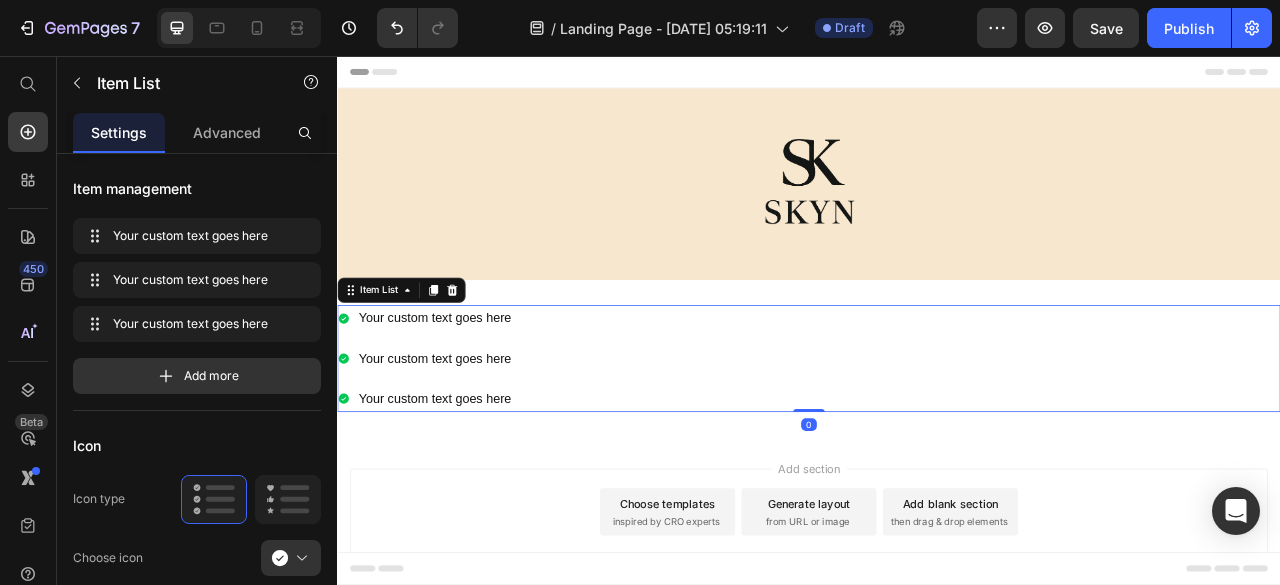 click on "Your custom text goes here" at bounding box center (461, 390) 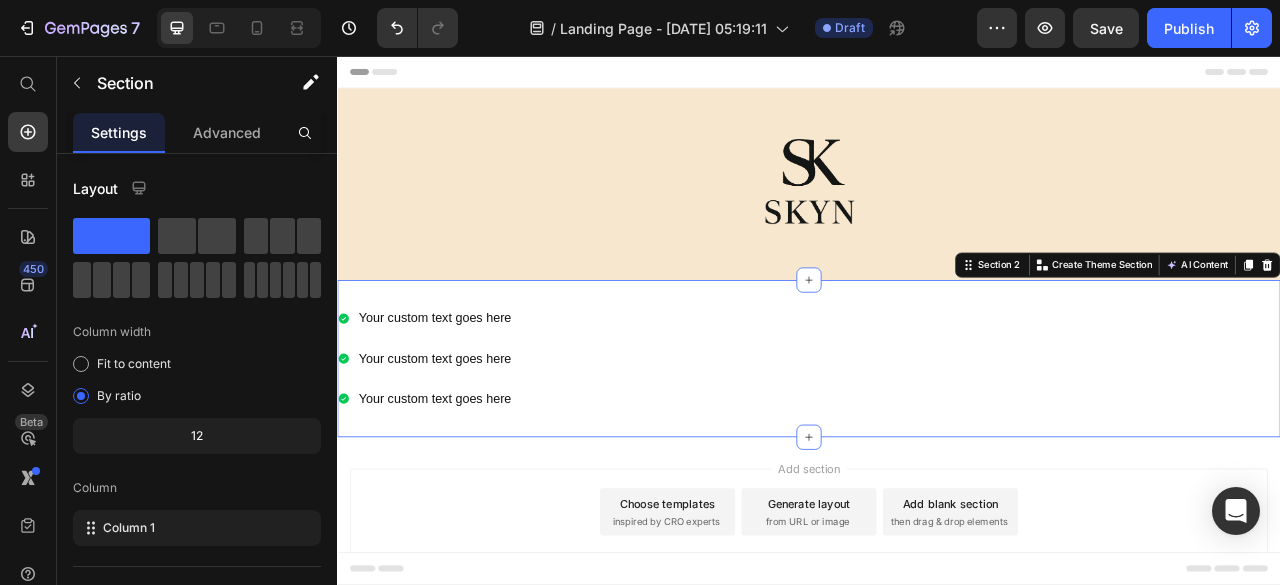 click on "Your custom text goes here Your custom text goes here Your custom text goes here Item List Section 2   You can create reusable sections Create Theme Section AI Content Write with GemAI What would you like to describe here? Tone and Voice Persuasive Product Show more Generate" at bounding box center [937, 441] 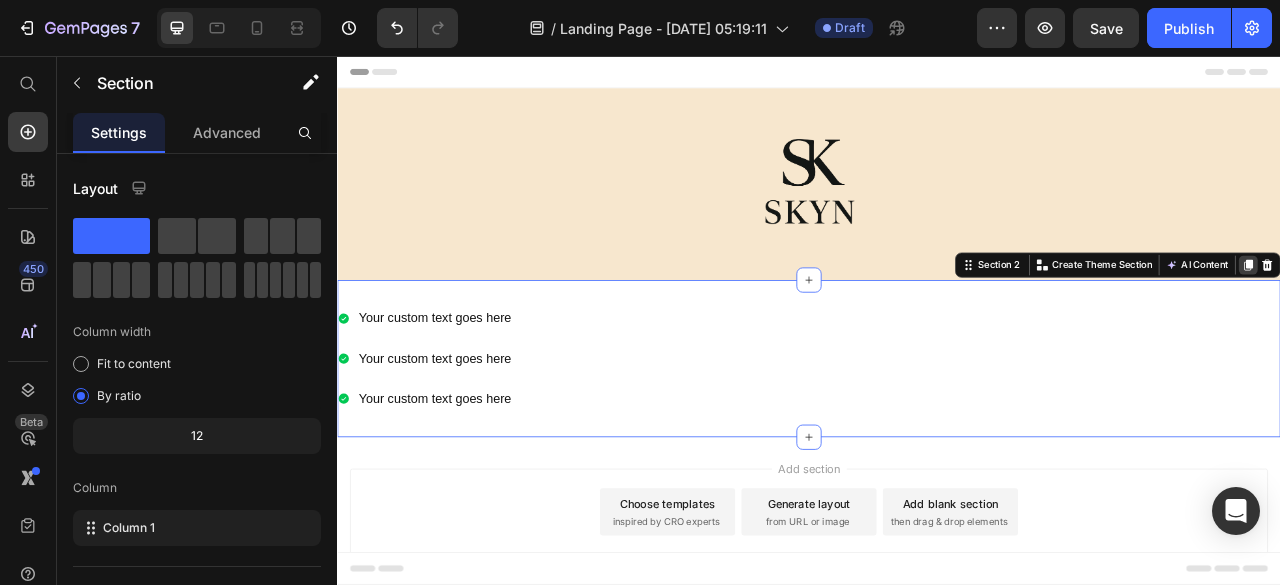 click at bounding box center [1496, 322] 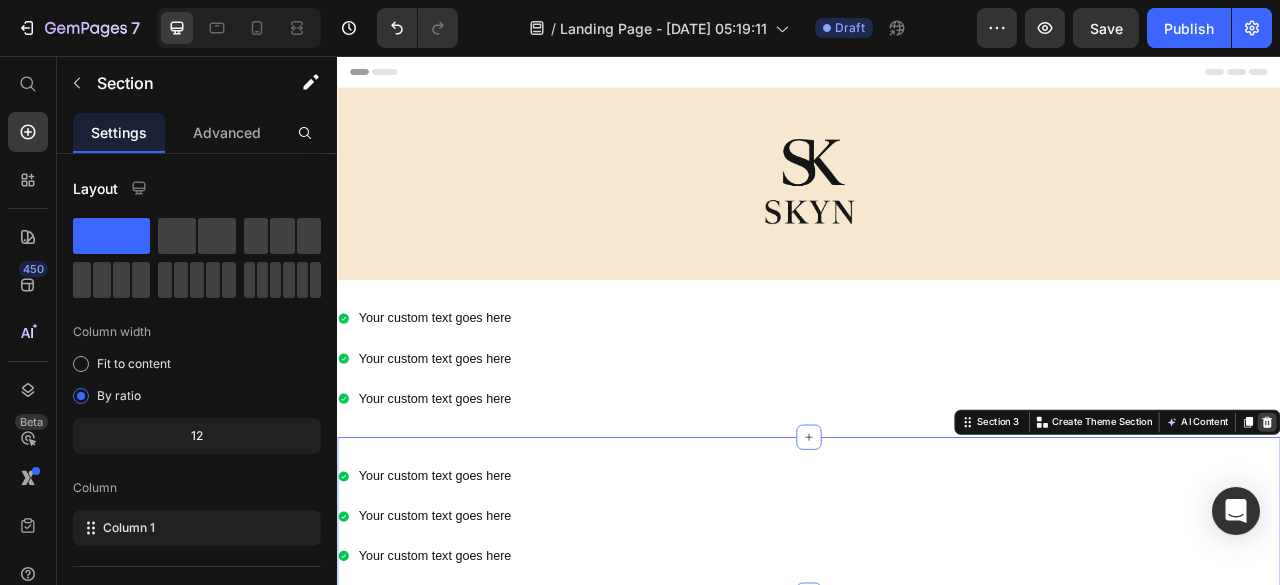 click at bounding box center (1520, 522) 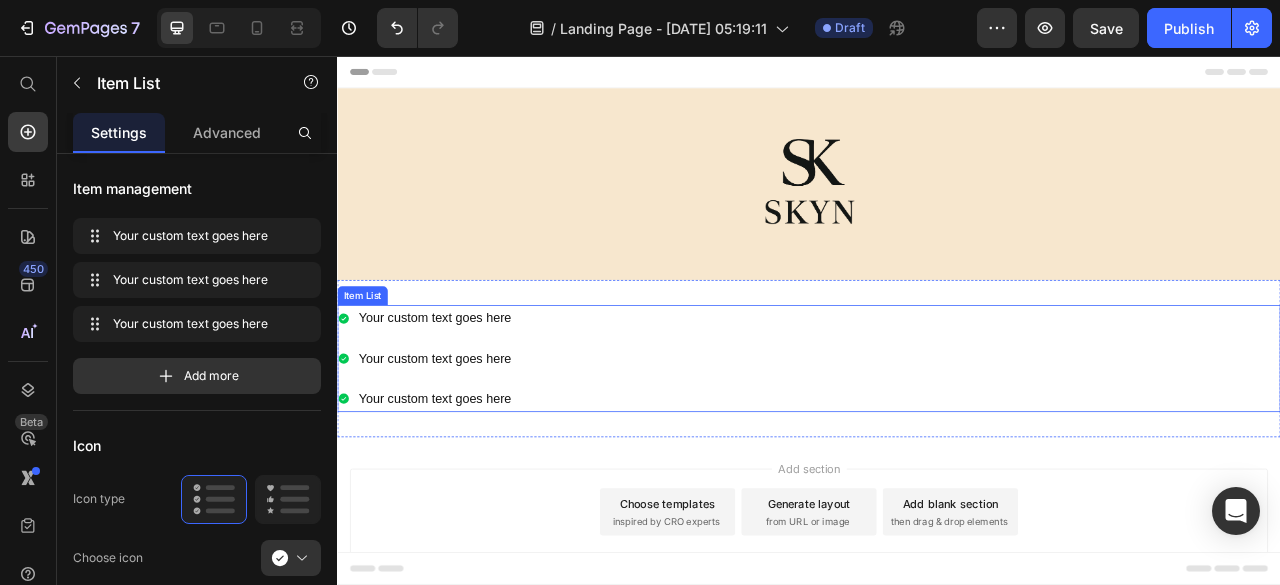click on "Your custom text goes here Your custom text goes here Your custom text goes here" at bounding box center [937, 441] 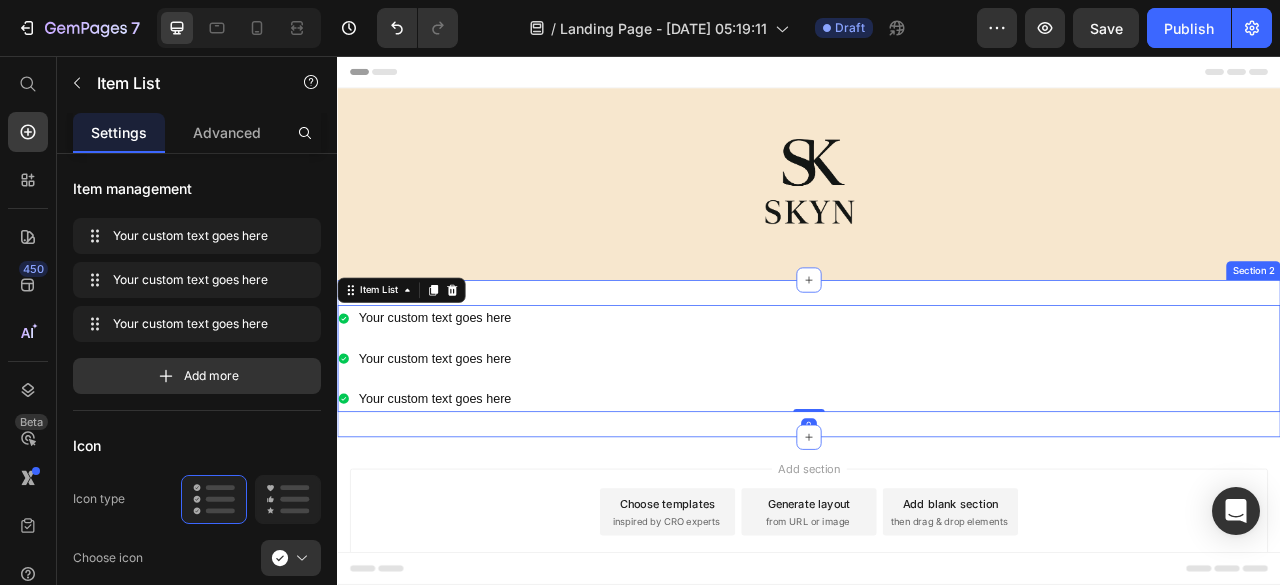 click on "Your custom text goes here Your custom text goes here Your custom text goes here Item List   0 Section 2" at bounding box center (937, 441) 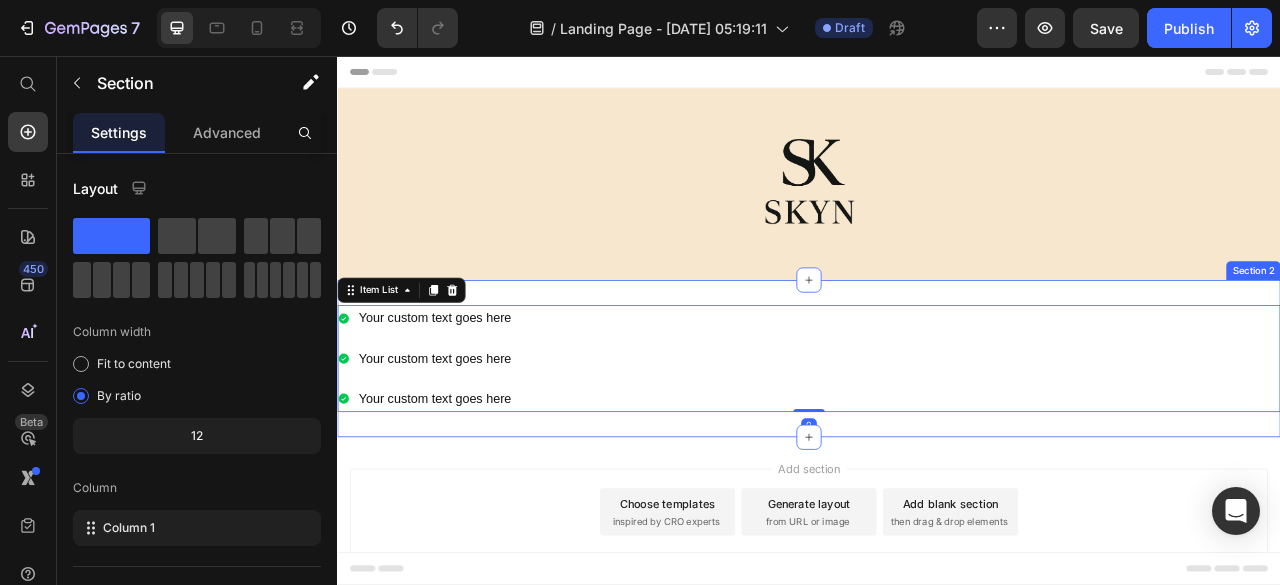 click on "Your custom text goes here Your custom text goes here Your custom text goes here Item List   0 Section 2" at bounding box center (937, 441) 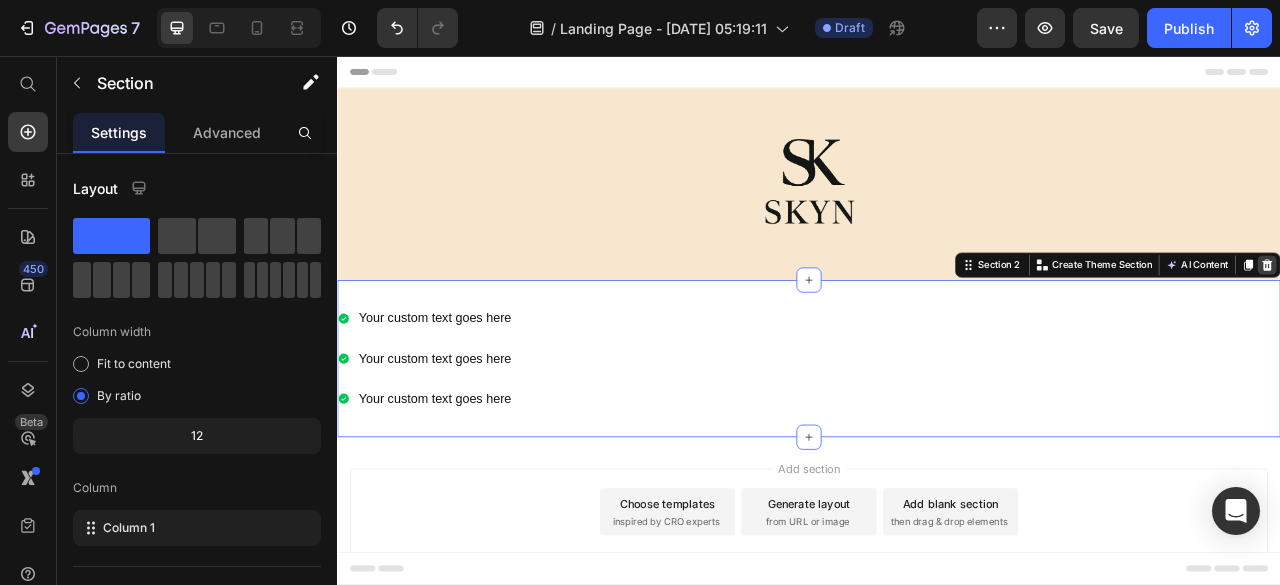 click at bounding box center [1520, 322] 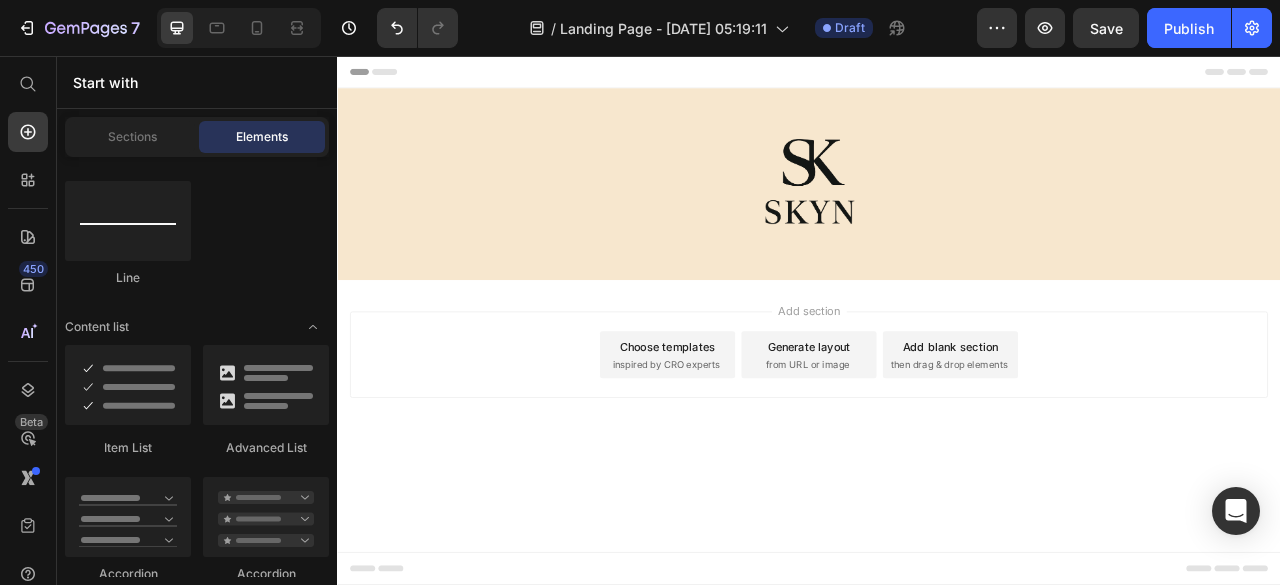 click on "inspired by CRO experts" at bounding box center [757, 449] 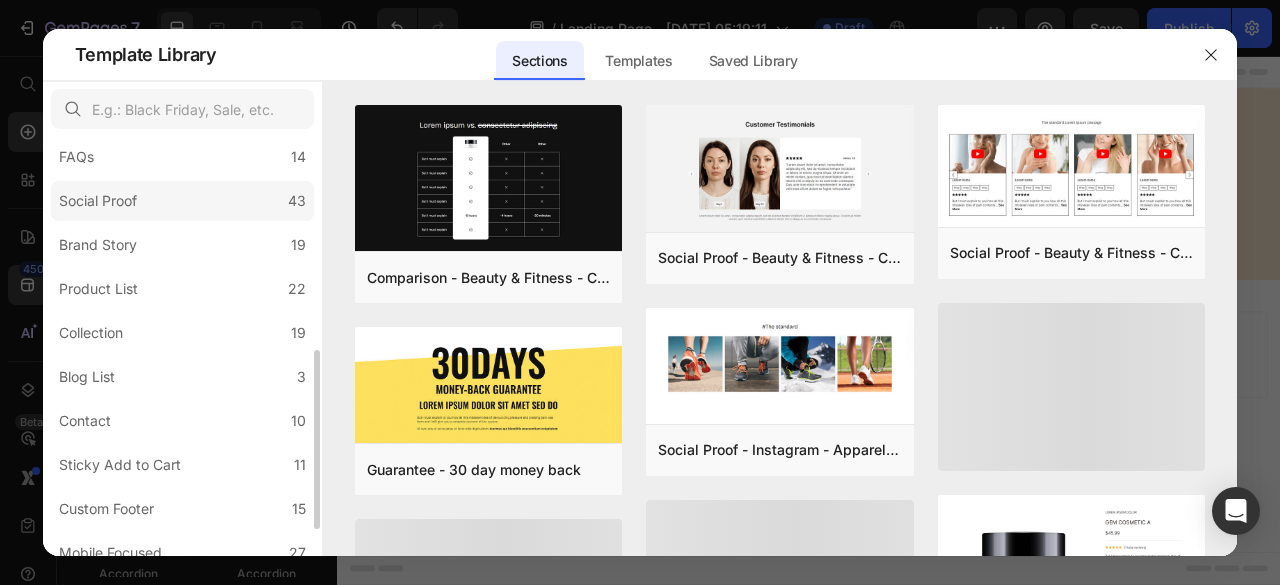scroll, scrollTop: 561, scrollLeft: 0, axis: vertical 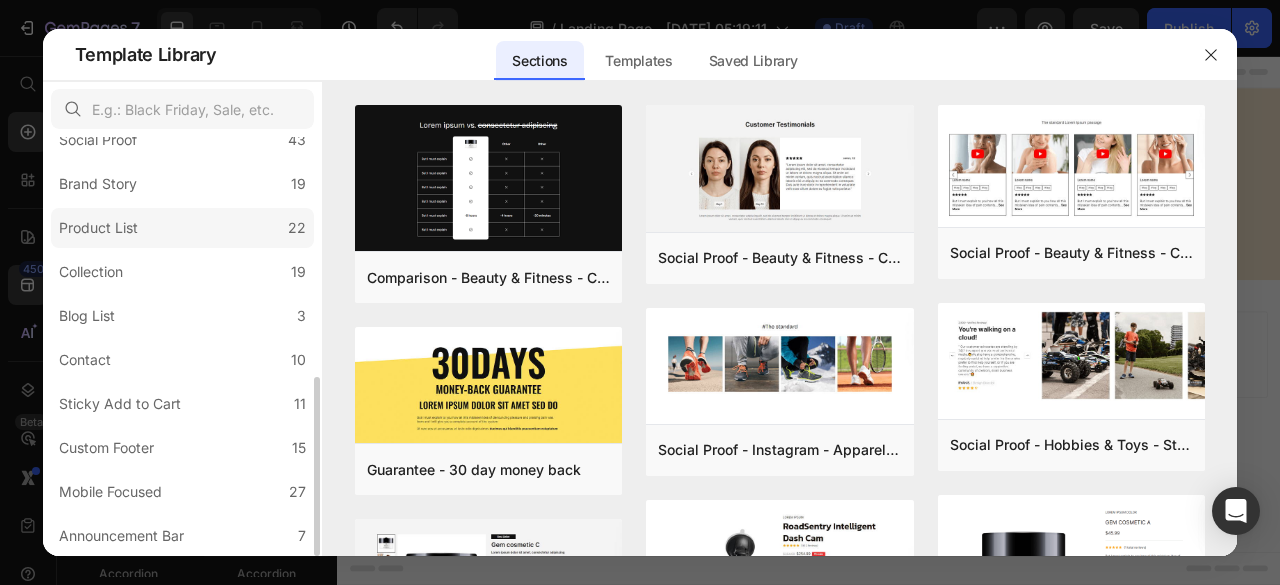 click on "Product List 22" 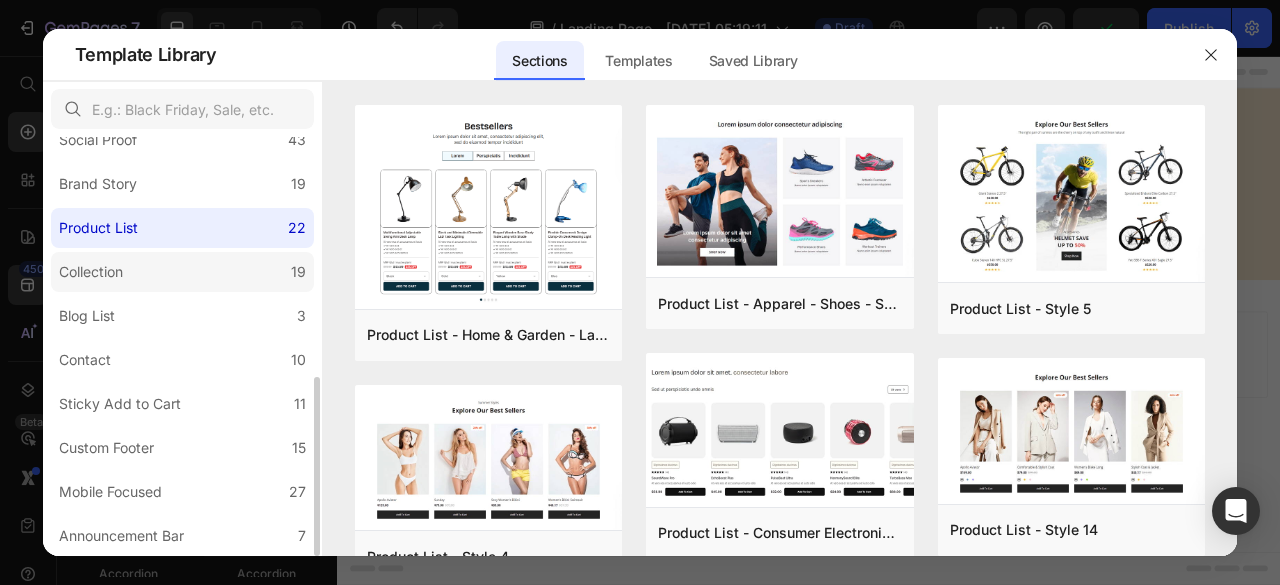click on "Collection 19" 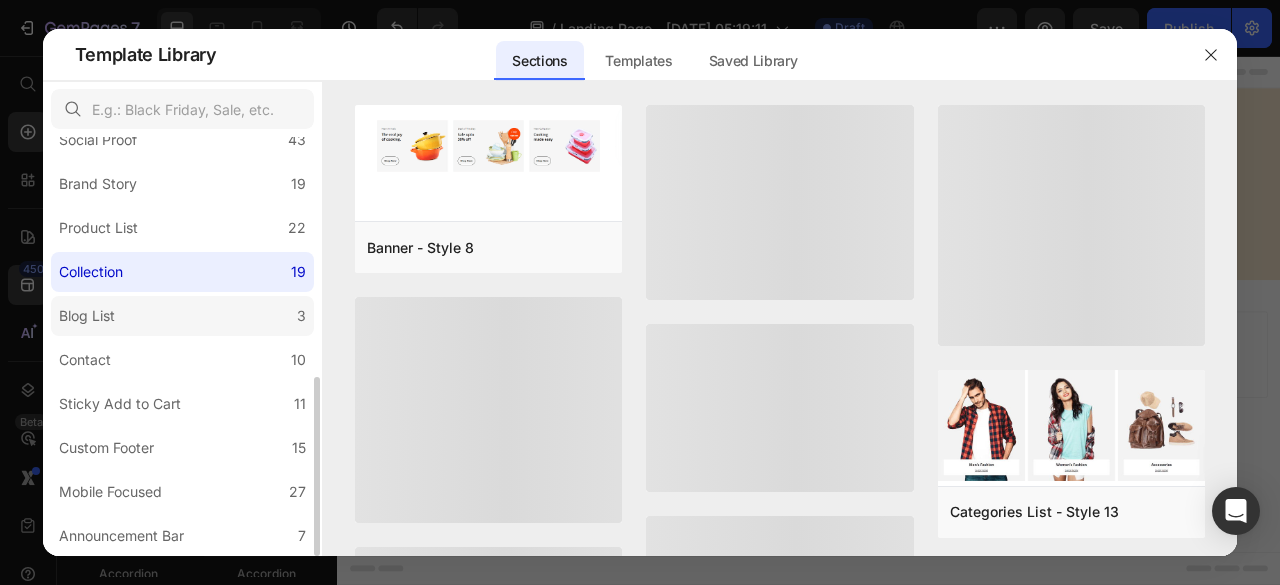 click on "Blog List 3" 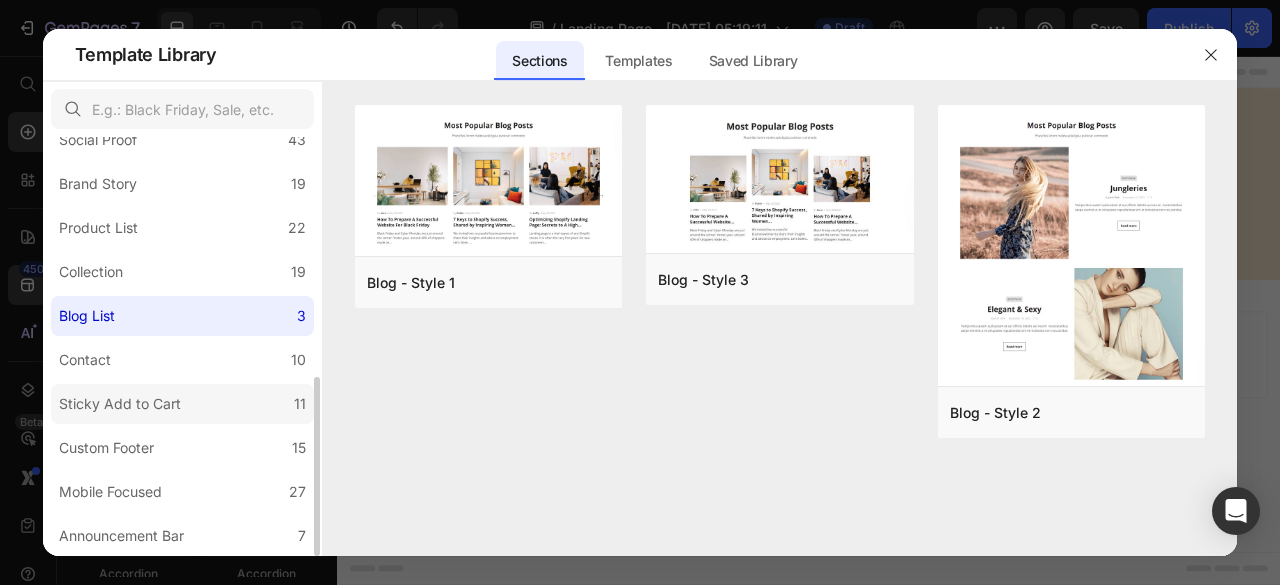 click on "Sticky Add to Cart 11" 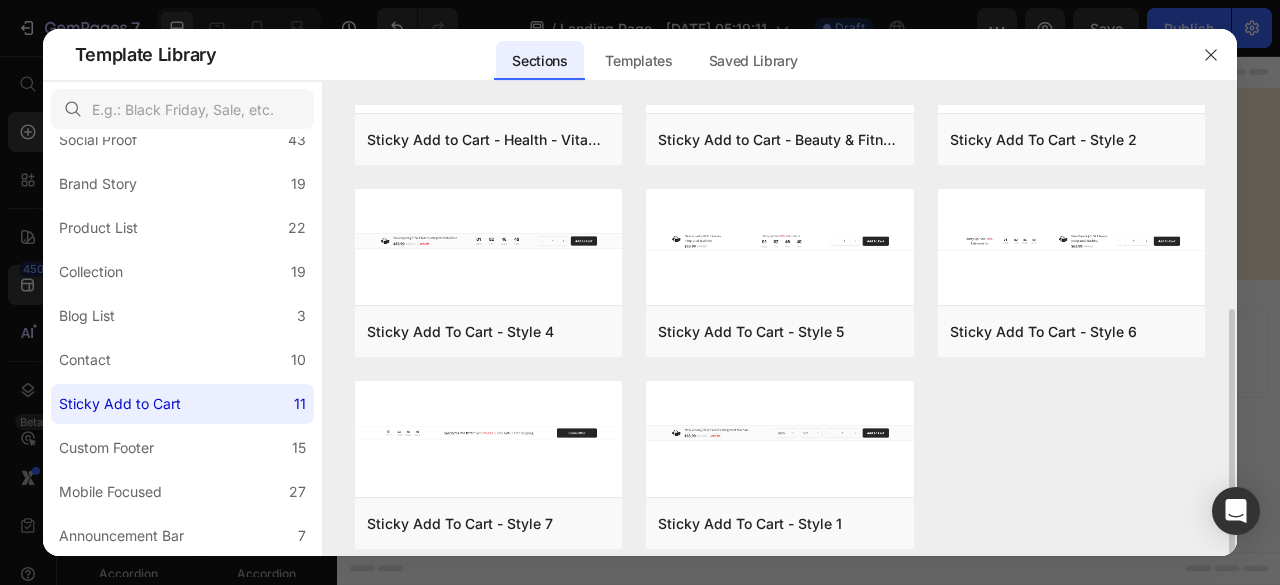 scroll, scrollTop: 317, scrollLeft: 0, axis: vertical 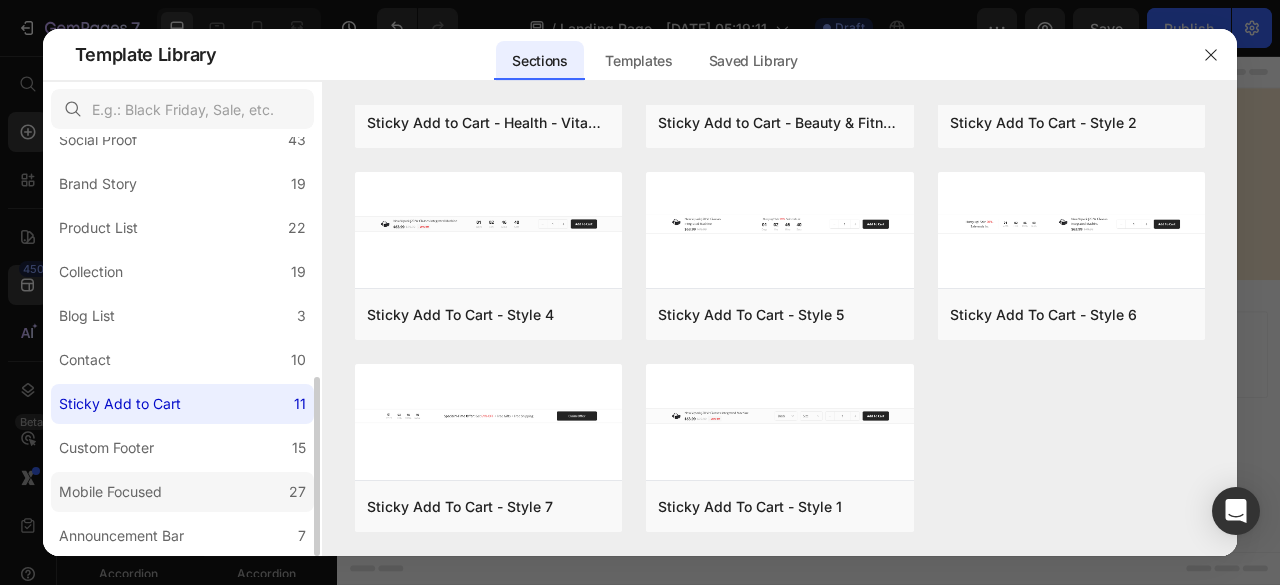 click on "Mobile Focused 27" 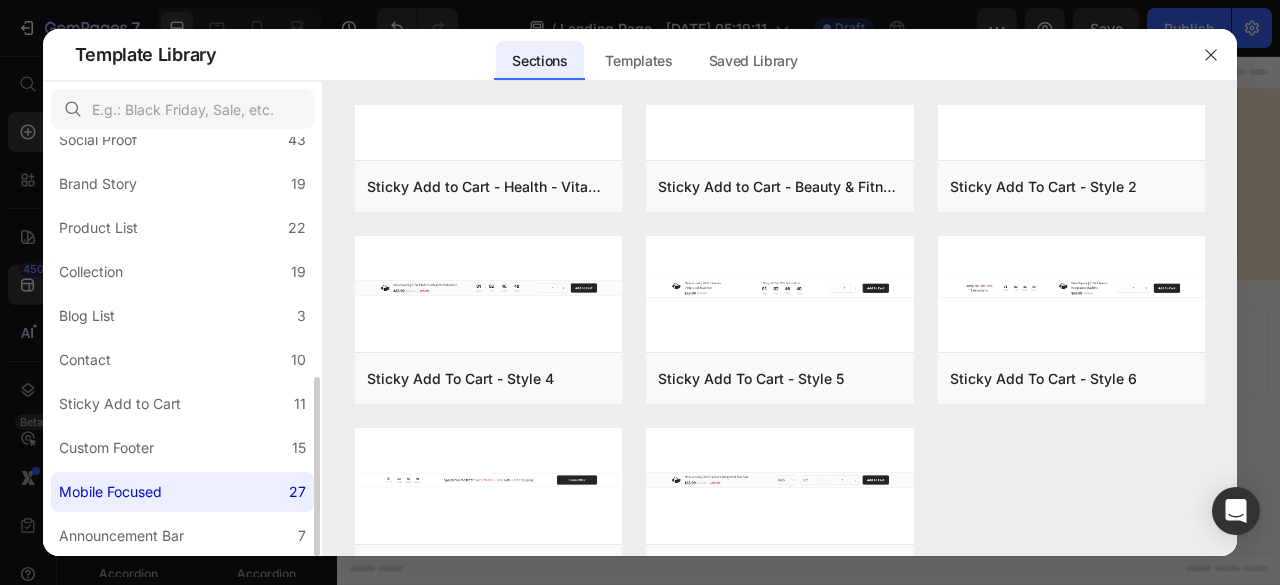 scroll, scrollTop: 0, scrollLeft: 0, axis: both 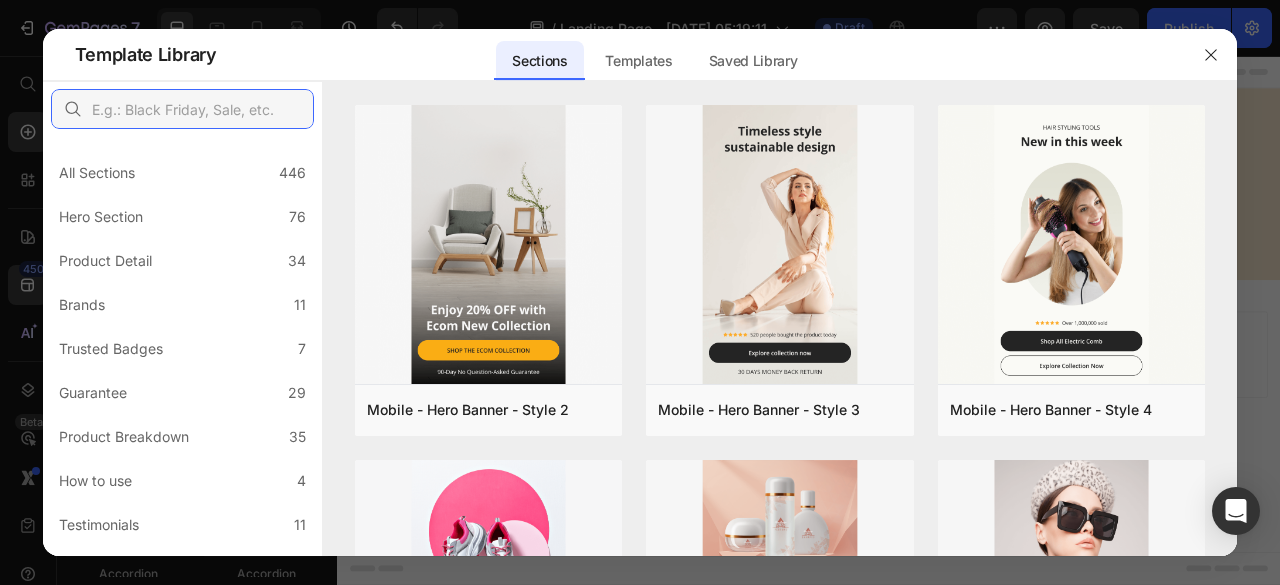 click at bounding box center [182, 109] 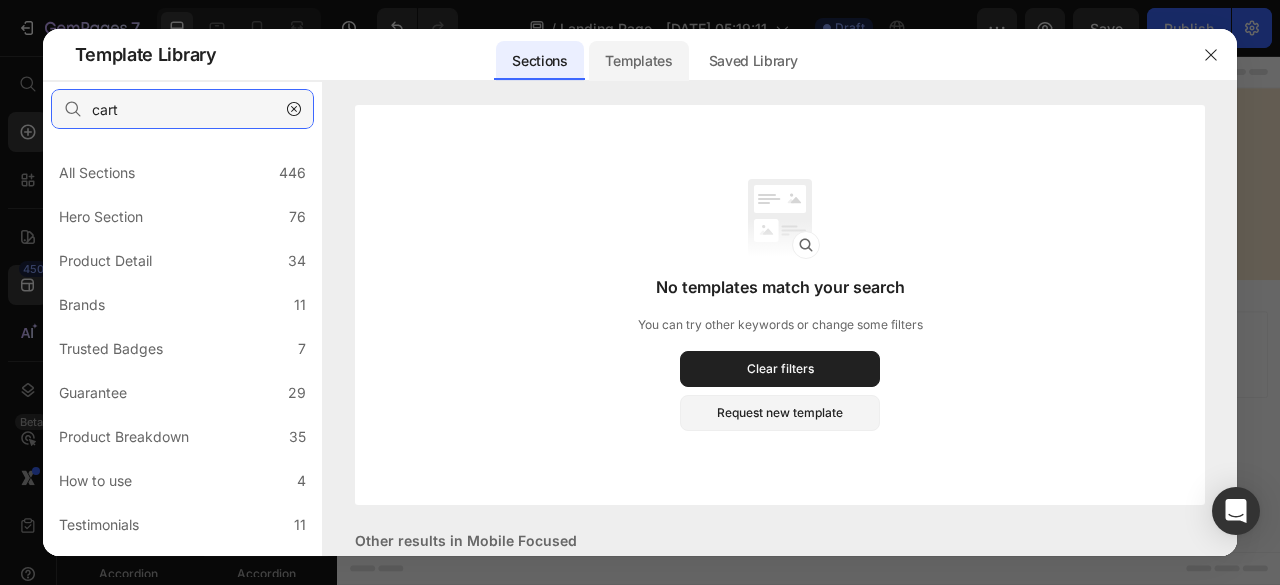 type on "cart" 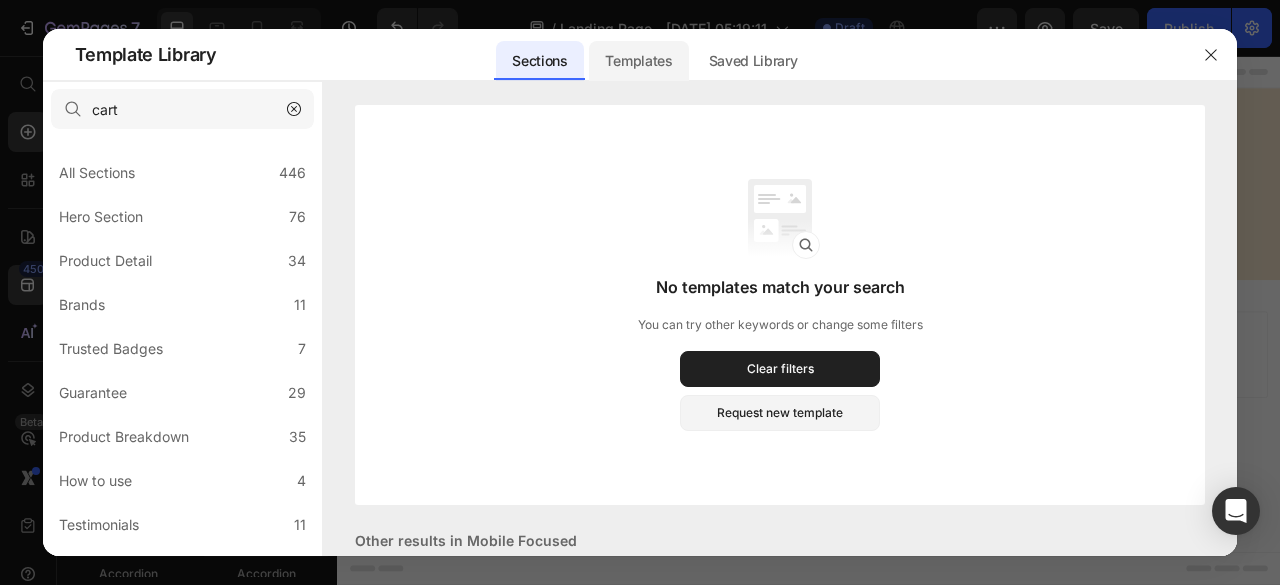 click on "Templates" 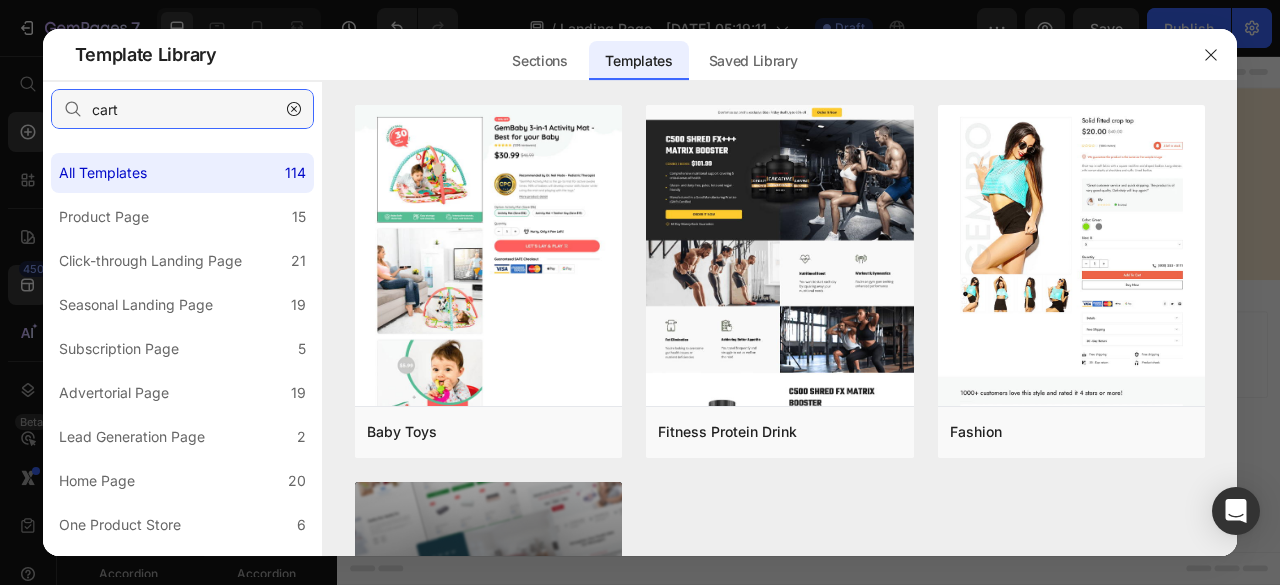 click on "cart" at bounding box center (182, 109) 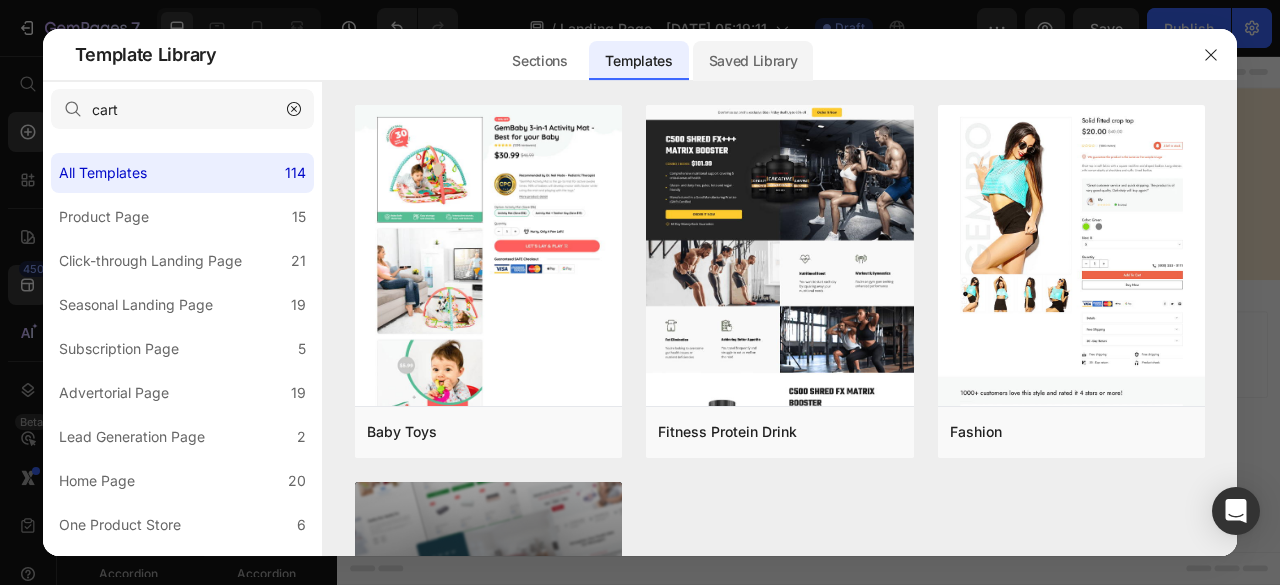 click on "Saved Library" 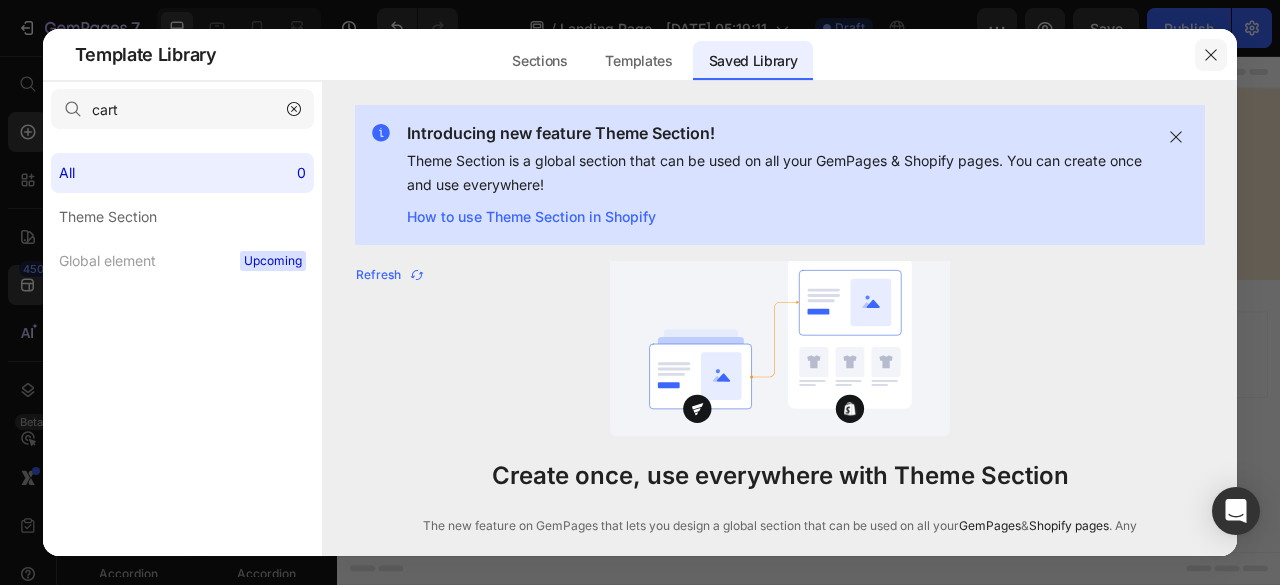 click at bounding box center (1211, 55) 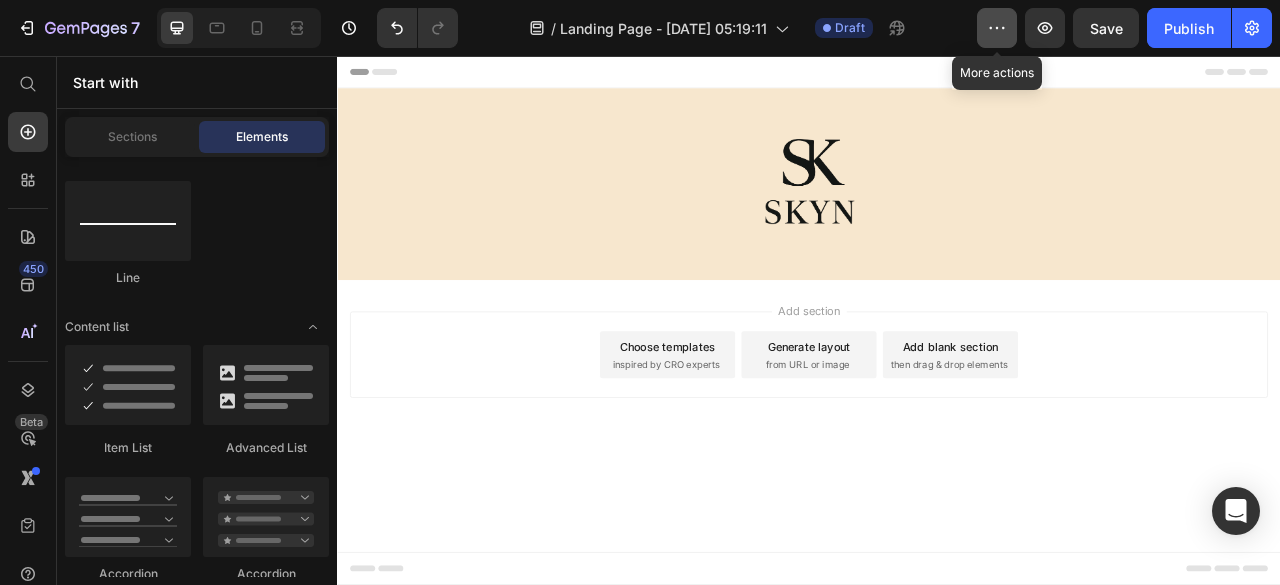 click 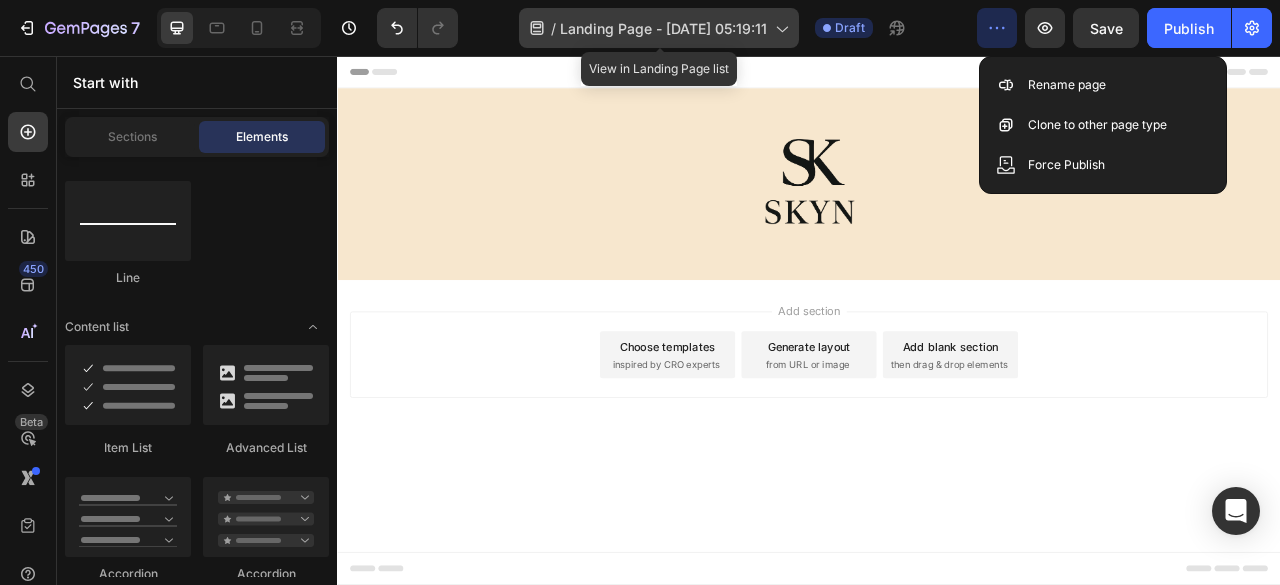 click on "Landing Page - [DATE] 05:19:11" at bounding box center [663, 28] 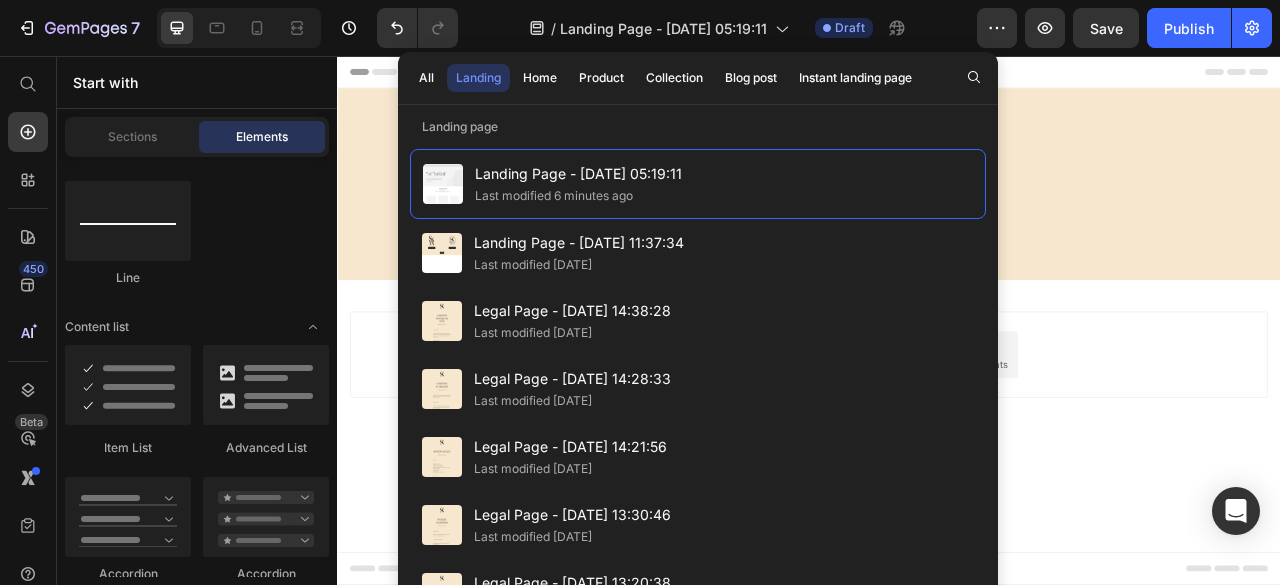 click on "Add section Choose templates inspired by CRO experts Generate layout from URL or image Add blank section then drag & drop elements" at bounding box center [937, 436] 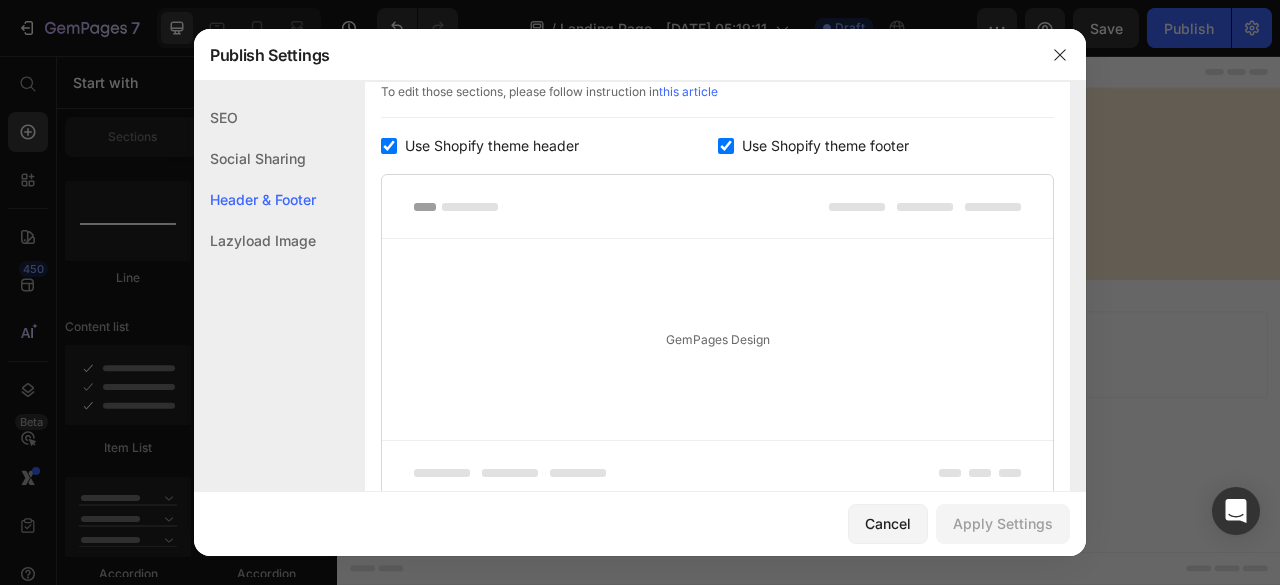 scroll, scrollTop: 1000, scrollLeft: 0, axis: vertical 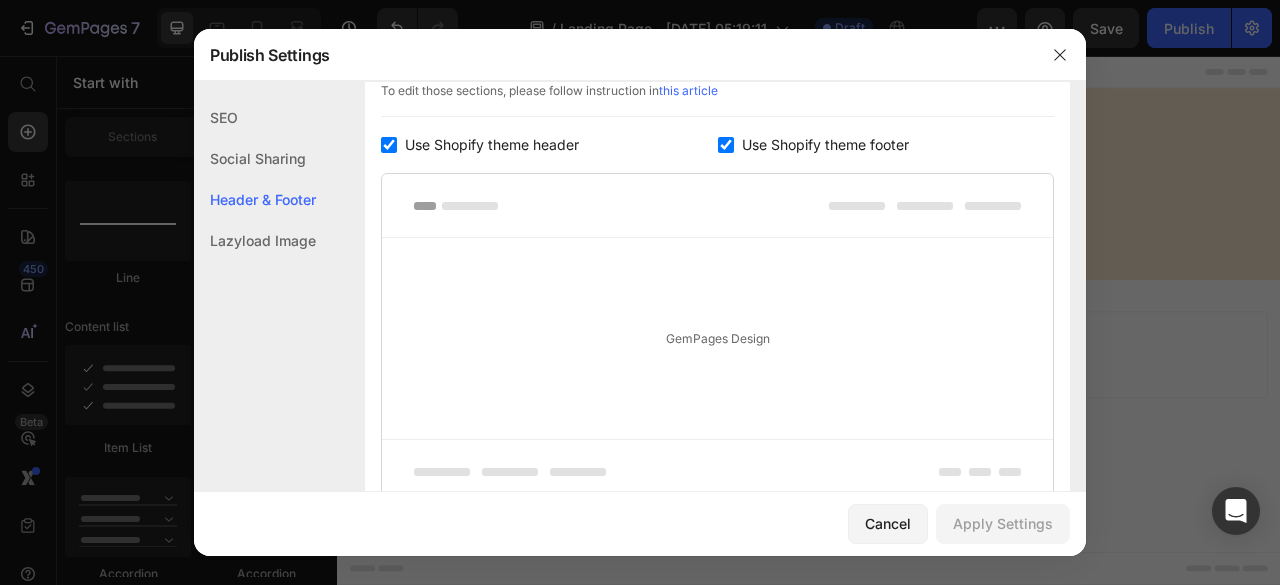 click at bounding box center [389, 145] 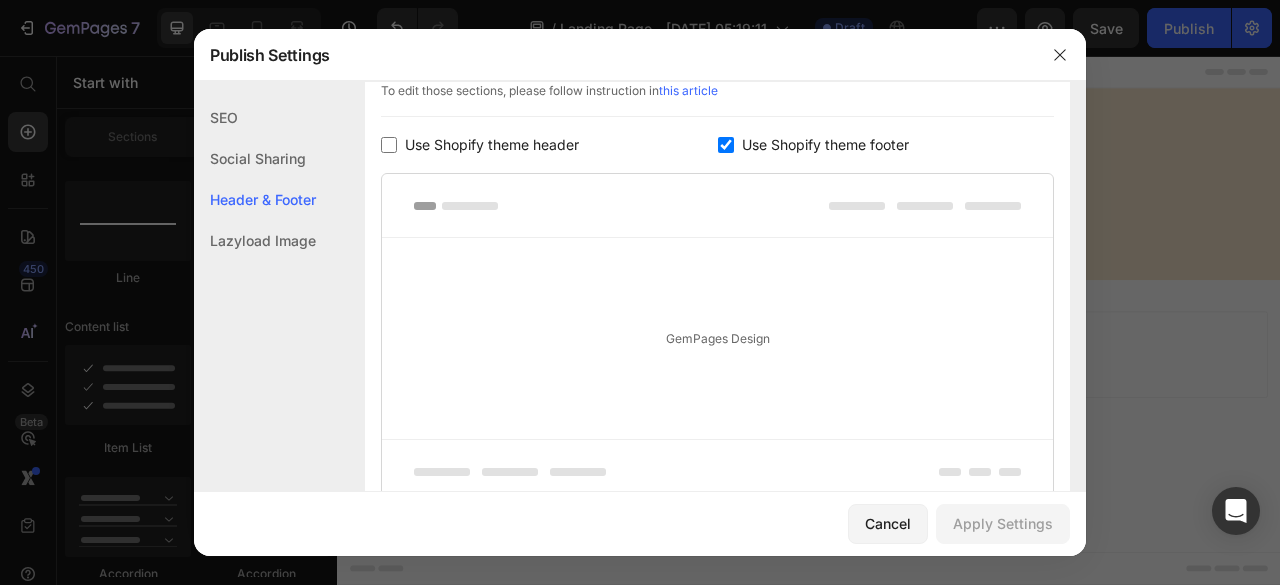 checkbox on "false" 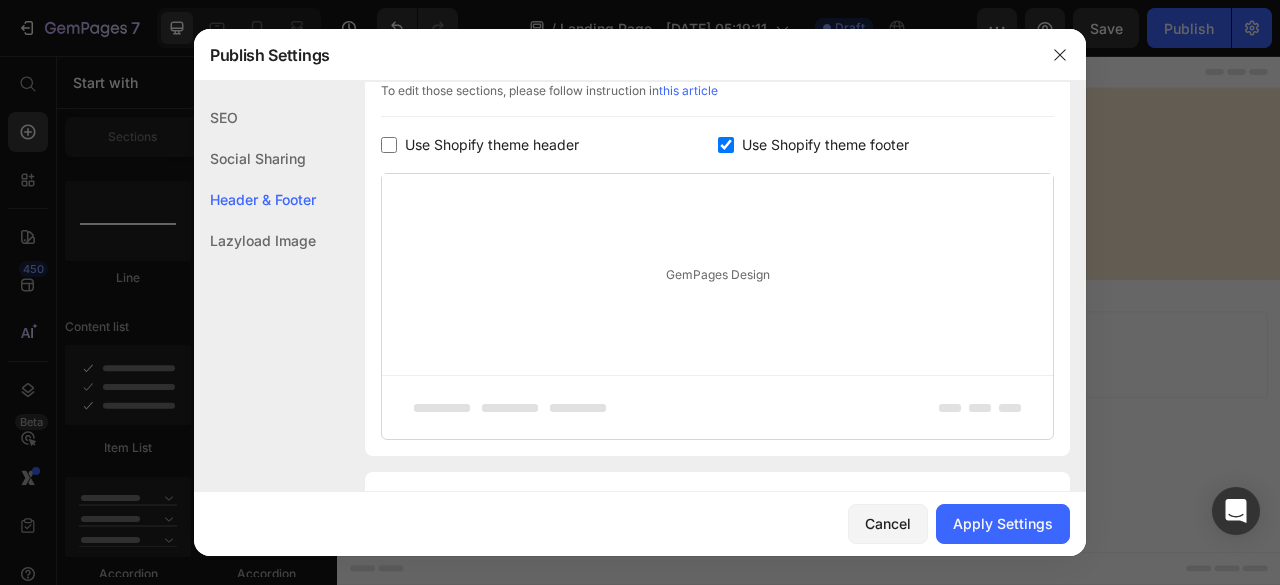 click at bounding box center [726, 145] 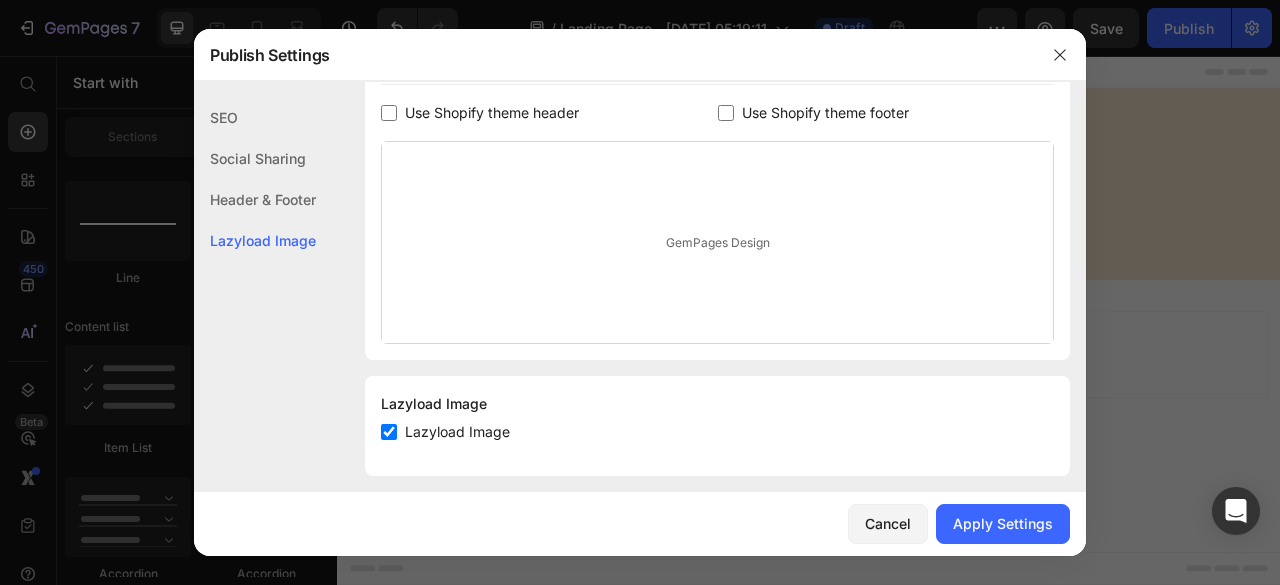 scroll, scrollTop: 1046, scrollLeft: 0, axis: vertical 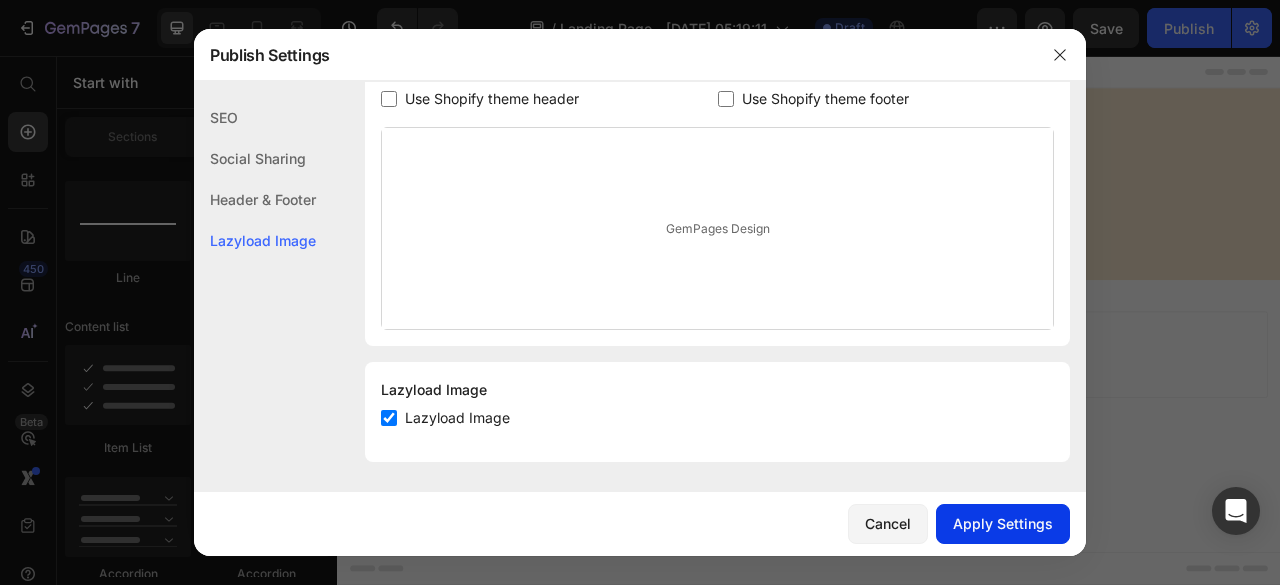 click on "Apply Settings" at bounding box center (1003, 523) 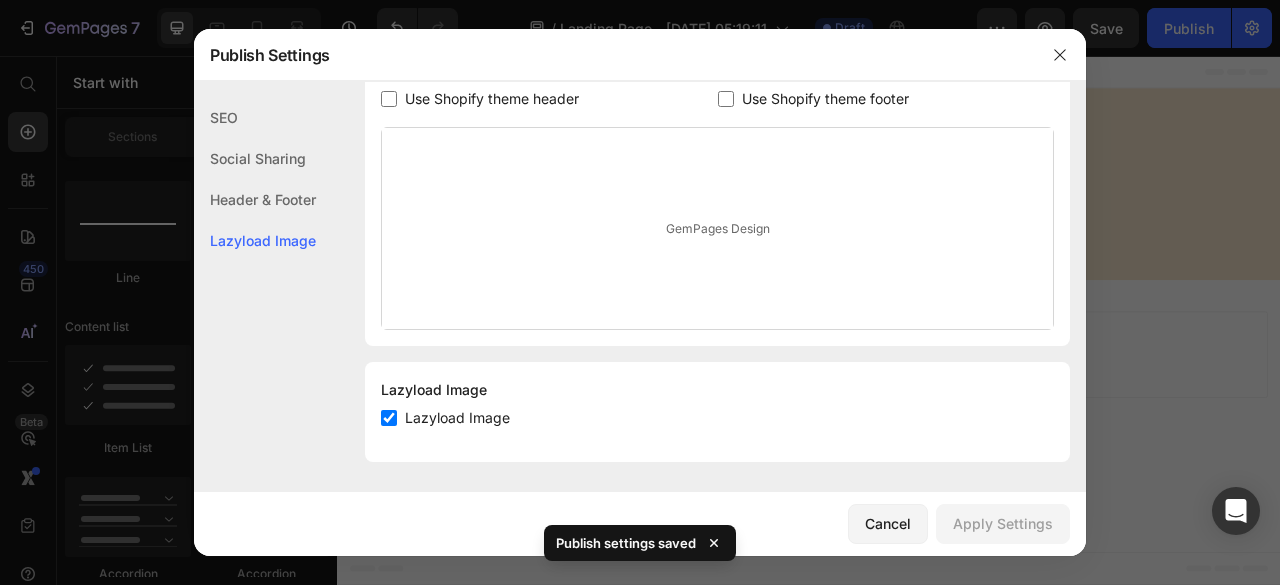 click 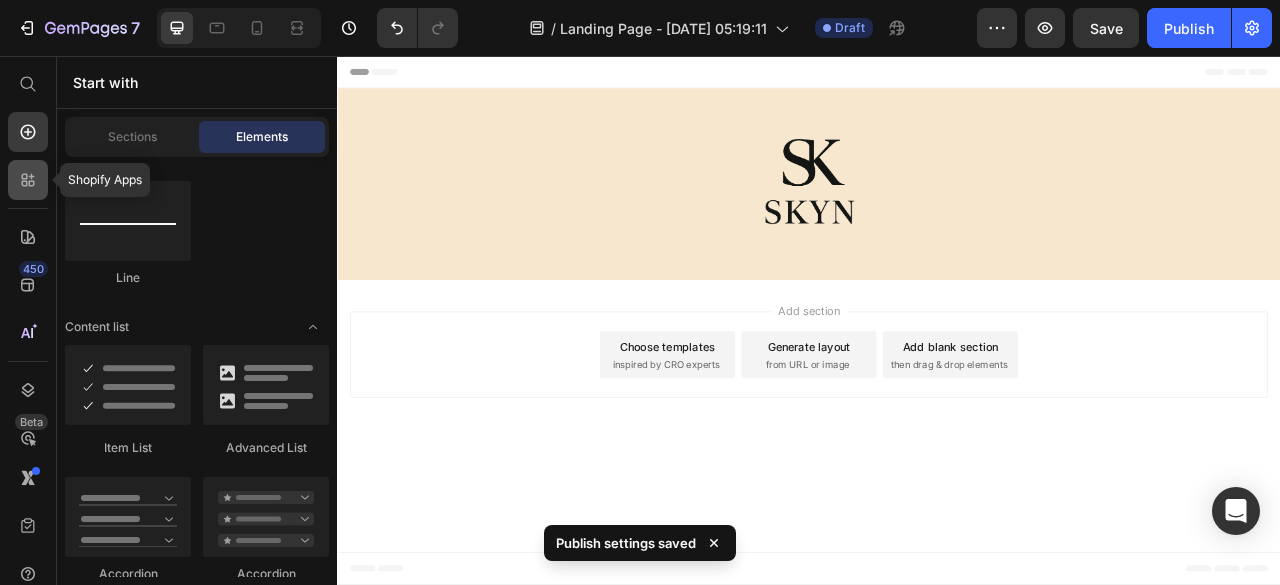 click 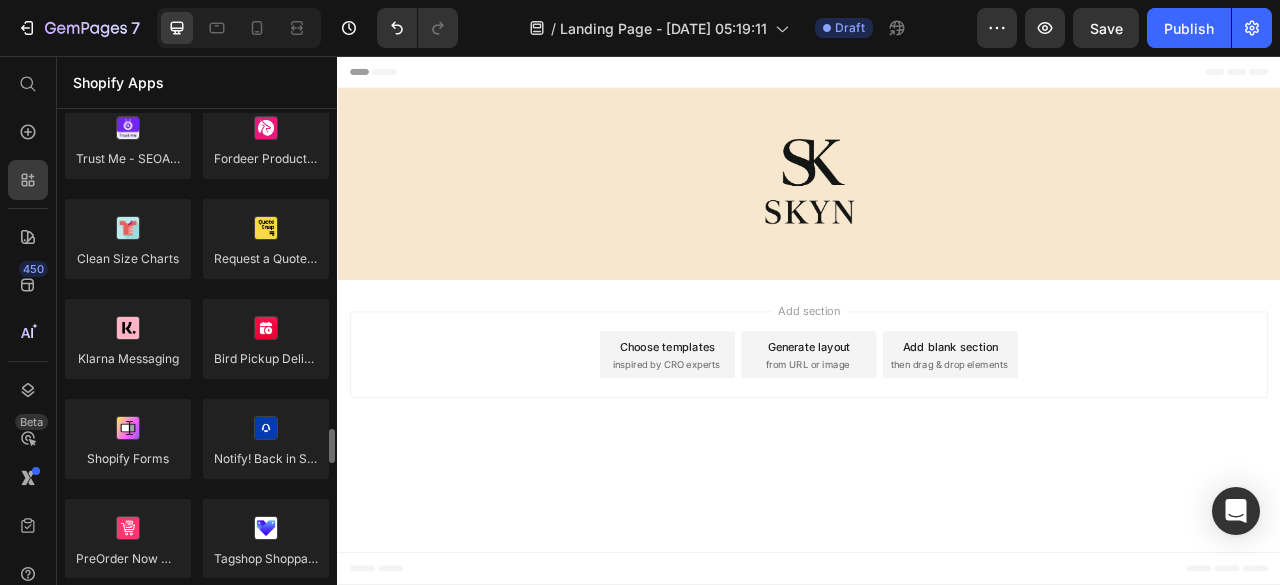 scroll, scrollTop: 4400, scrollLeft: 0, axis: vertical 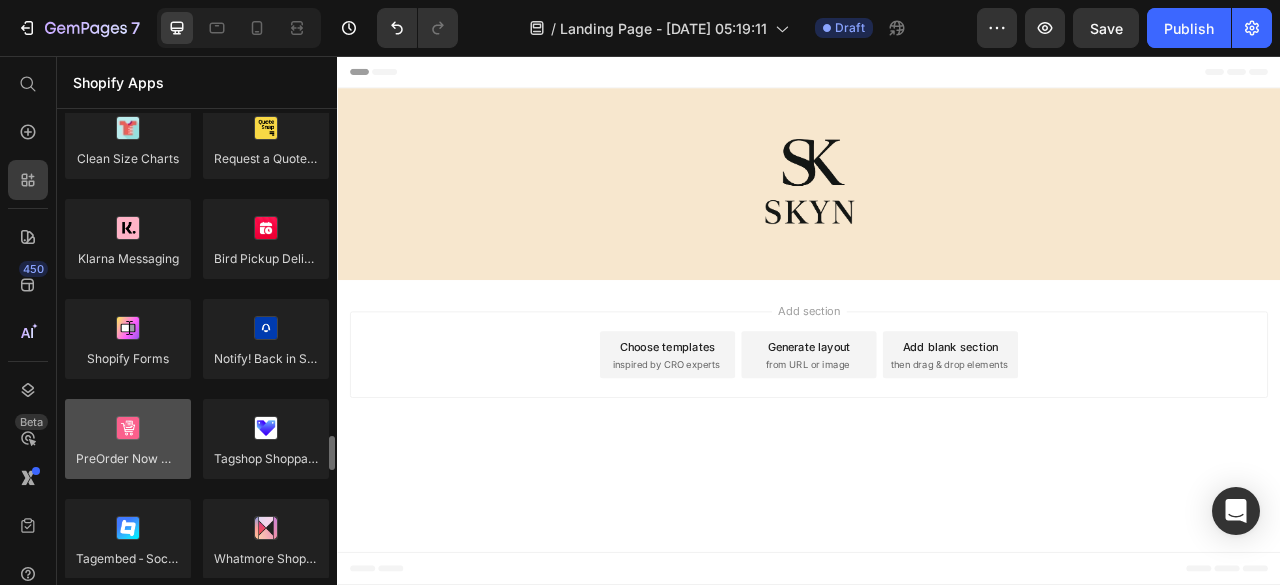 click at bounding box center [128, 439] 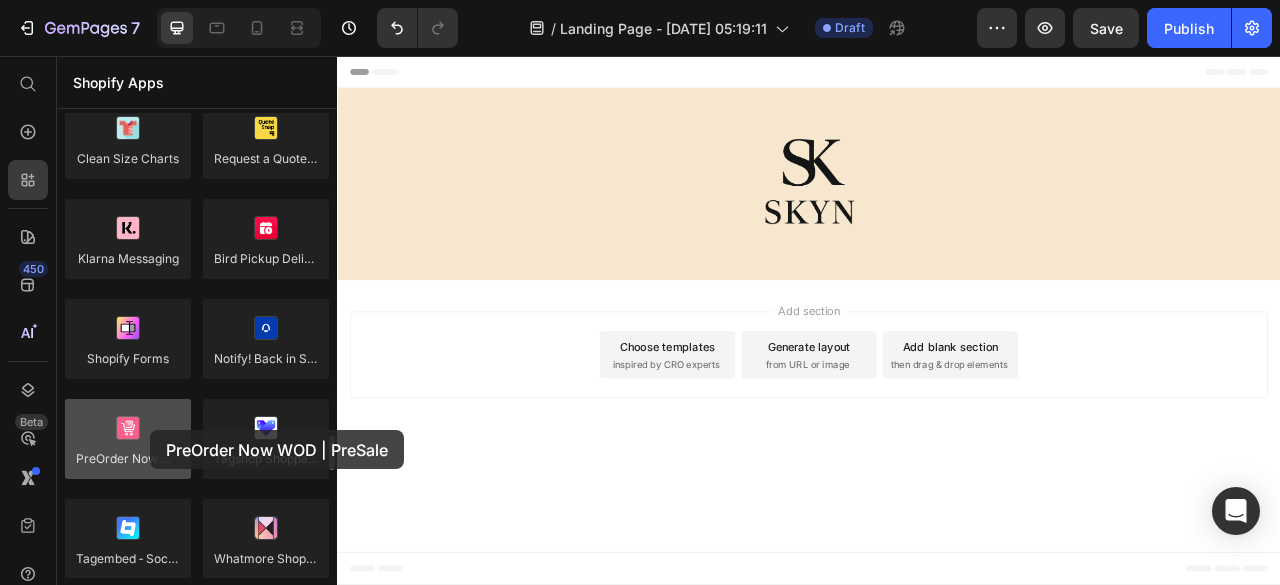 click at bounding box center (128, 439) 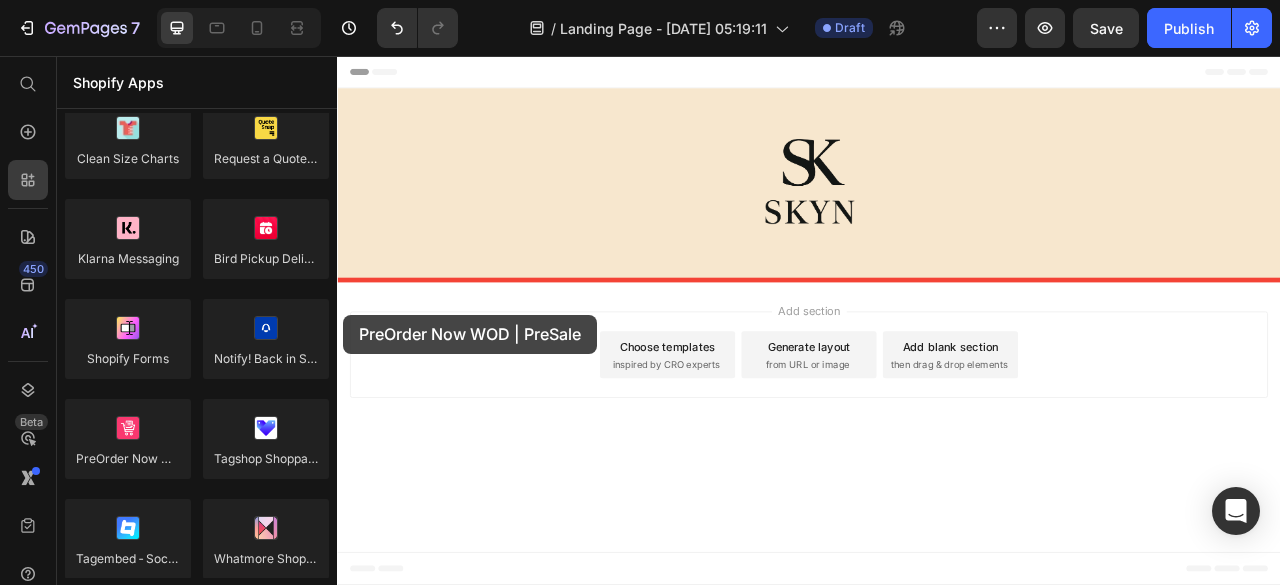 drag, startPoint x: 461, startPoint y: 478, endPoint x: 496, endPoint y: 404, distance: 81.859634 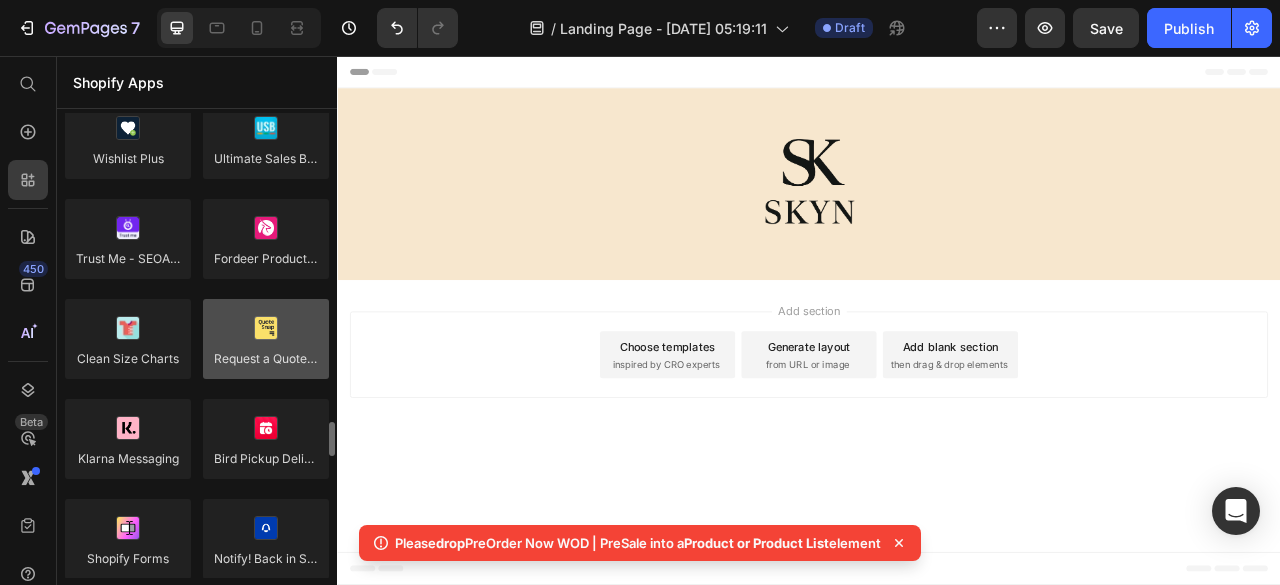 scroll, scrollTop: 4100, scrollLeft: 0, axis: vertical 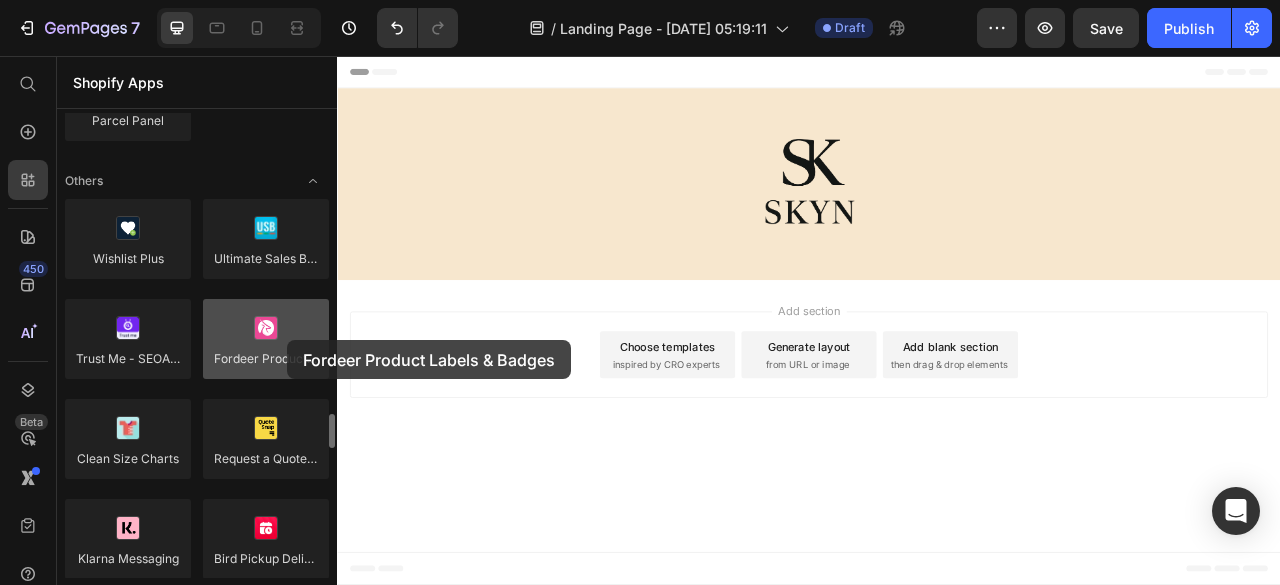 drag, startPoint x: 268, startPoint y: 356, endPoint x: 287, endPoint y: 340, distance: 24.839485 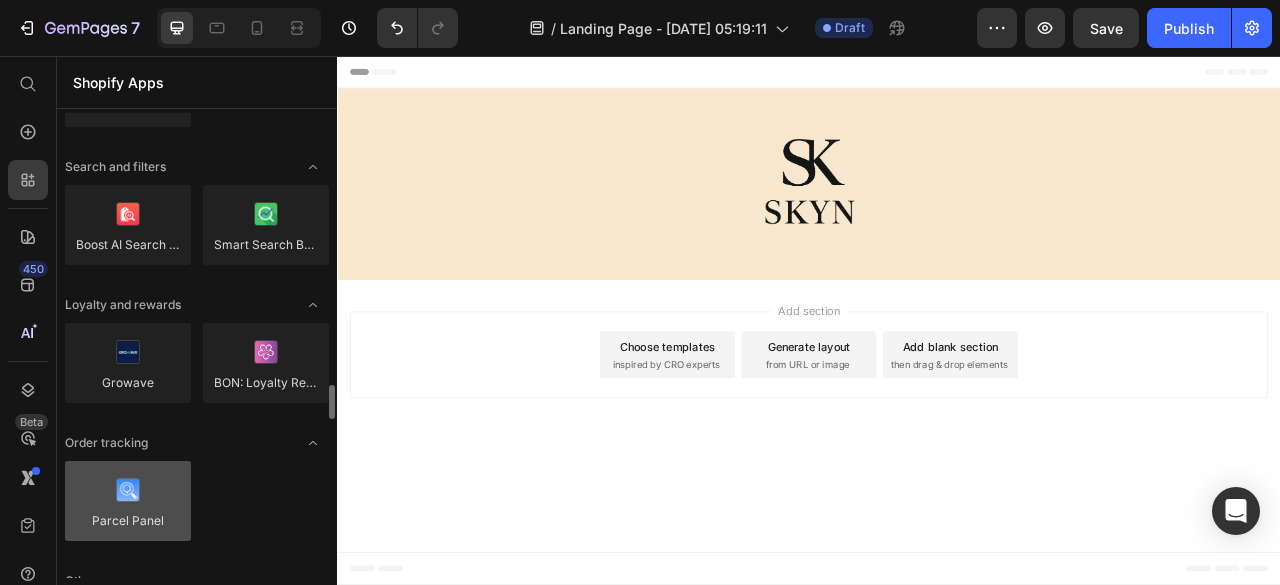 scroll, scrollTop: 3800, scrollLeft: 0, axis: vertical 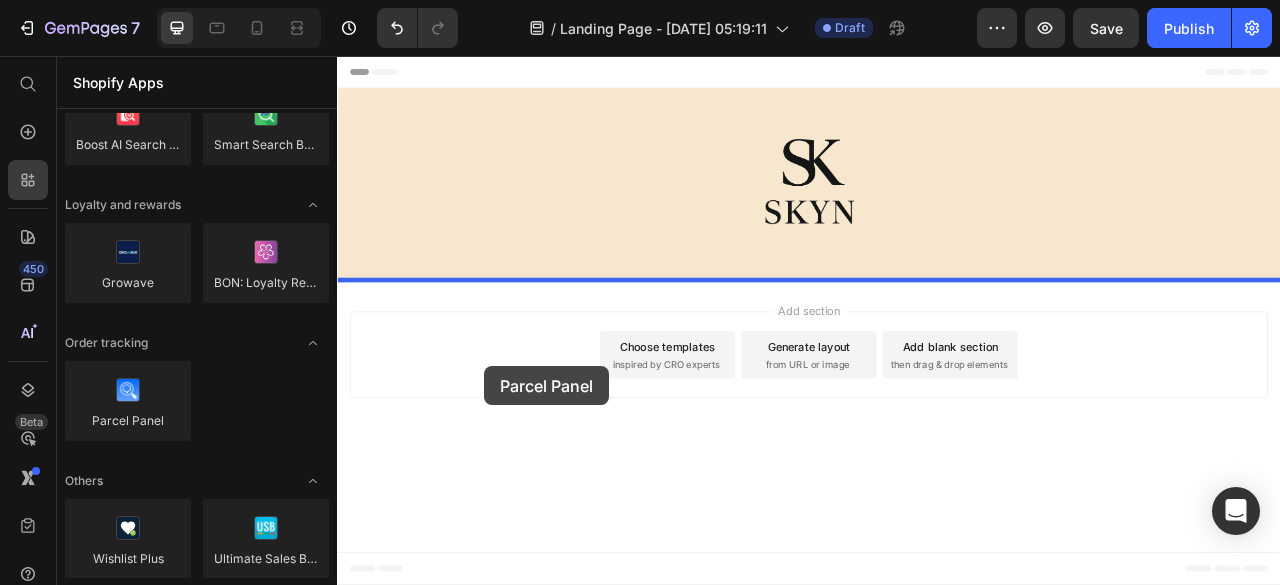 drag, startPoint x: 489, startPoint y: 459, endPoint x: 558, endPoint y: 440, distance: 71.568146 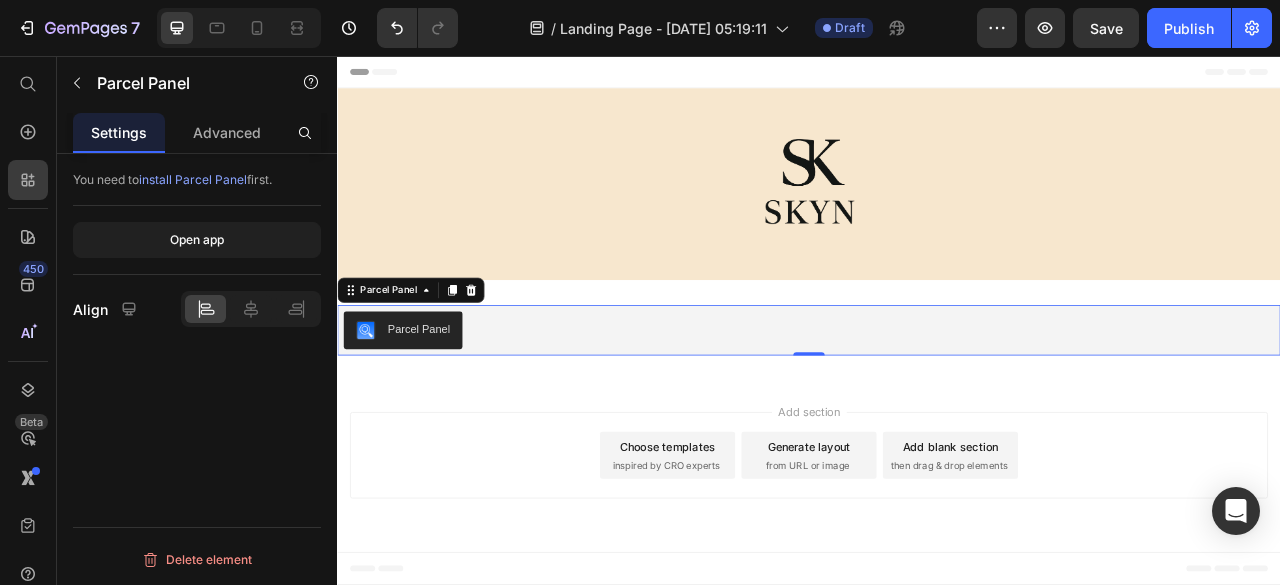click on "Parcel Panel" at bounding box center (420, 405) 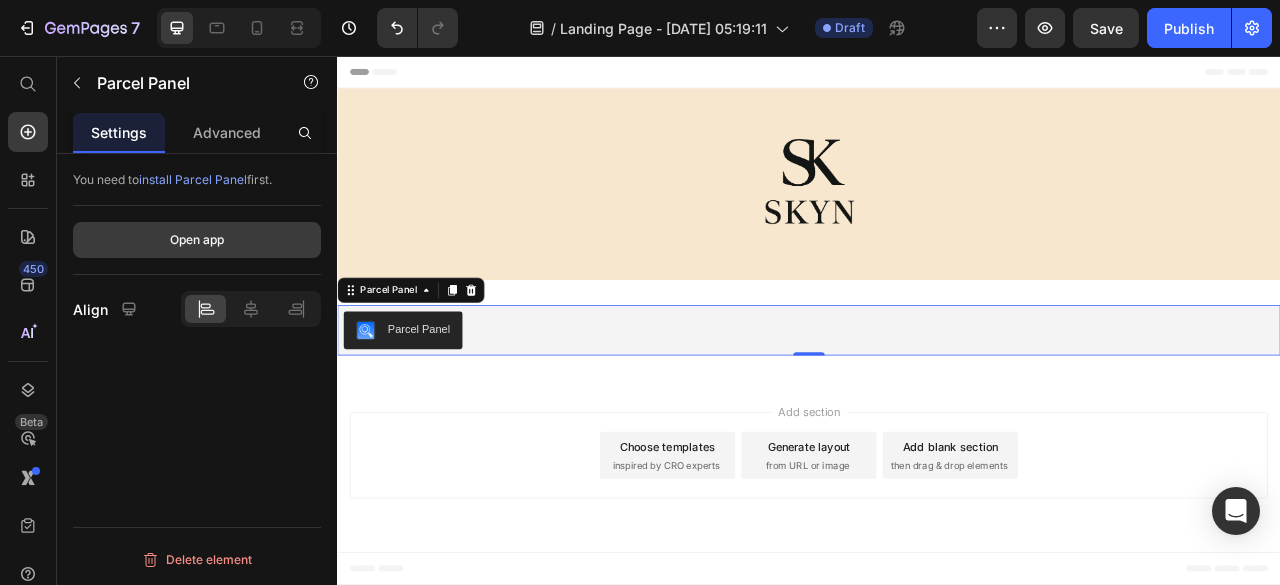 click on "Open app" at bounding box center (197, 240) 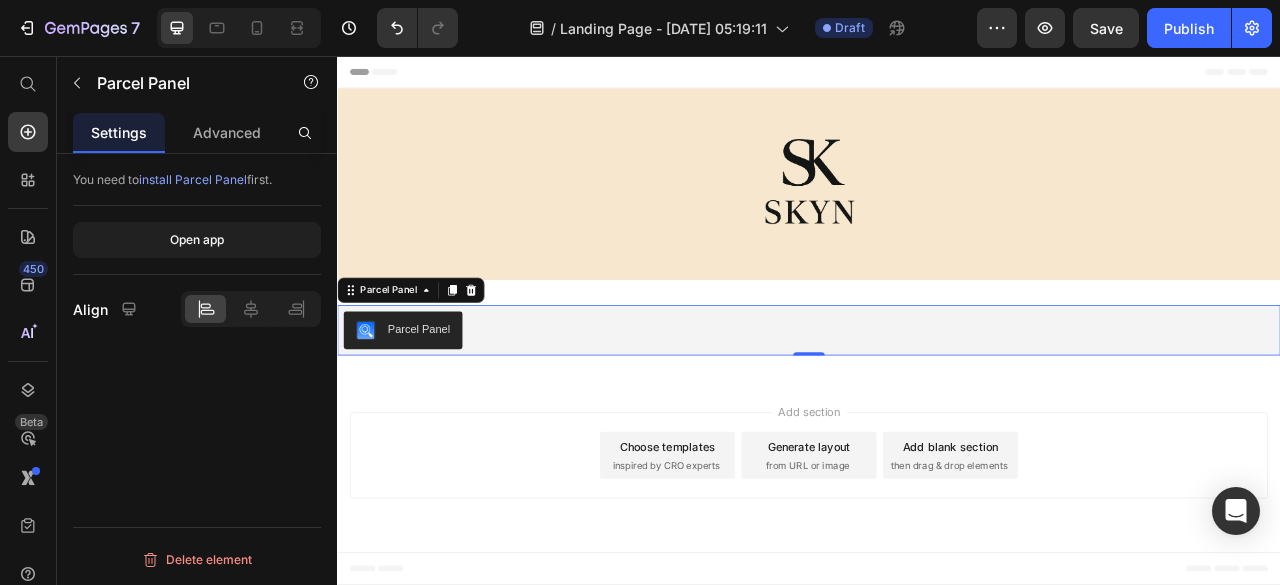 click at bounding box center (507, 354) 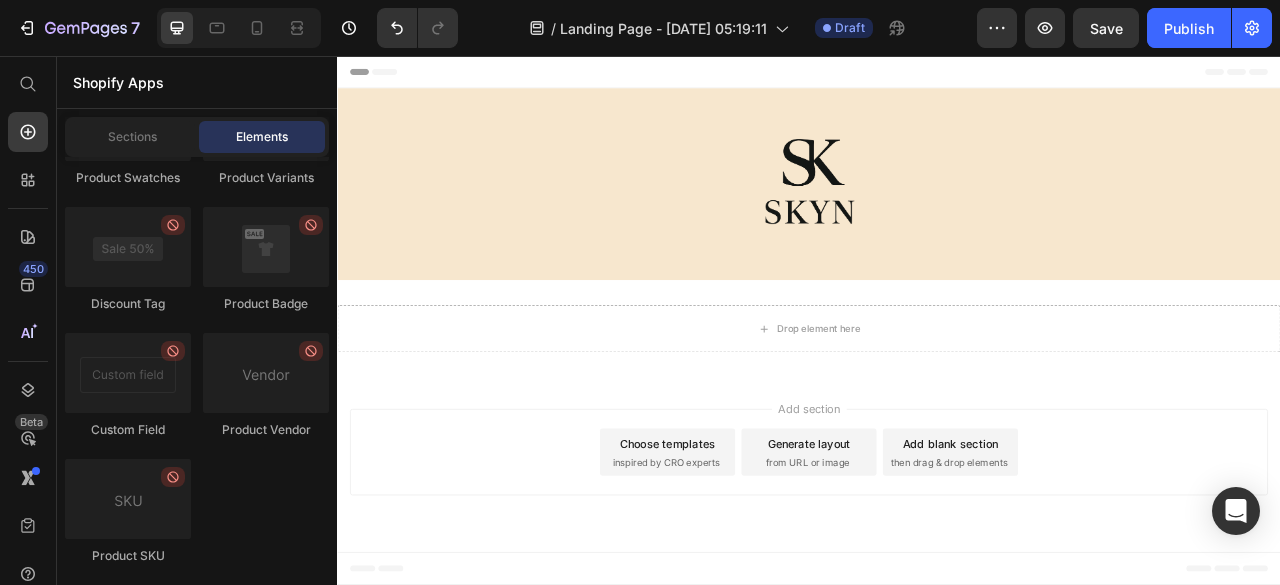 click on "then drag & drop elements" at bounding box center [1115, 573] 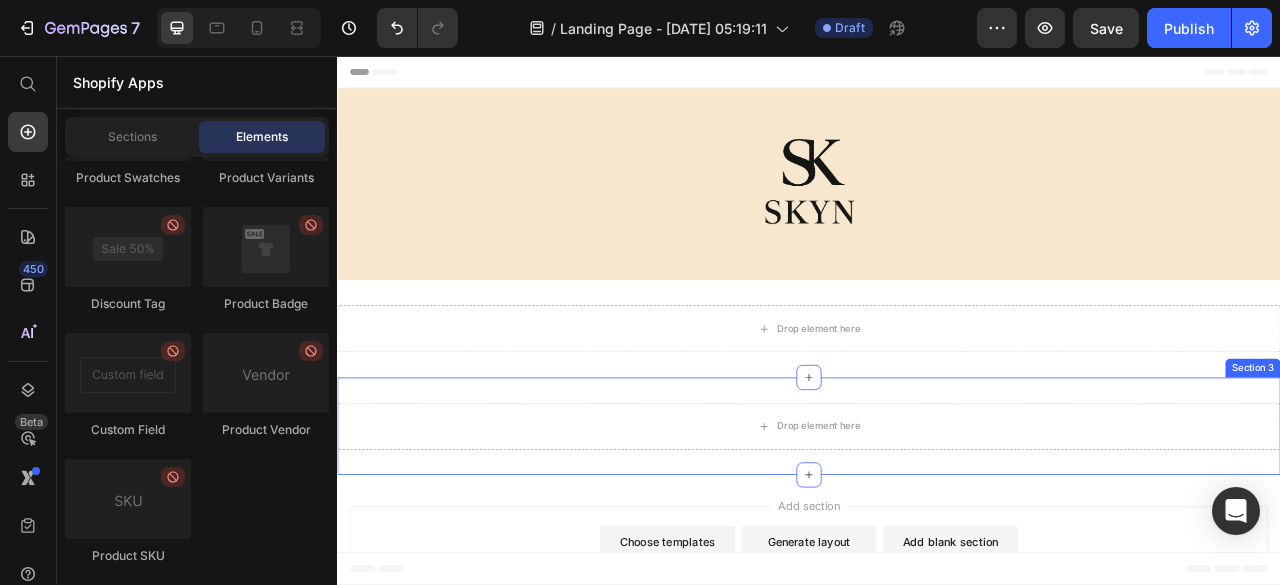 click on "Drop element here Section 3" at bounding box center [937, 527] 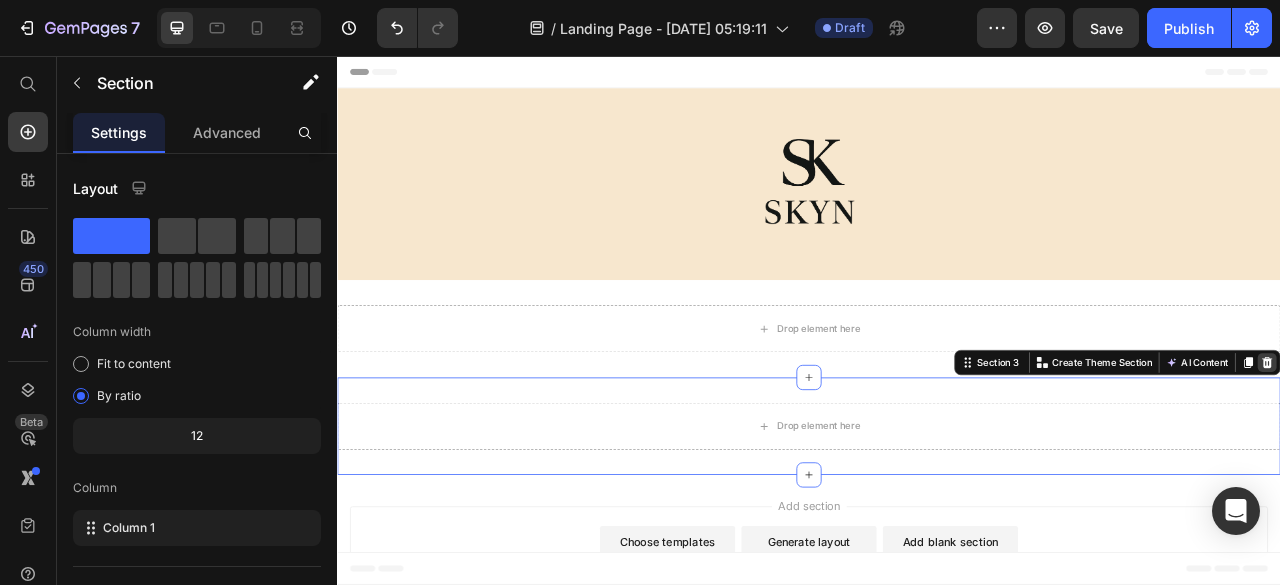 click 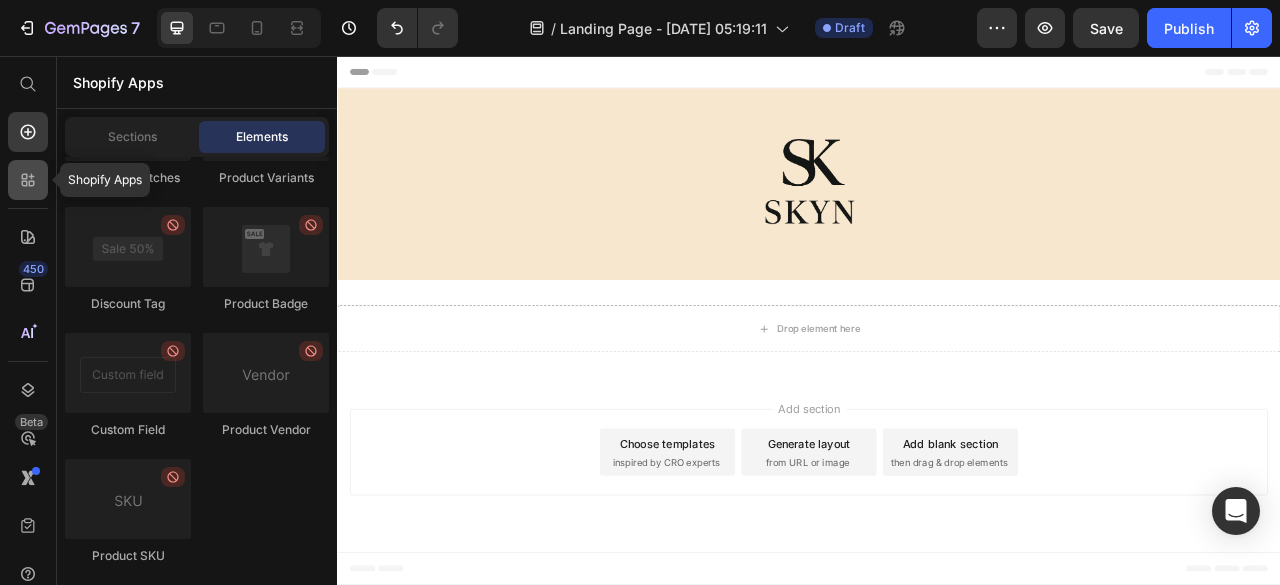 click 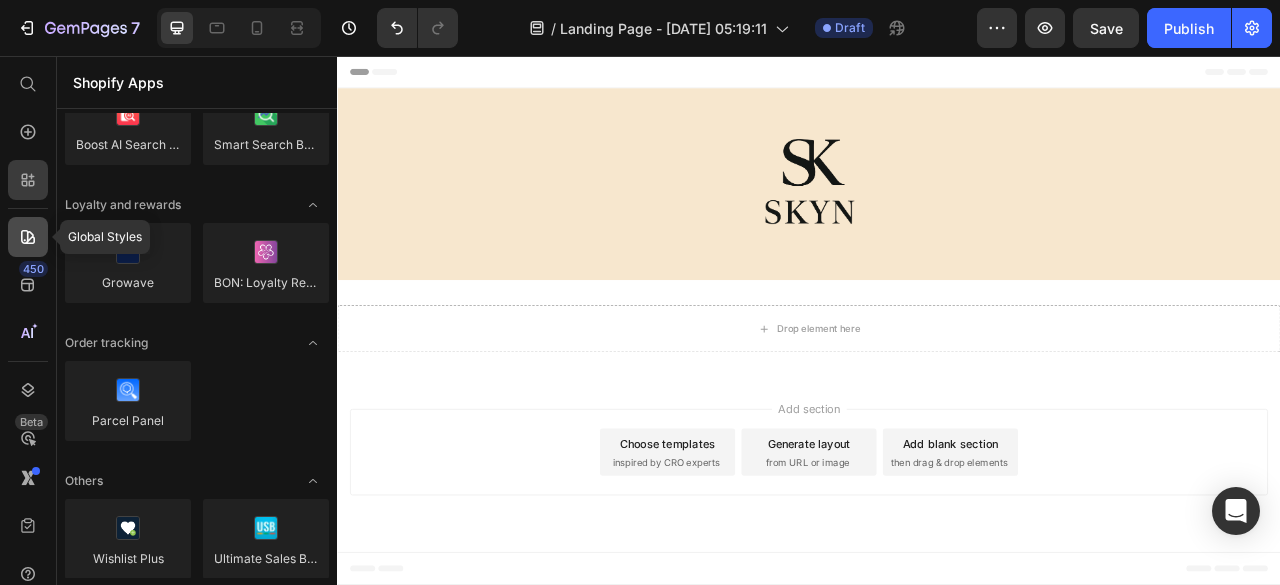 click 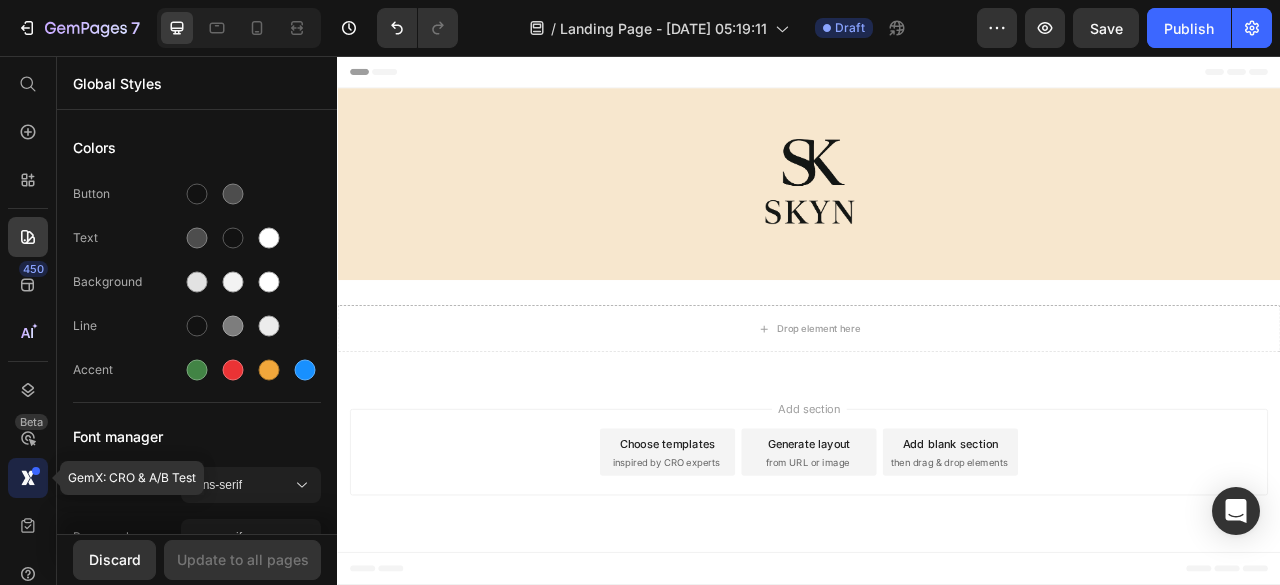 click 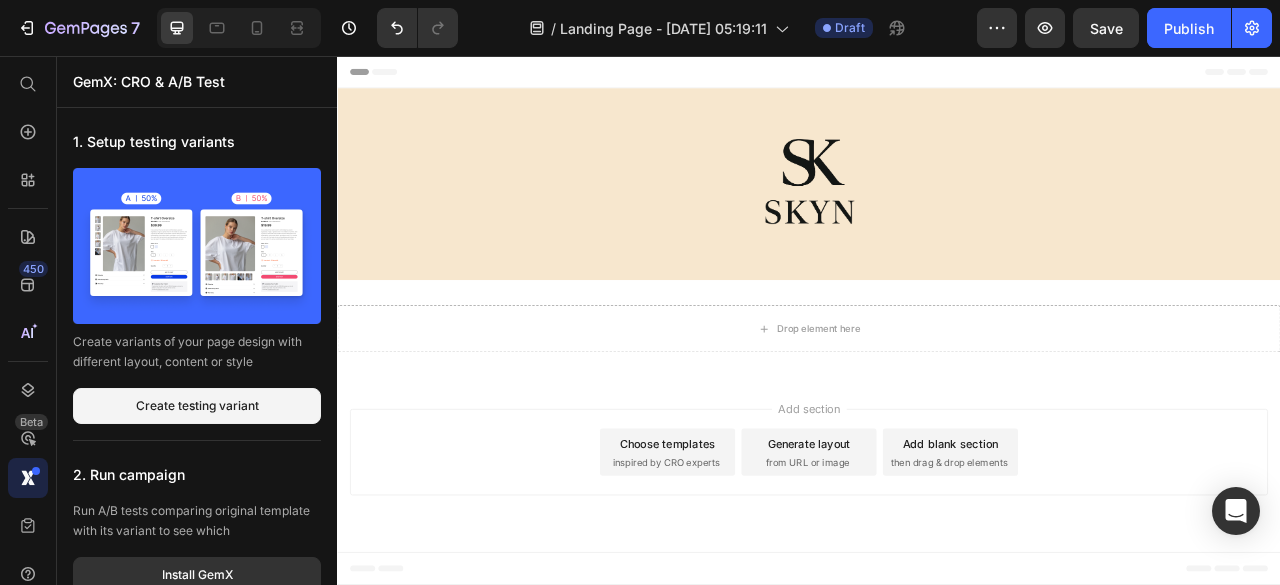 scroll, scrollTop: 68, scrollLeft: 0, axis: vertical 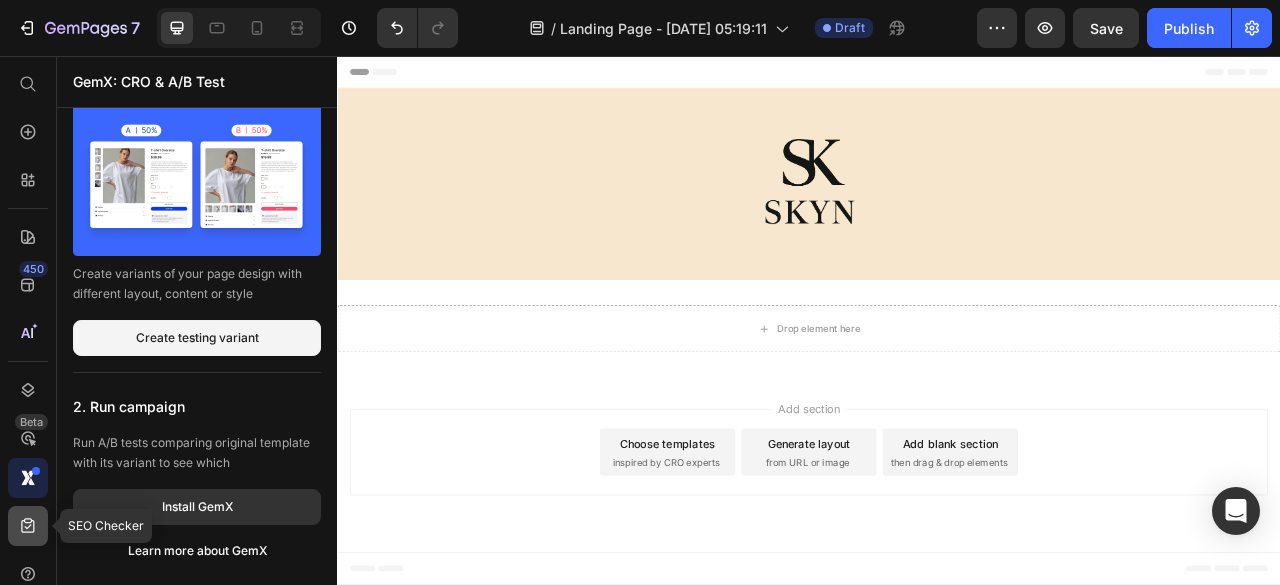 click 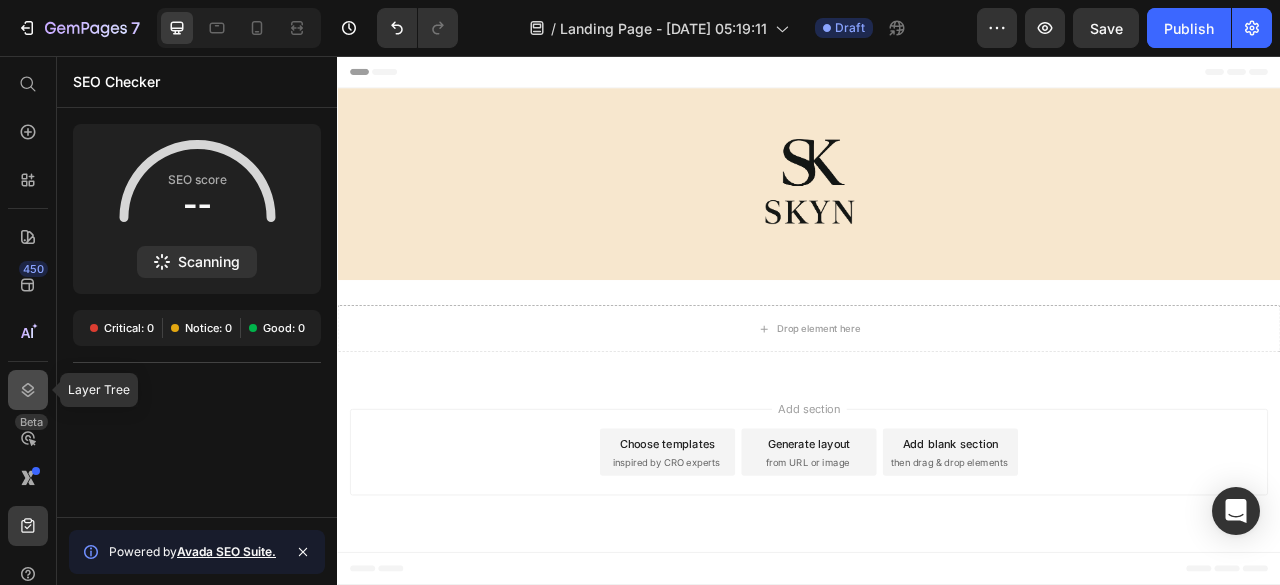 click 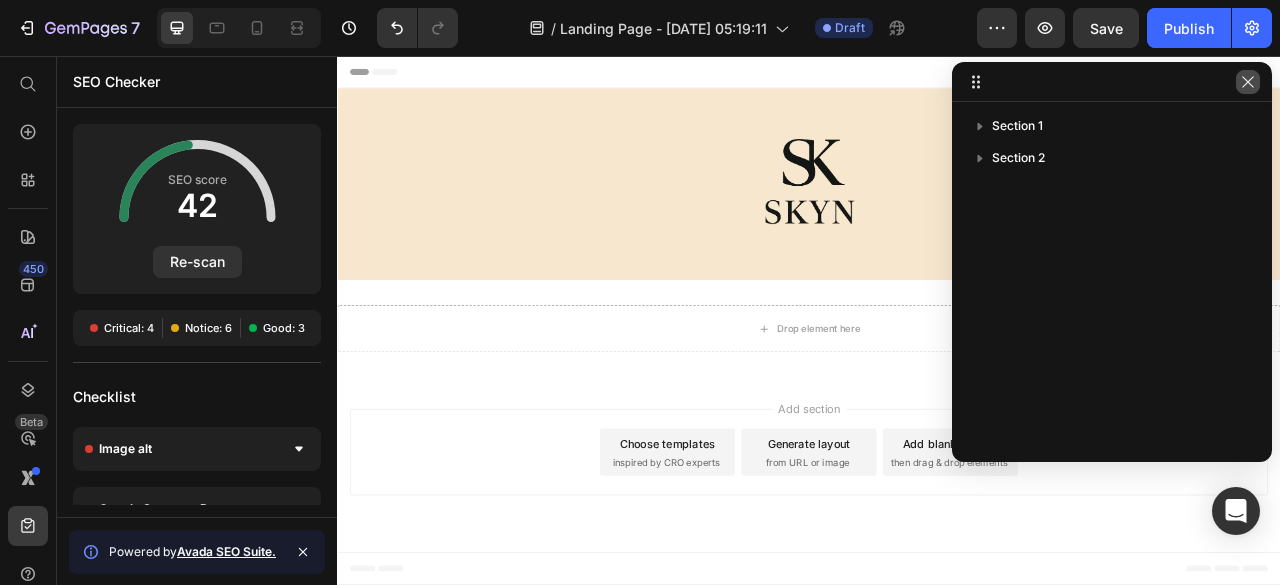 click 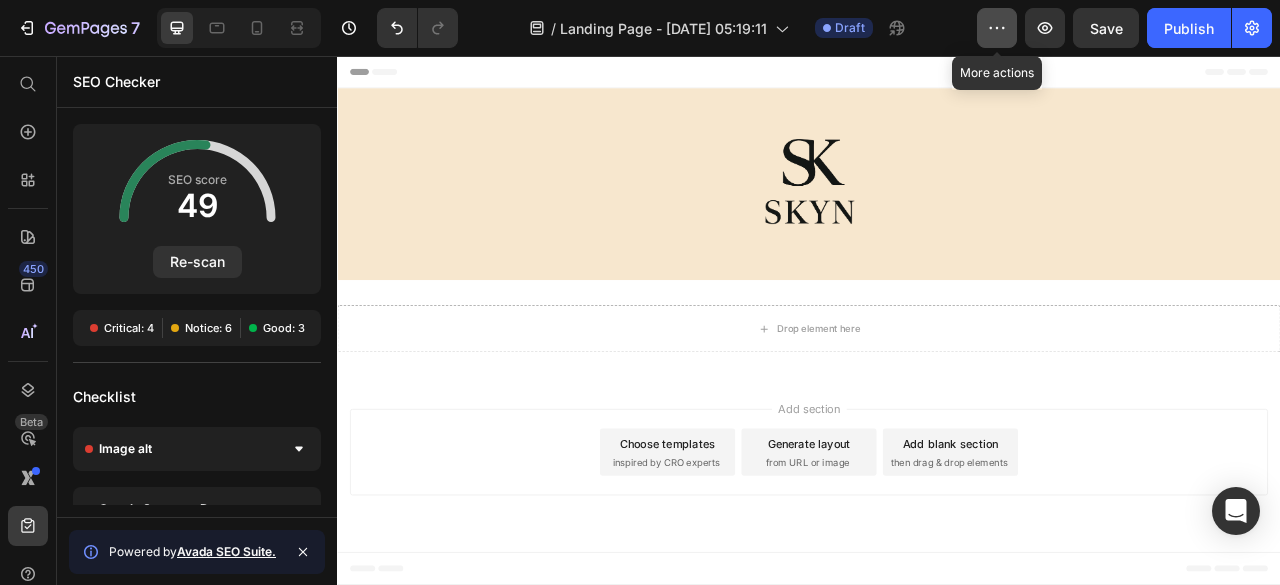 click 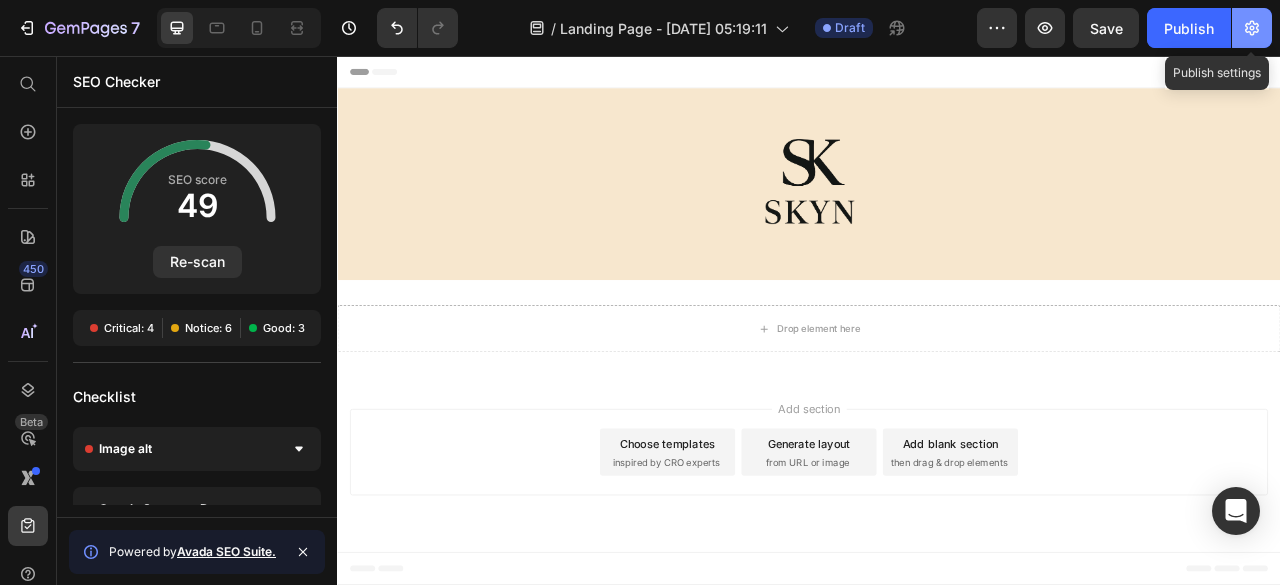click 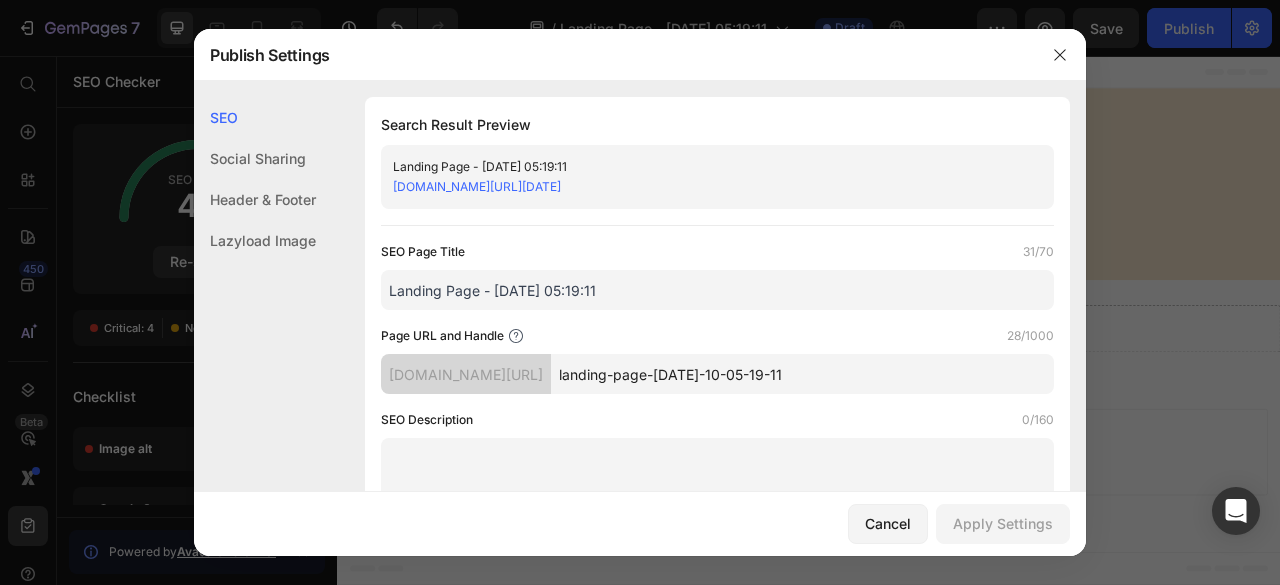 click on "Social Sharing" 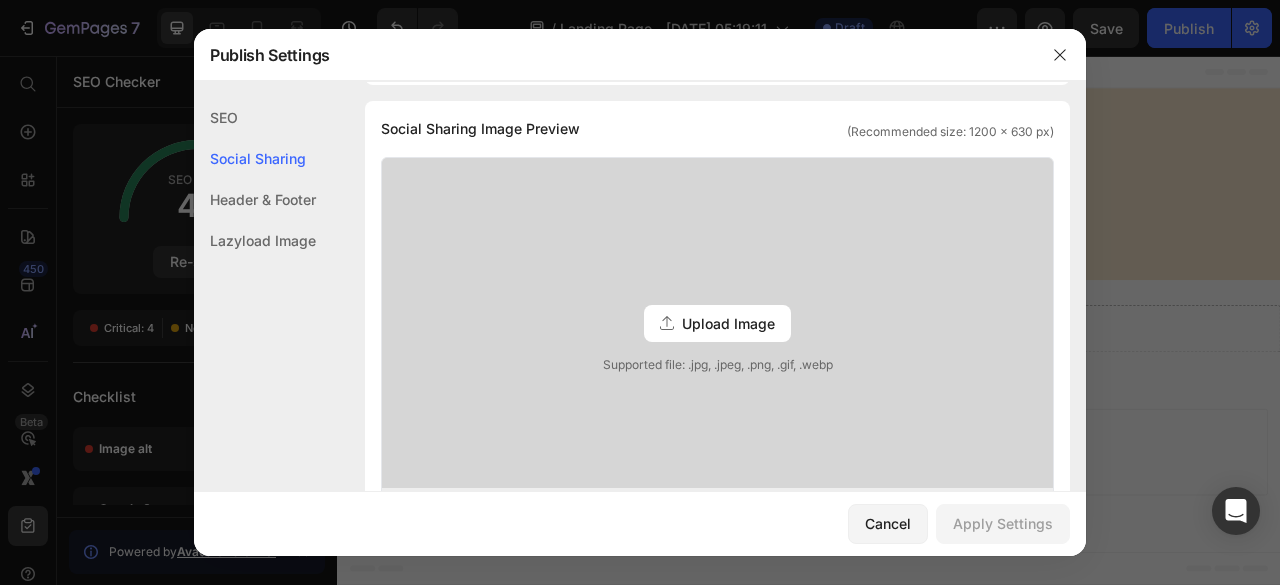 click on "Lazyload Image" 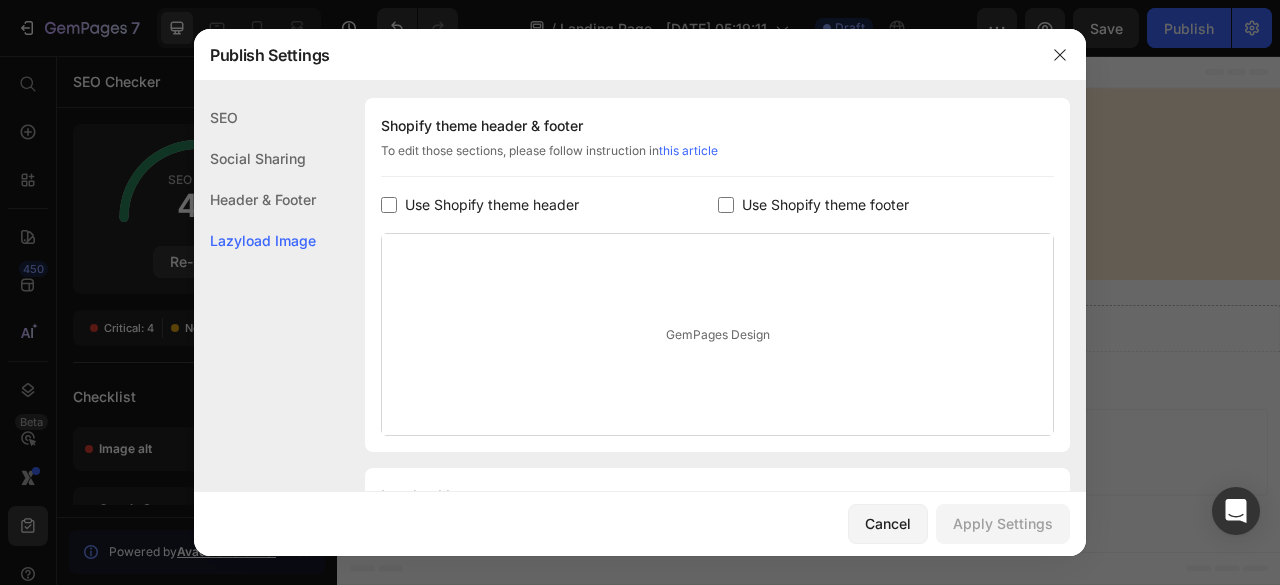 scroll, scrollTop: 1046, scrollLeft: 0, axis: vertical 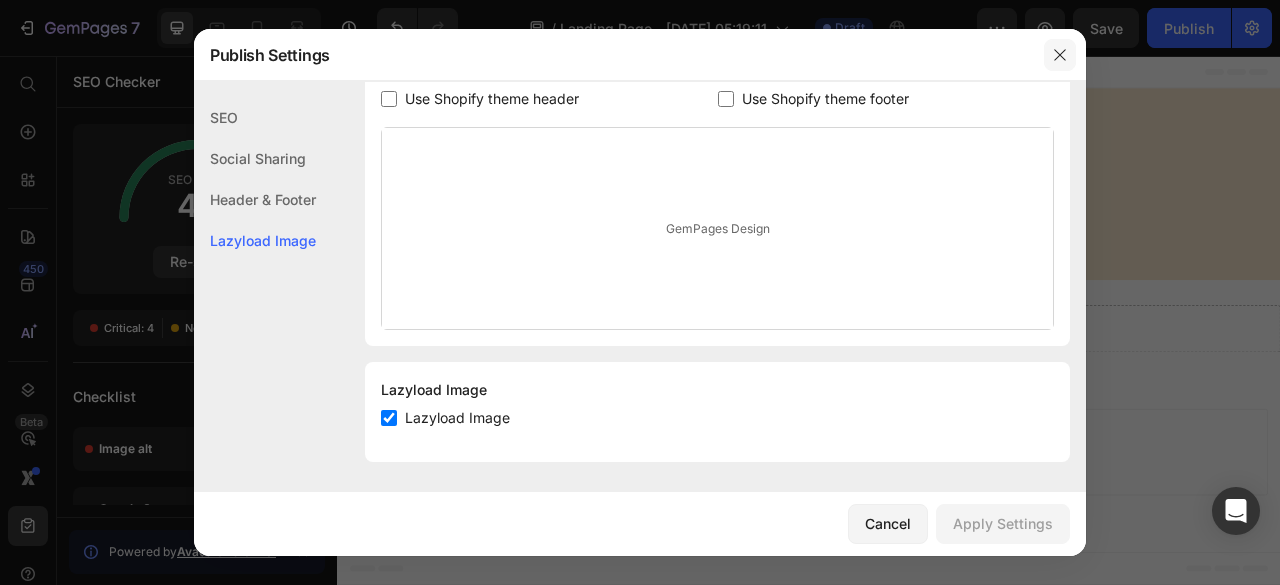 click at bounding box center (1060, 55) 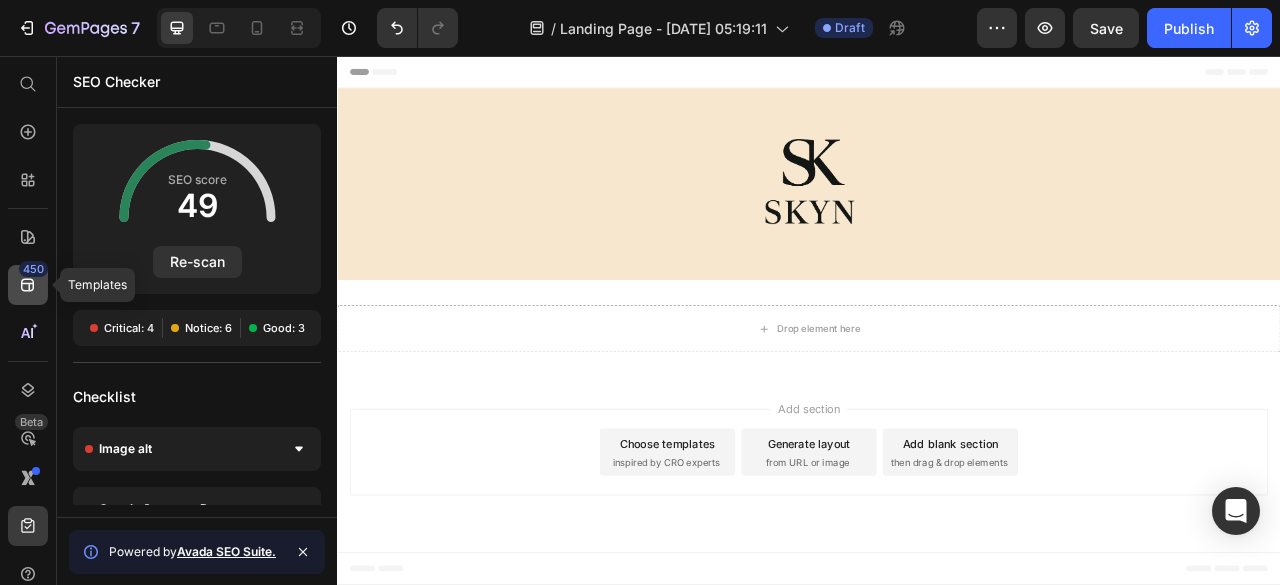 click 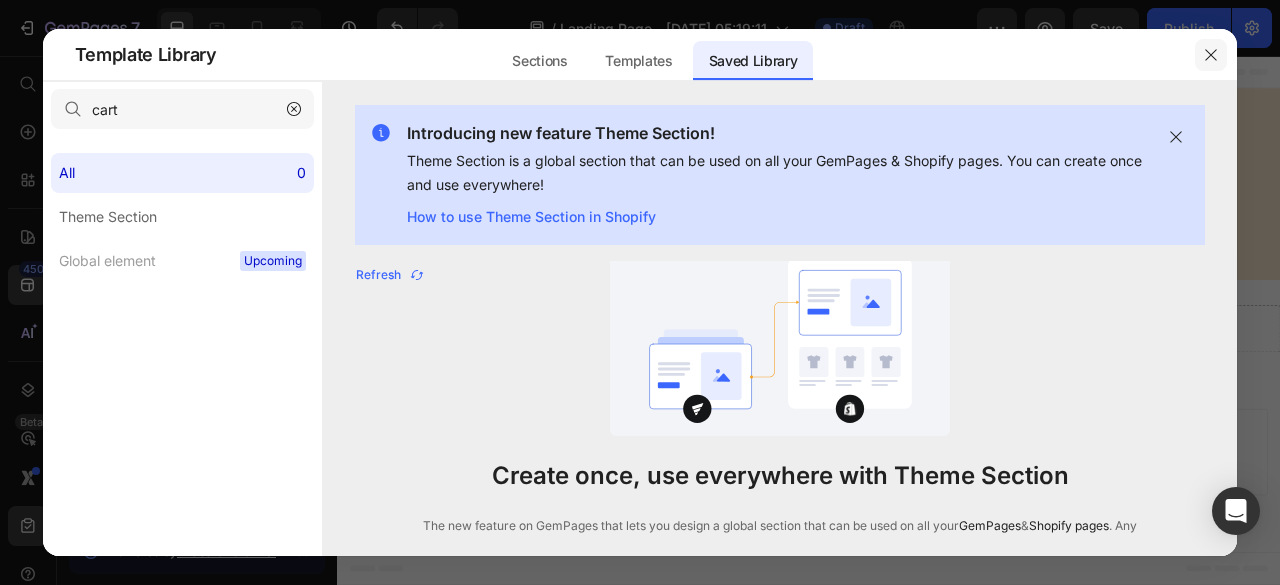 drag, startPoint x: 1216, startPoint y: 58, endPoint x: 1115, endPoint y: 2, distance: 115.48593 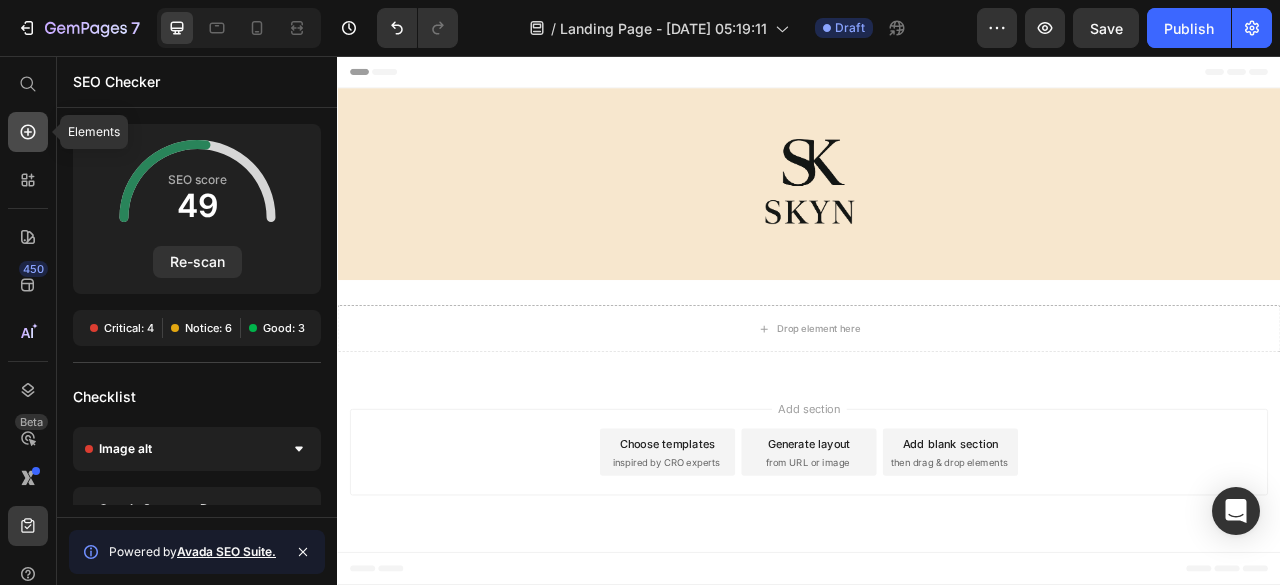 click 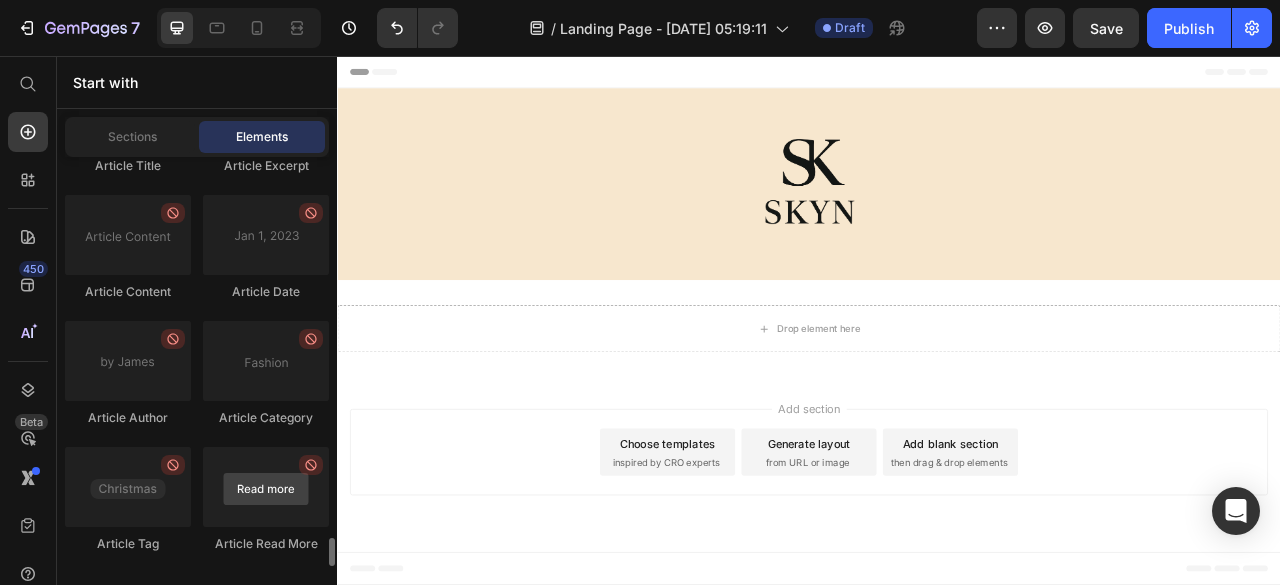 scroll, scrollTop: 5758, scrollLeft: 0, axis: vertical 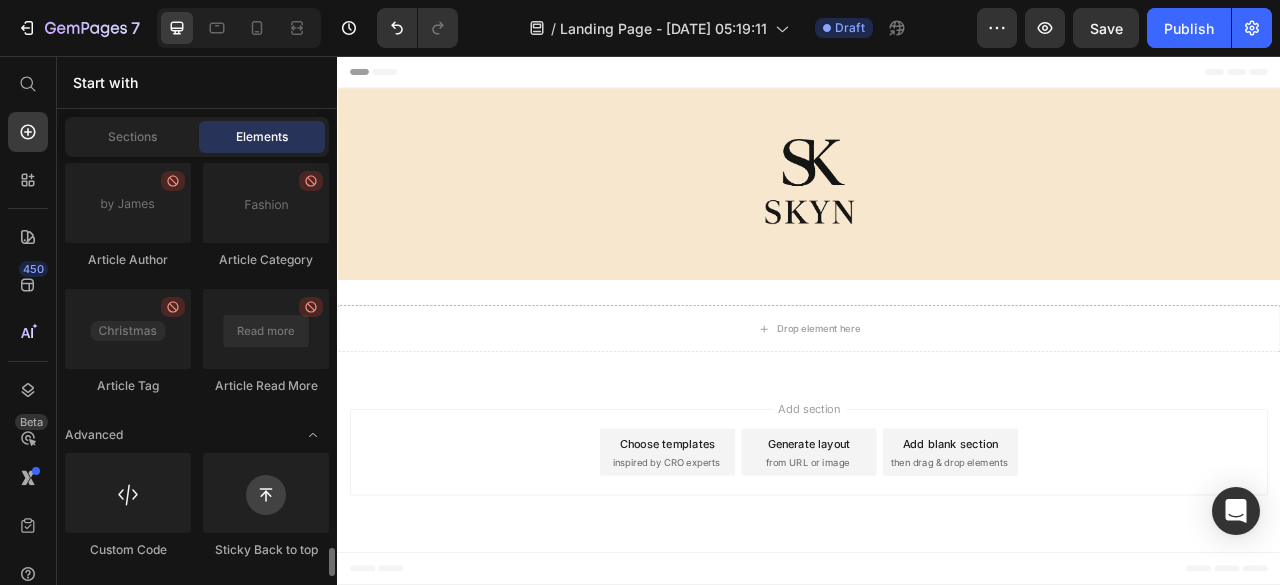 click on "Custom Code" 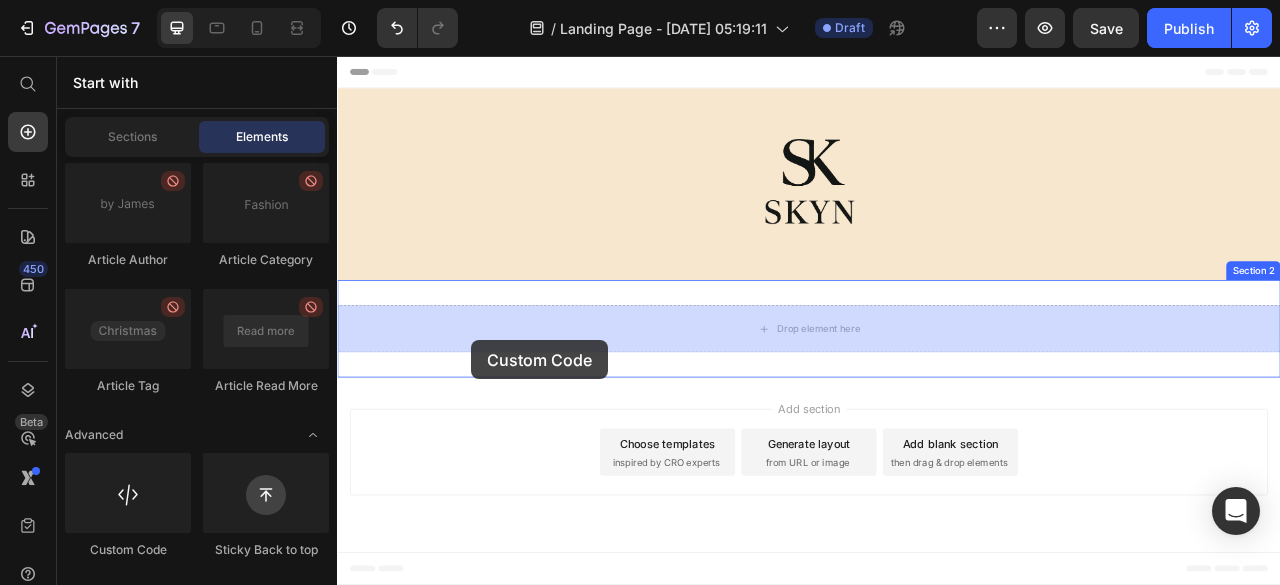 drag, startPoint x: 480, startPoint y: 581, endPoint x: 507, endPoint y: 418, distance: 165.22107 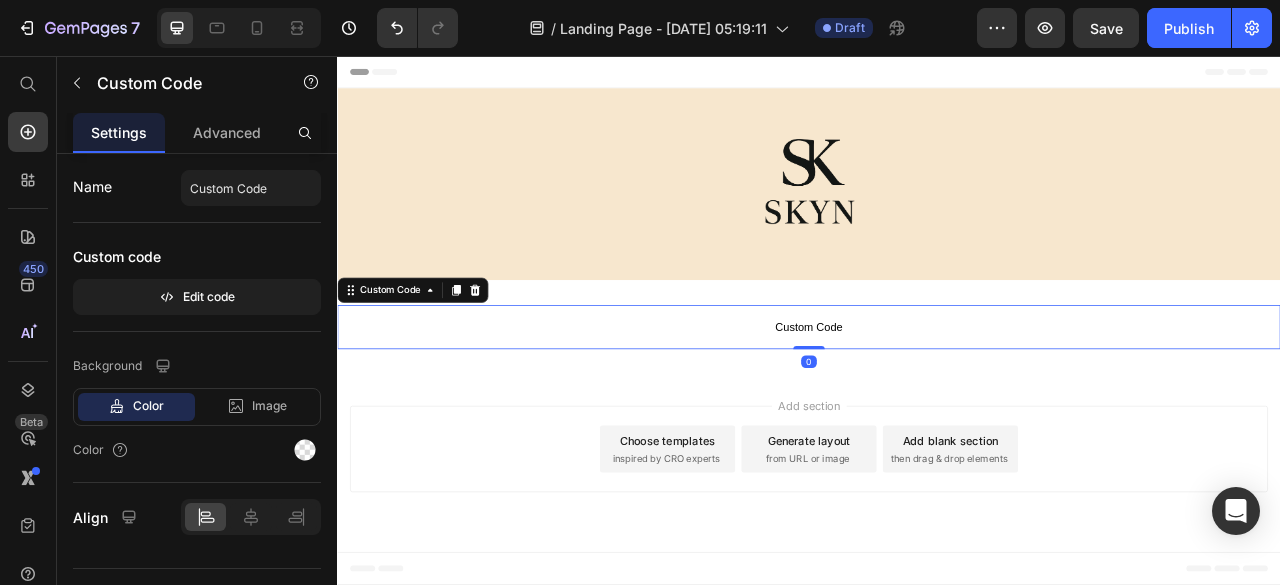 click on "Custom Code" at bounding box center (937, 401) 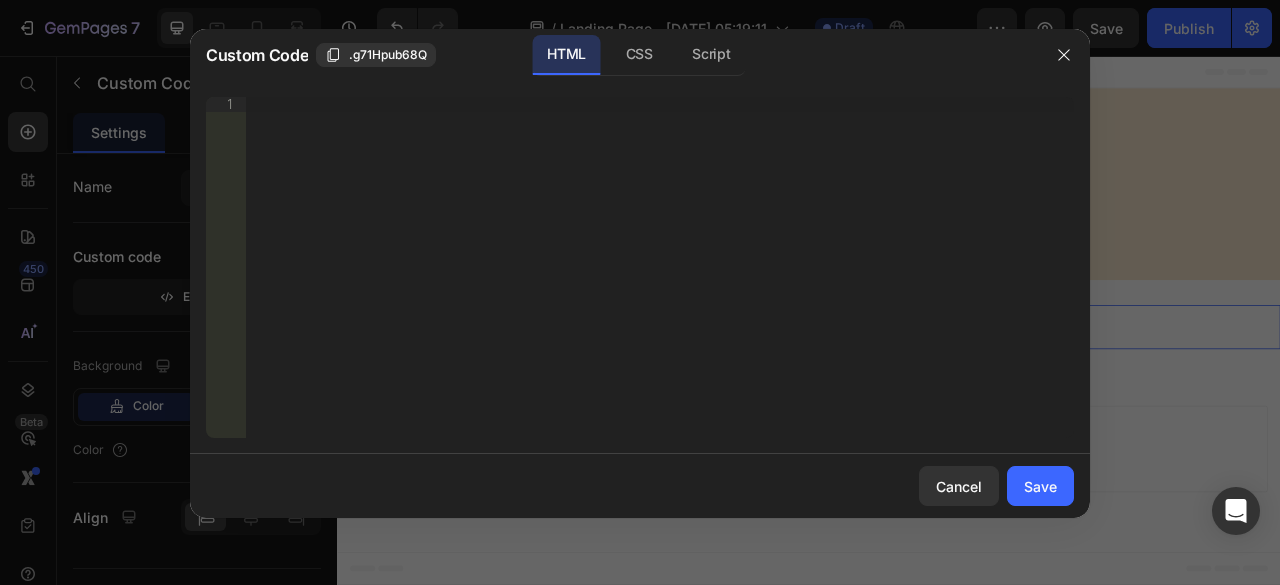 type 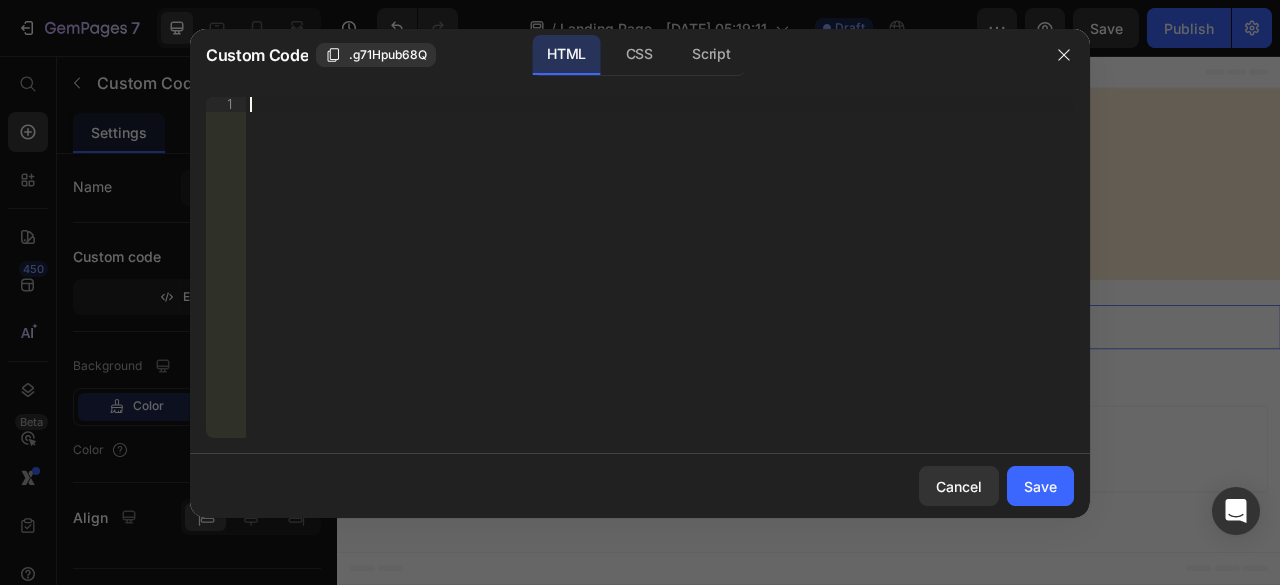 click on "Insert the 3rd-party installation code, HTML code, or Liquid code to display custom content." at bounding box center [660, 282] 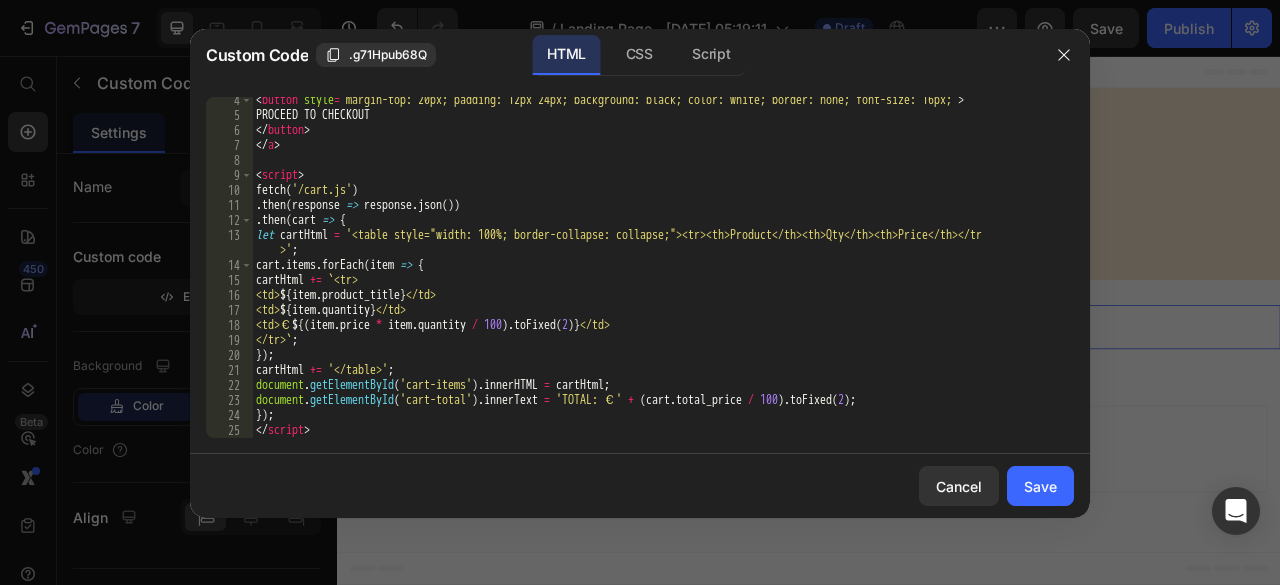 scroll, scrollTop: 48, scrollLeft: 0, axis: vertical 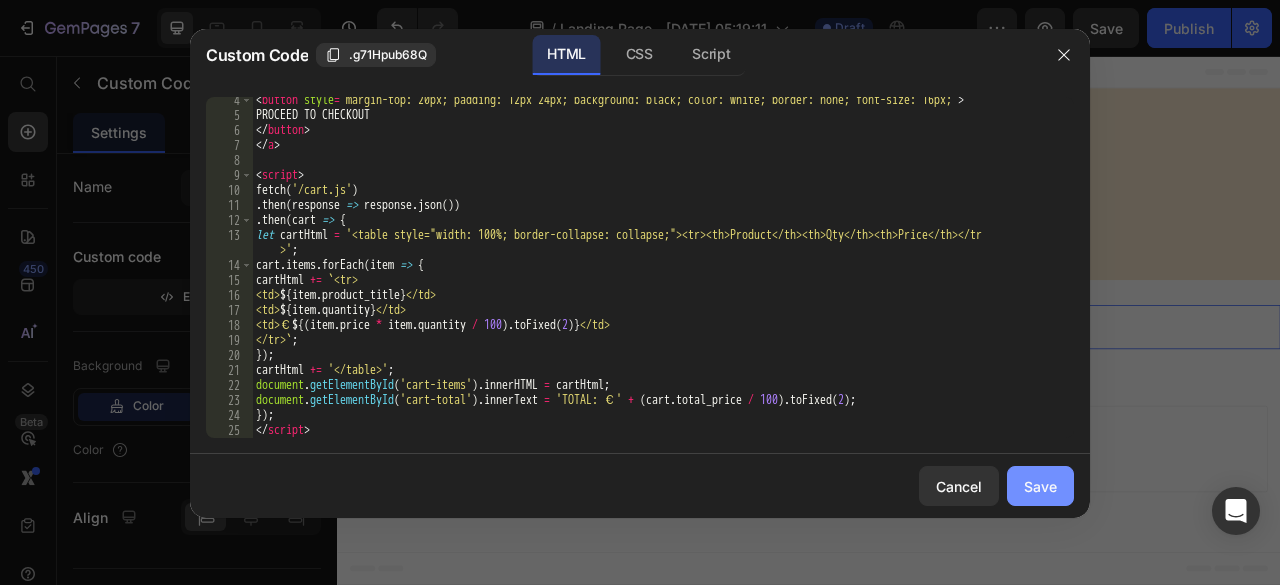 click on "Save" at bounding box center (1040, 486) 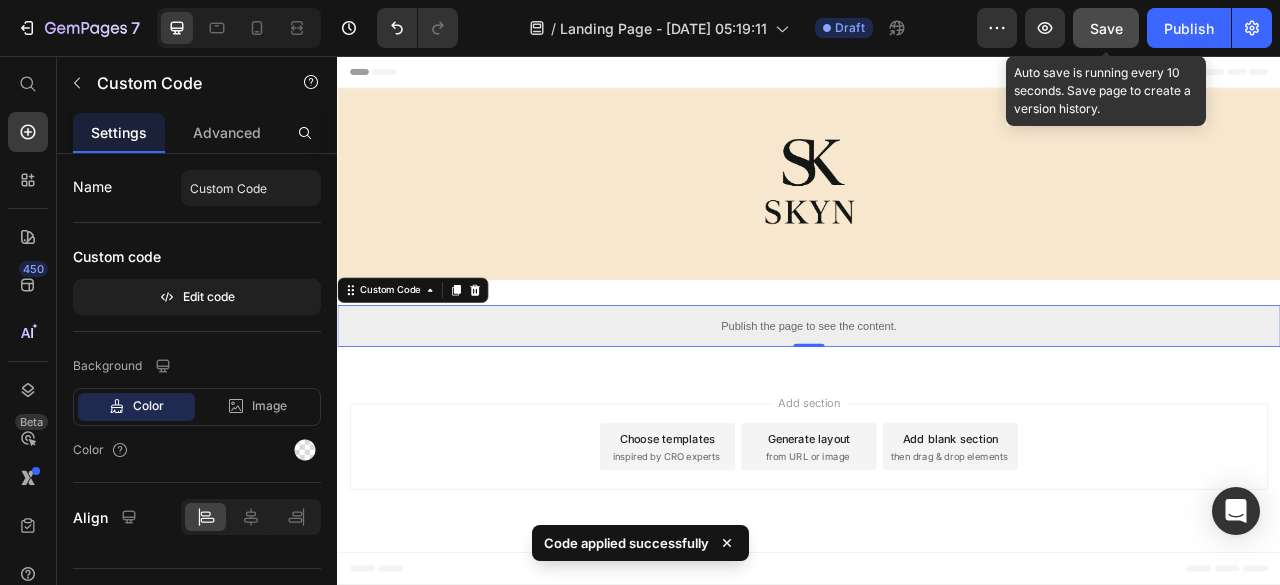 click on "Save" 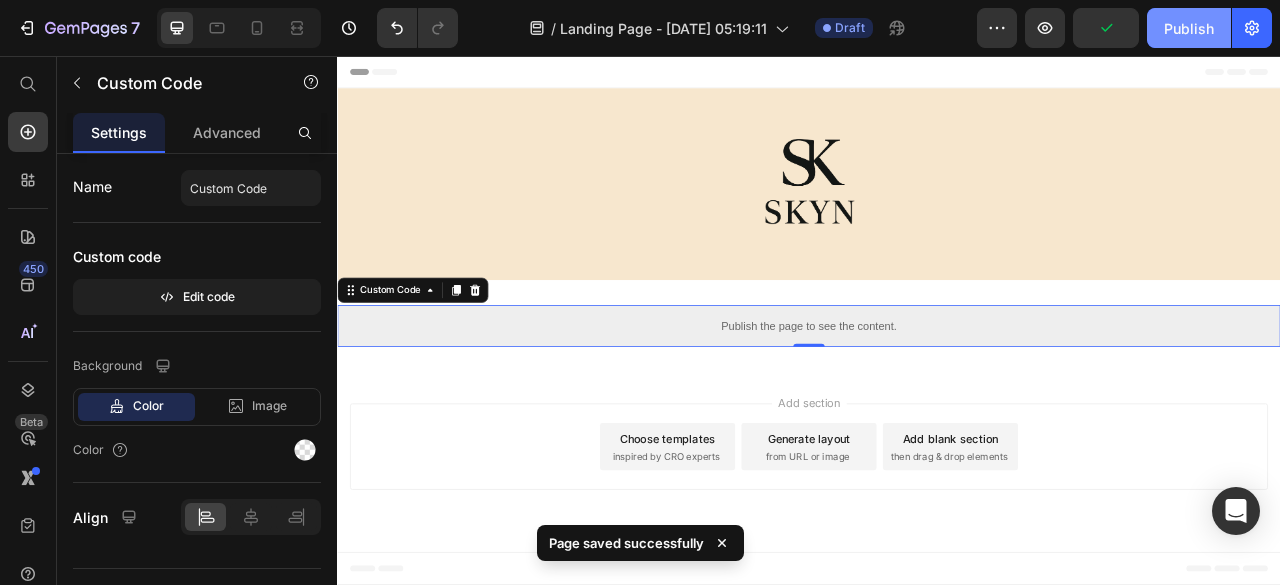 click on "Publish" 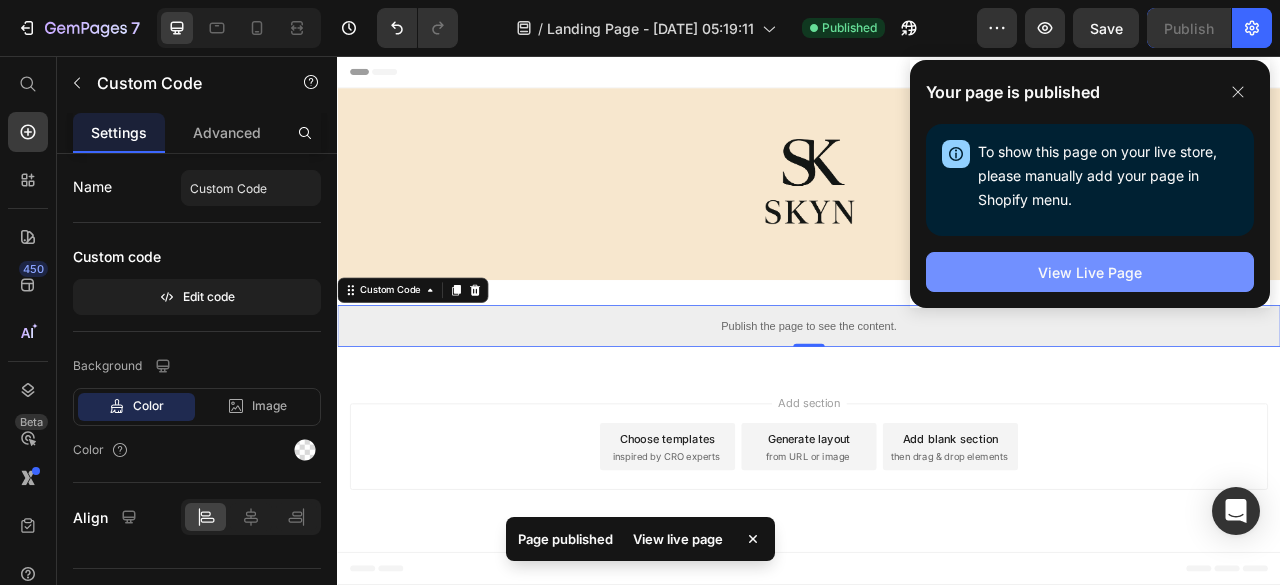 click on "View Live Page" at bounding box center [1090, 272] 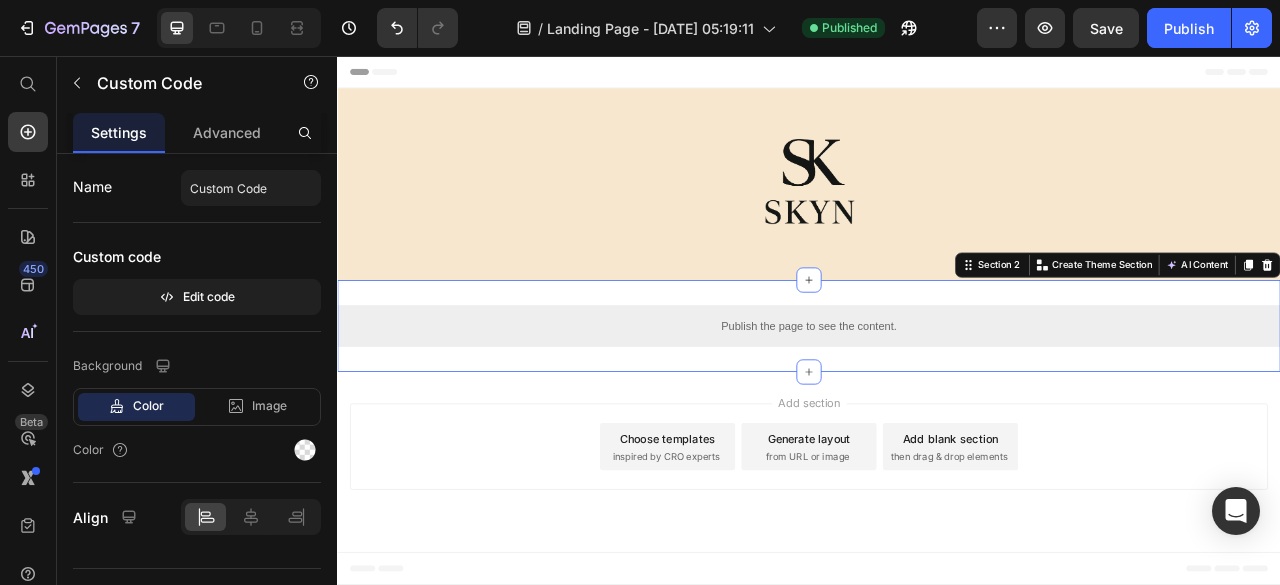 click on "Publish the page to see the content.
Custom Code Section 2   You can create reusable sections Create Theme Section AI Content Write with GemAI What would you like to describe here? Tone and Voice Persuasive Product Show more Generate" at bounding box center [937, 399] 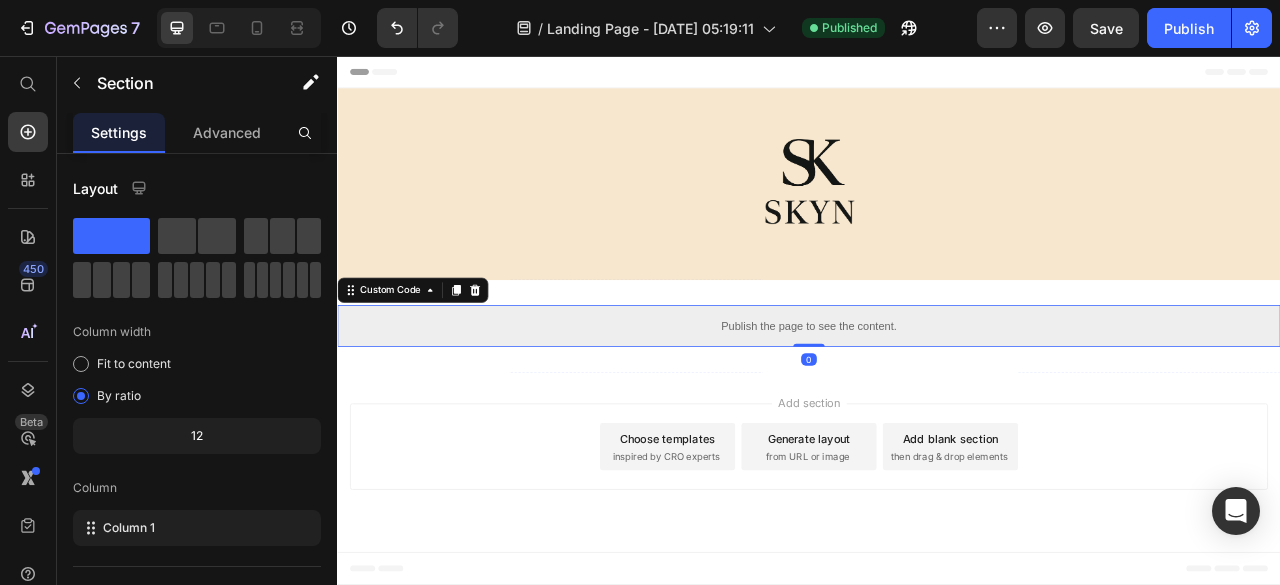 click on "Publish the page to see the content." at bounding box center [937, 399] 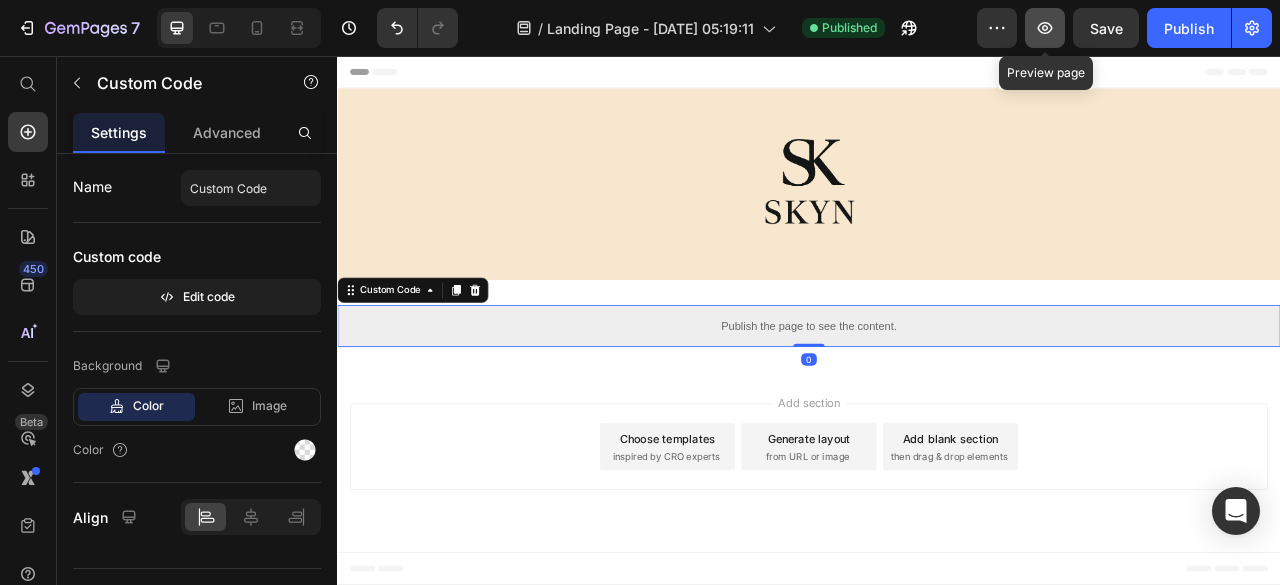 click 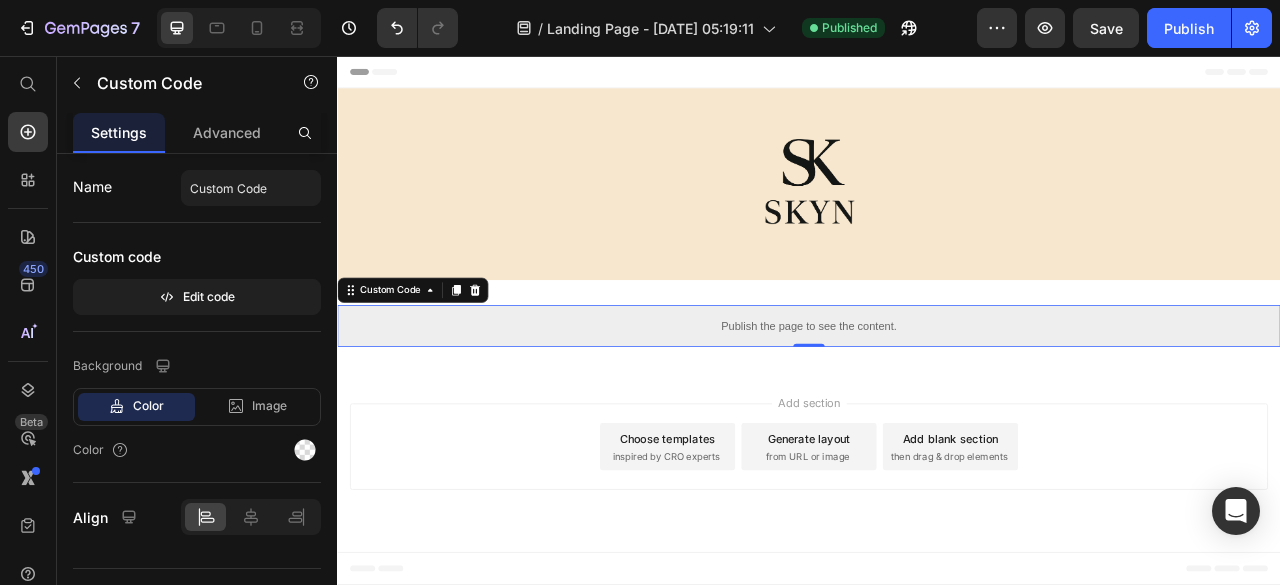 click on "Publish the page to see the content." at bounding box center (937, 399) 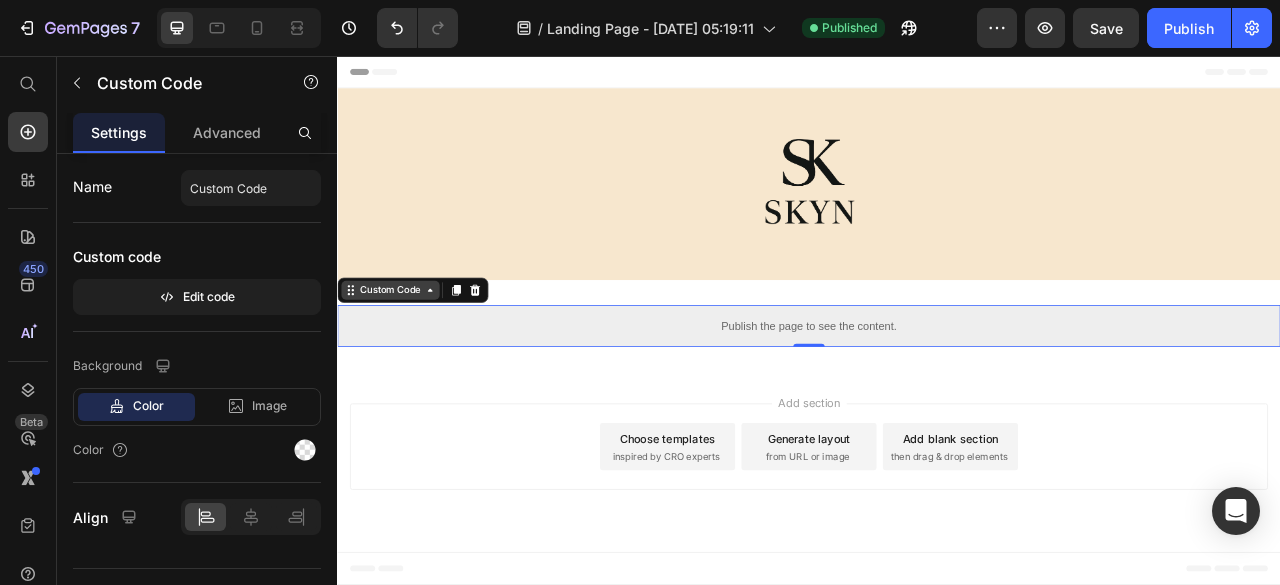 click on "Custom Code" at bounding box center (404, 354) 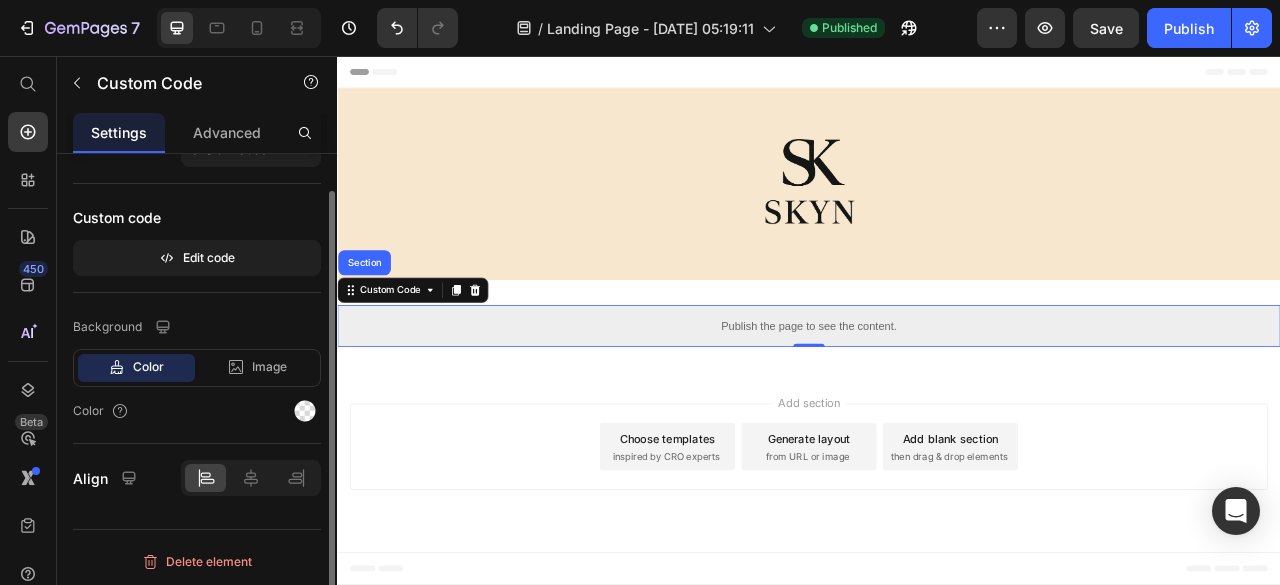 scroll, scrollTop: 0, scrollLeft: 0, axis: both 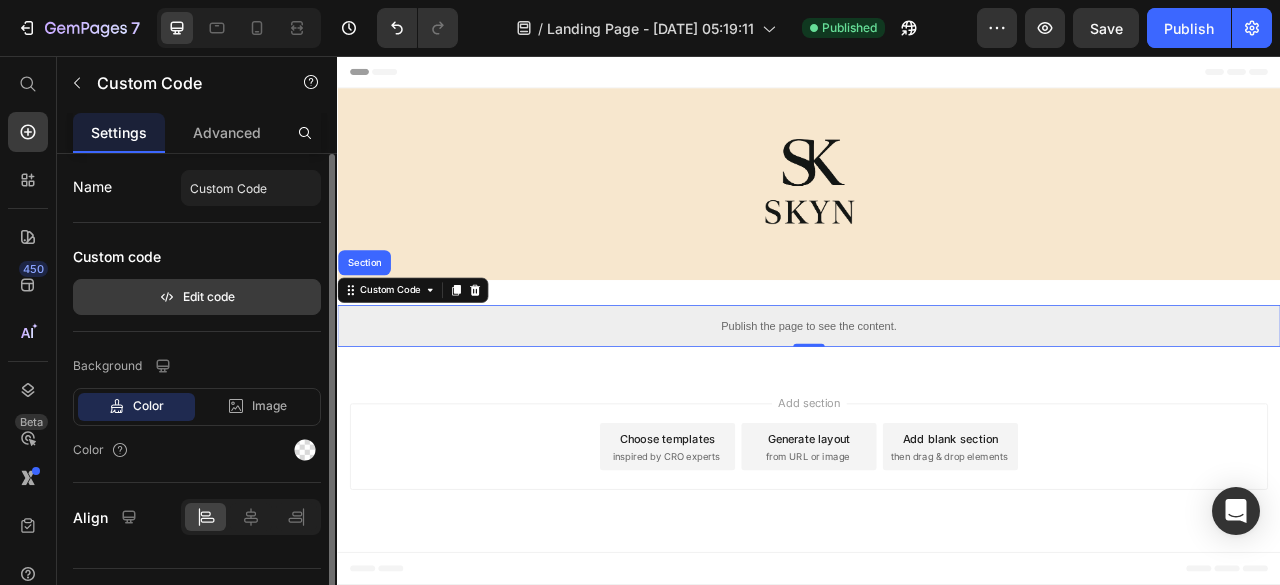click on "Edit code" at bounding box center (197, 297) 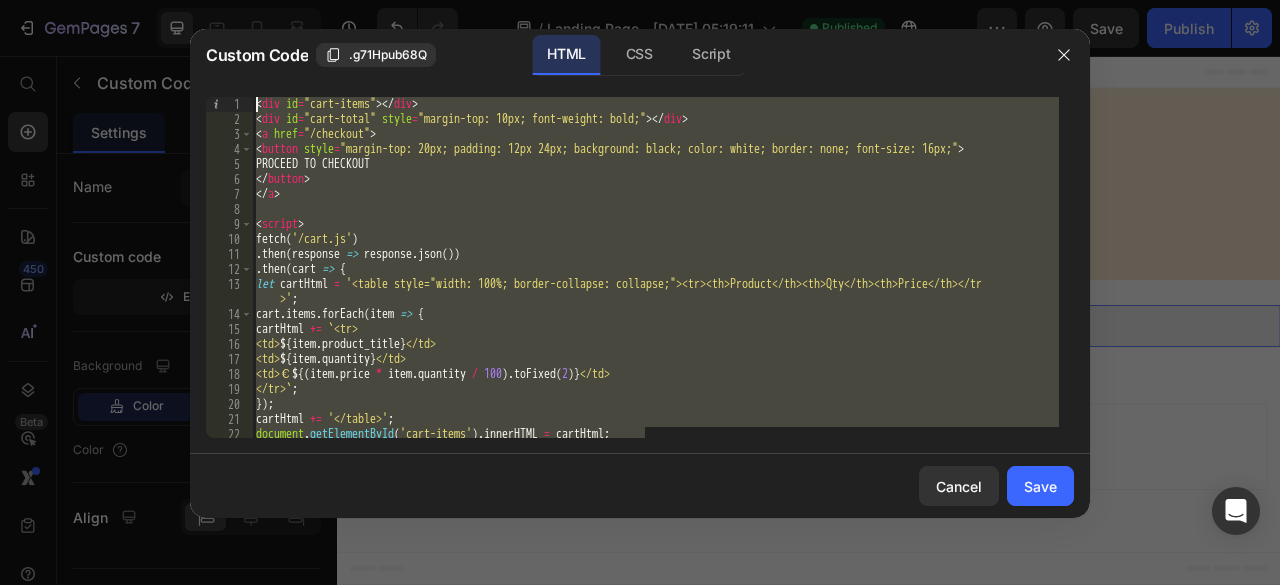 scroll, scrollTop: 0, scrollLeft: 0, axis: both 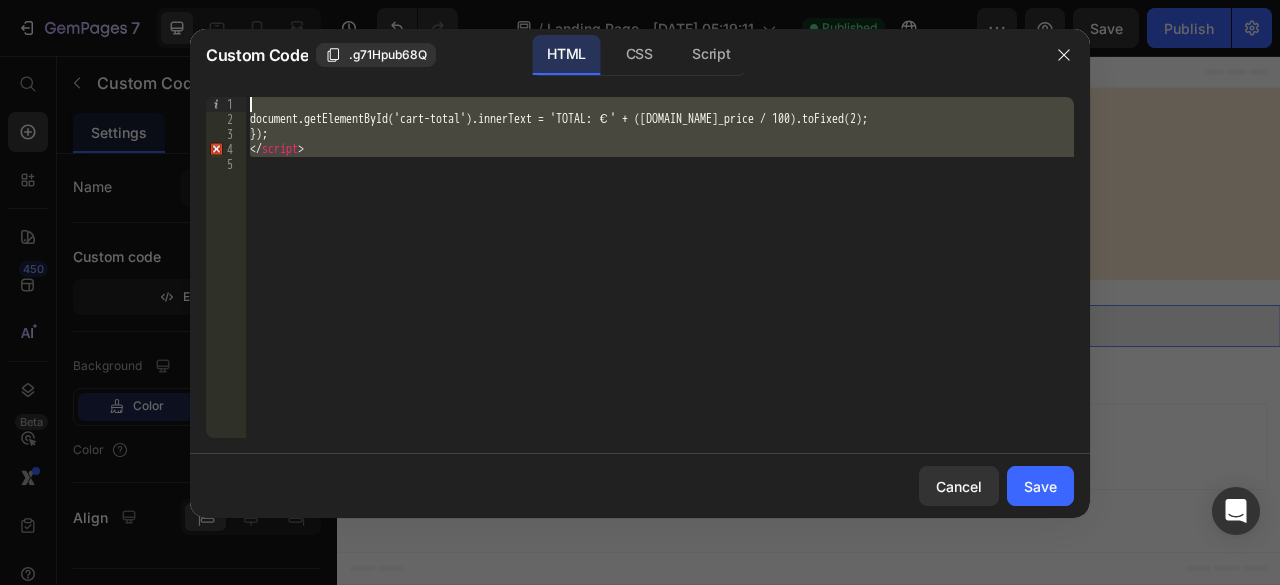 drag, startPoint x: 368, startPoint y: 216, endPoint x: 230, endPoint y: 73, distance: 198.72845 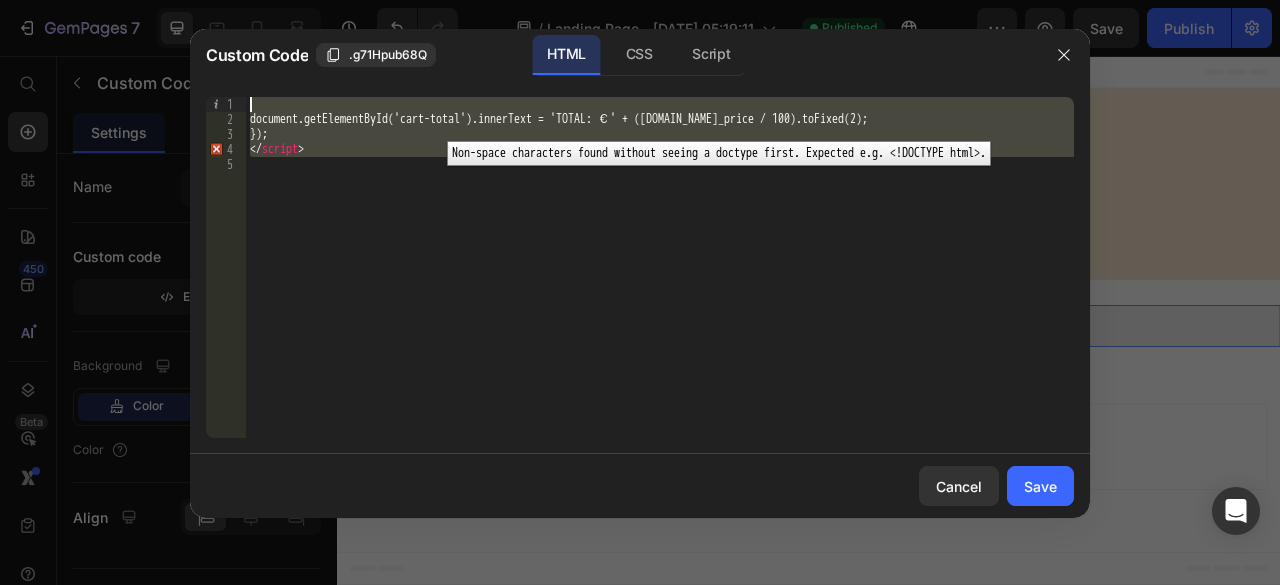 type 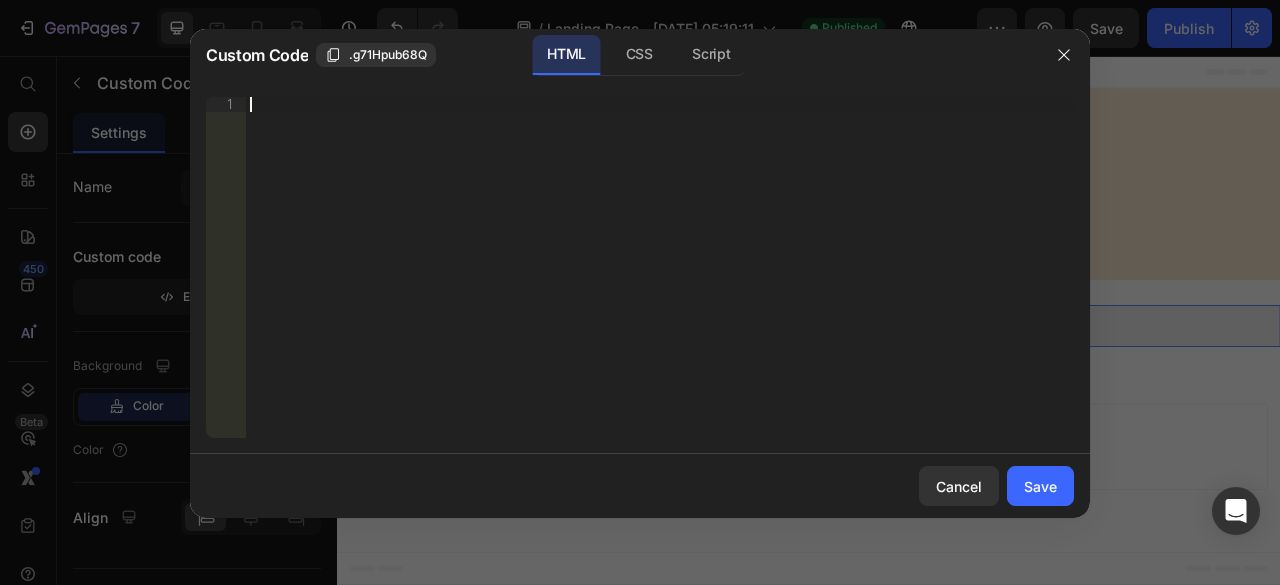 scroll, scrollTop: 438, scrollLeft: 0, axis: vertical 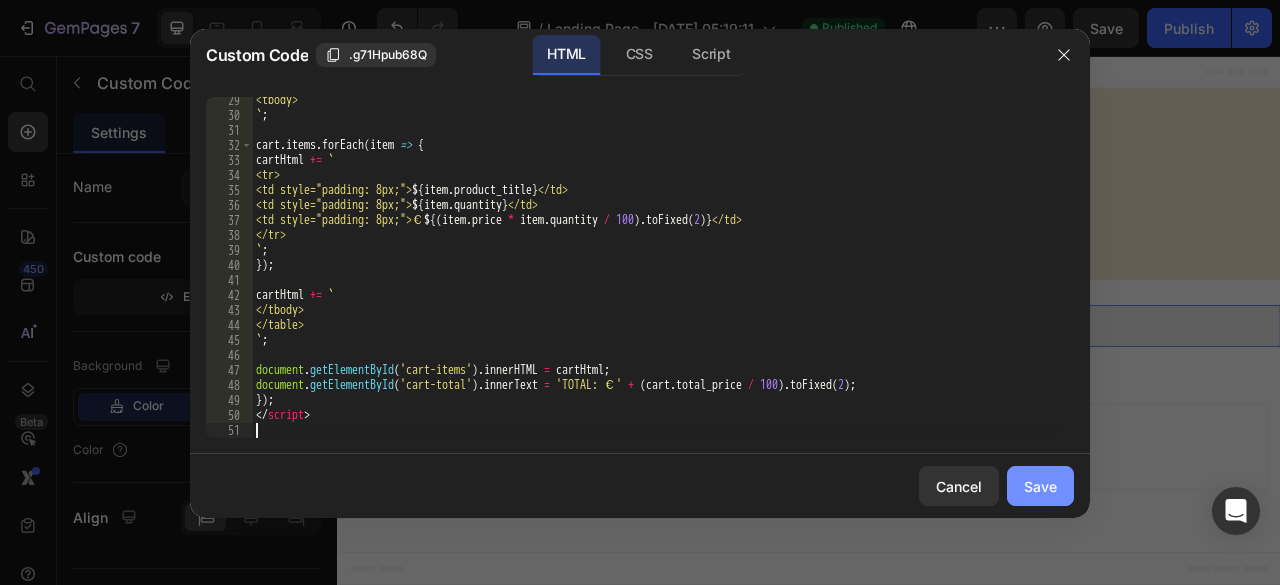 click on "Save" at bounding box center (1040, 486) 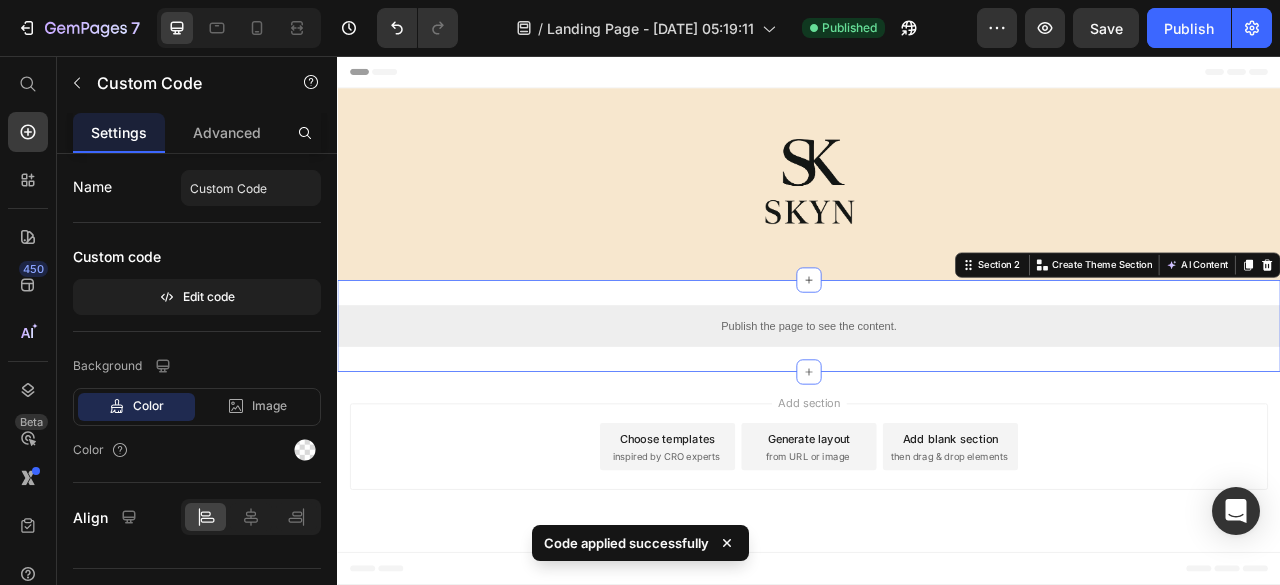 click on "Publish the page to see the content.
Custom Code Section 2   You can create reusable sections Create Theme Section AI Content Write with GemAI What would you like to describe here? Tone and Voice Persuasive Product SKYN | CULOTTE GAINANTE TAILLE HAUTE SCULPTANTE Show more Generate" at bounding box center [937, 399] 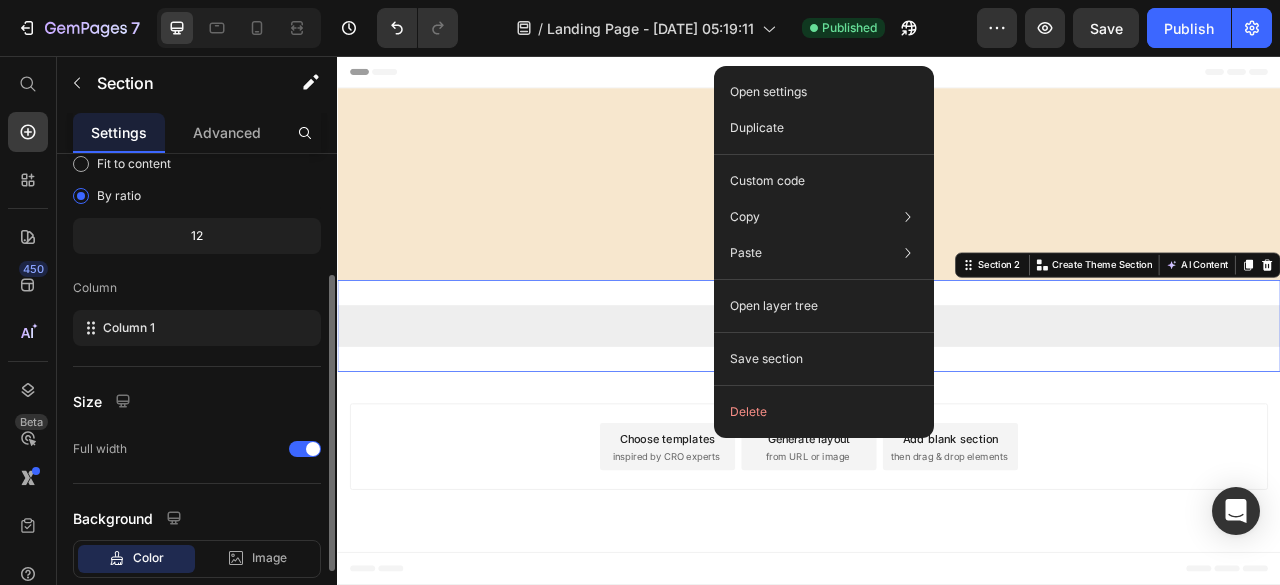 scroll, scrollTop: 318, scrollLeft: 0, axis: vertical 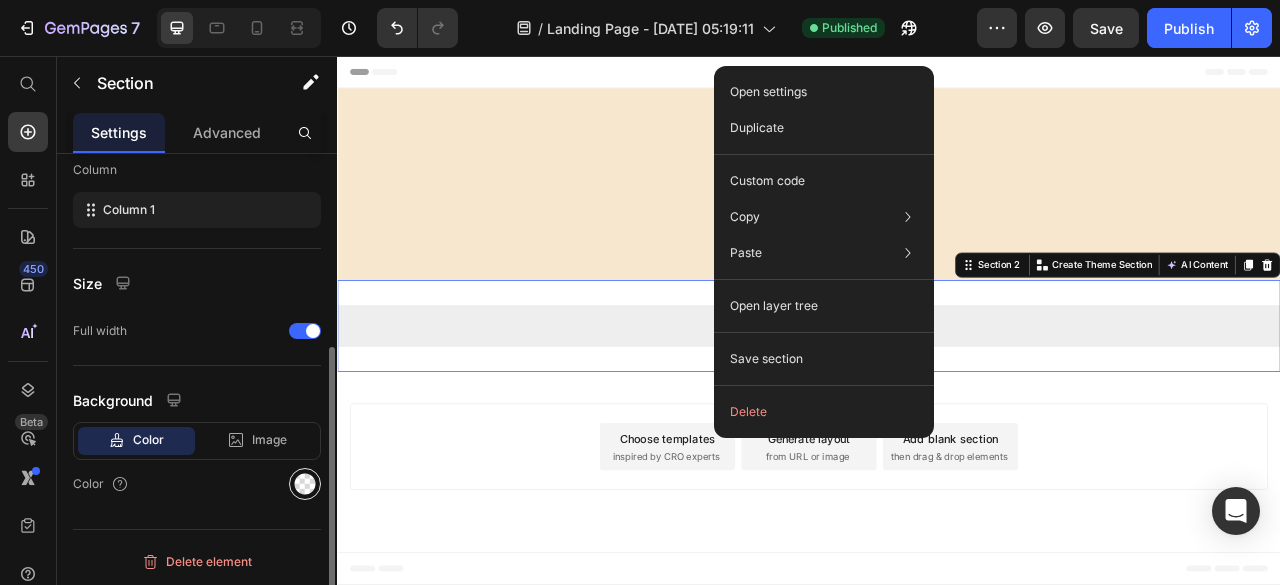 click at bounding box center [305, 484] 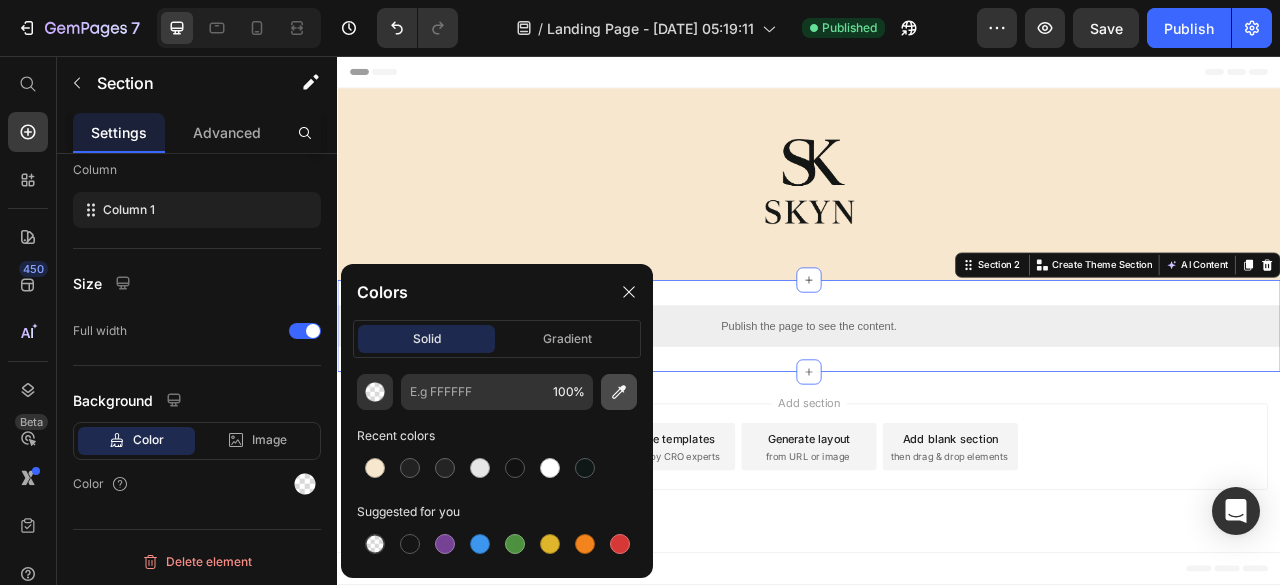 click 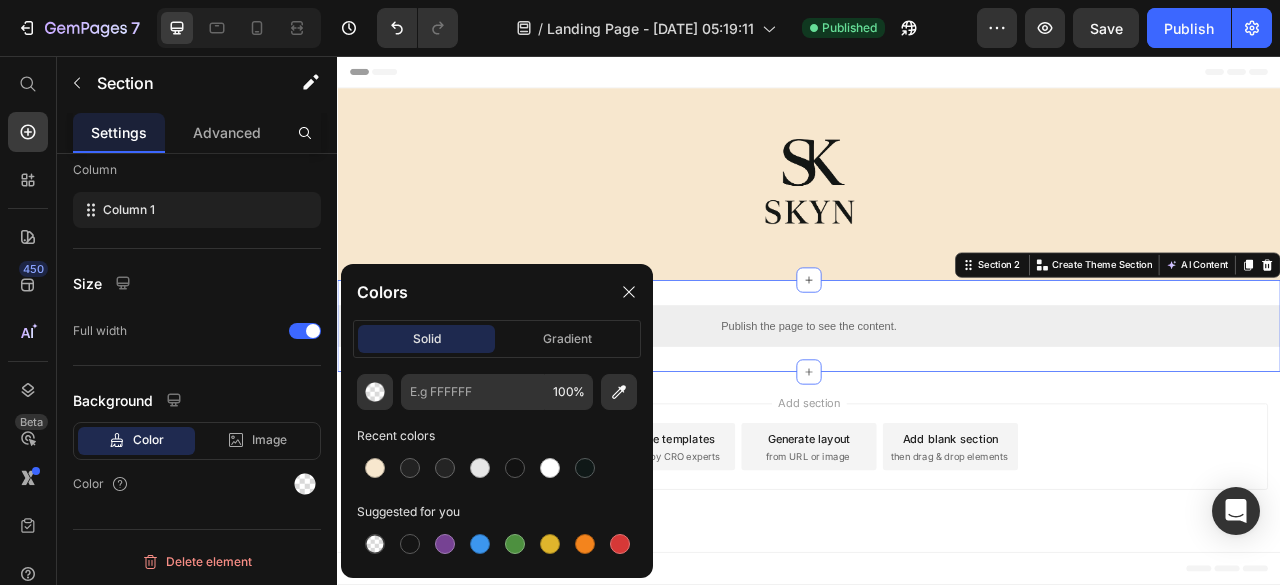 type on "F7E7CE" 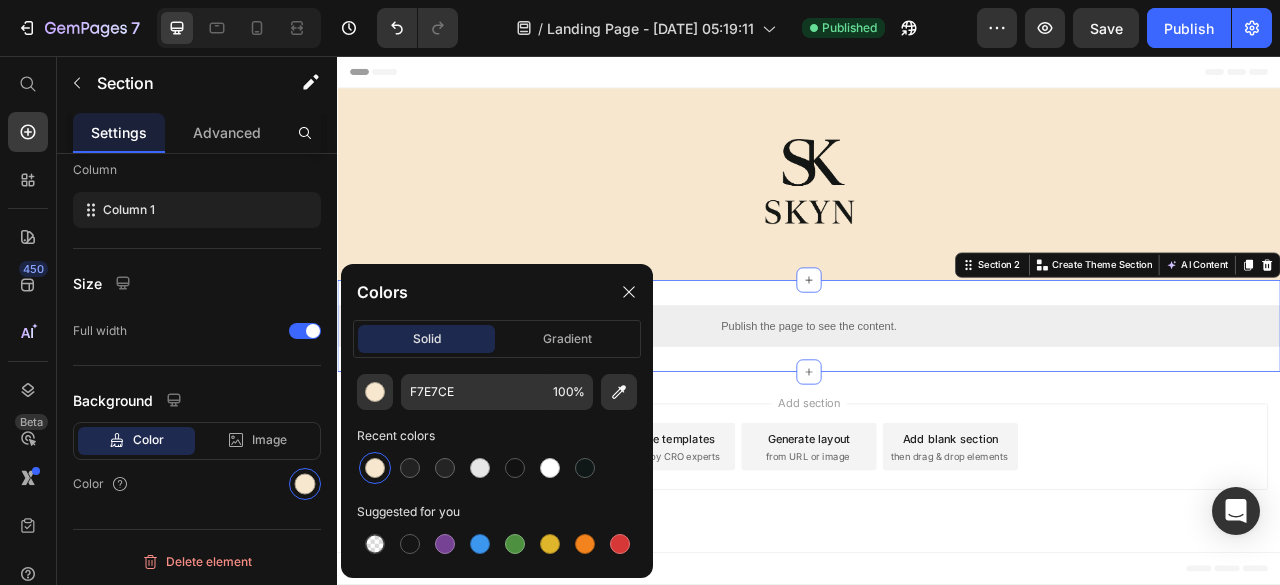scroll, scrollTop: 318, scrollLeft: 0, axis: vertical 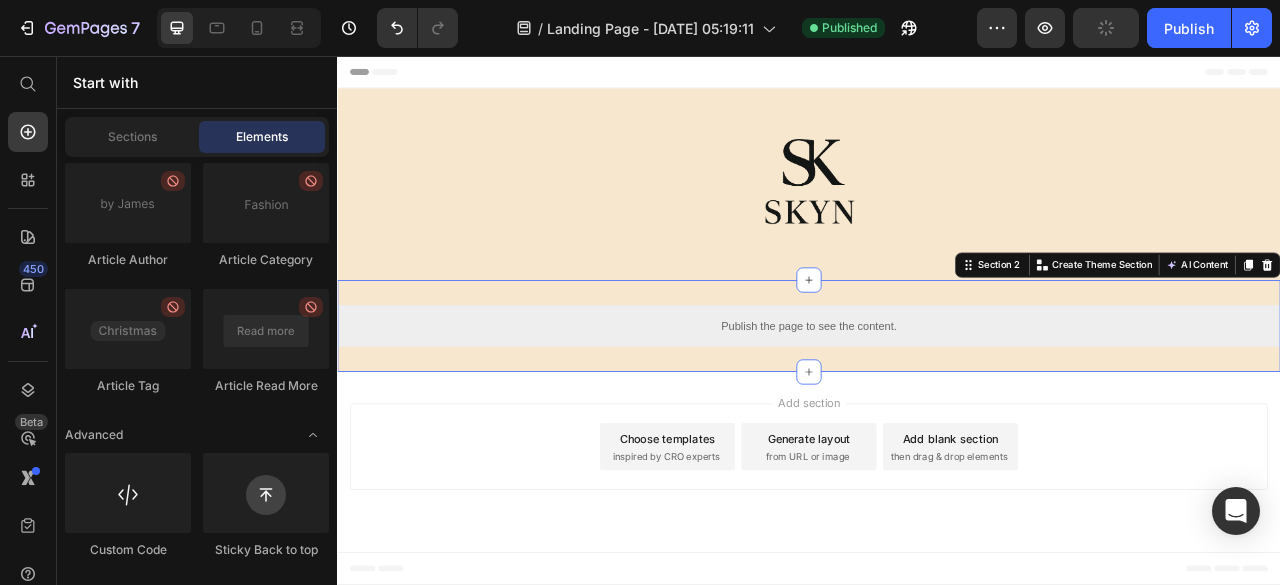 click on "Add section Choose templates inspired by CRO experts Generate layout from URL or image Add blank section then drag & drop elements" at bounding box center (937, 553) 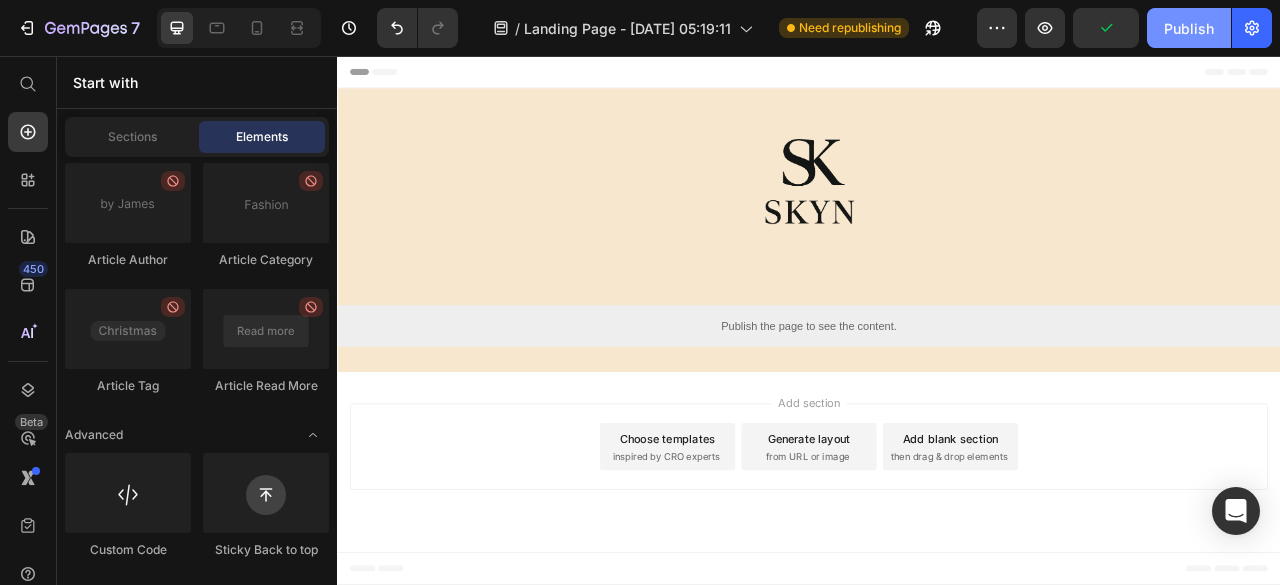 click on "Publish" at bounding box center [1189, 28] 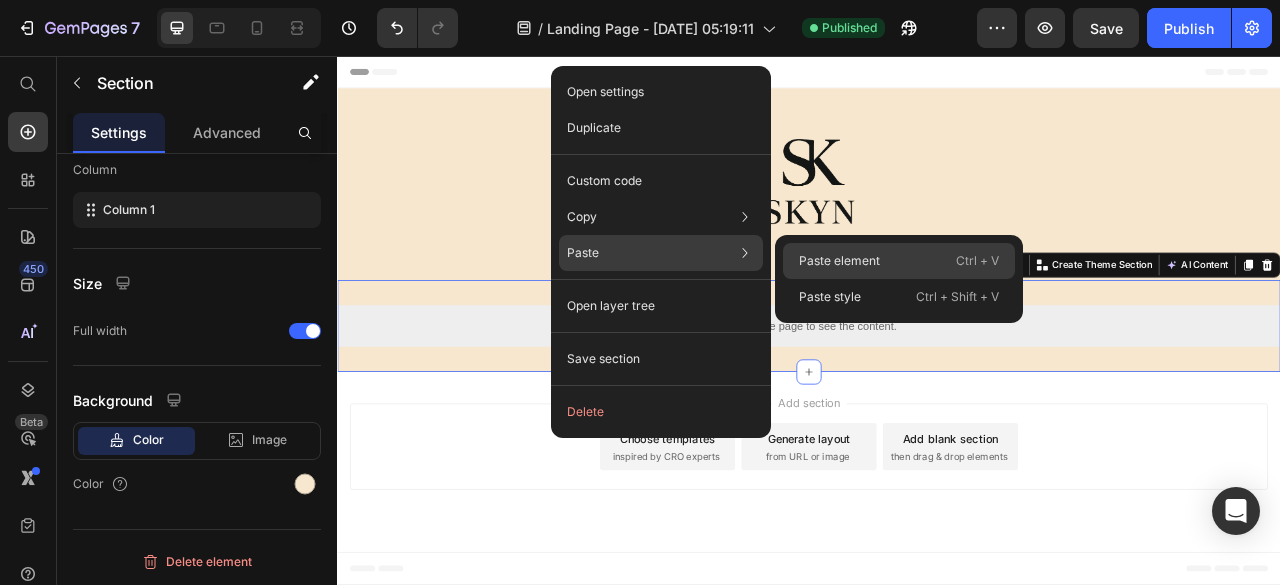 click on "Paste element" at bounding box center (839, 261) 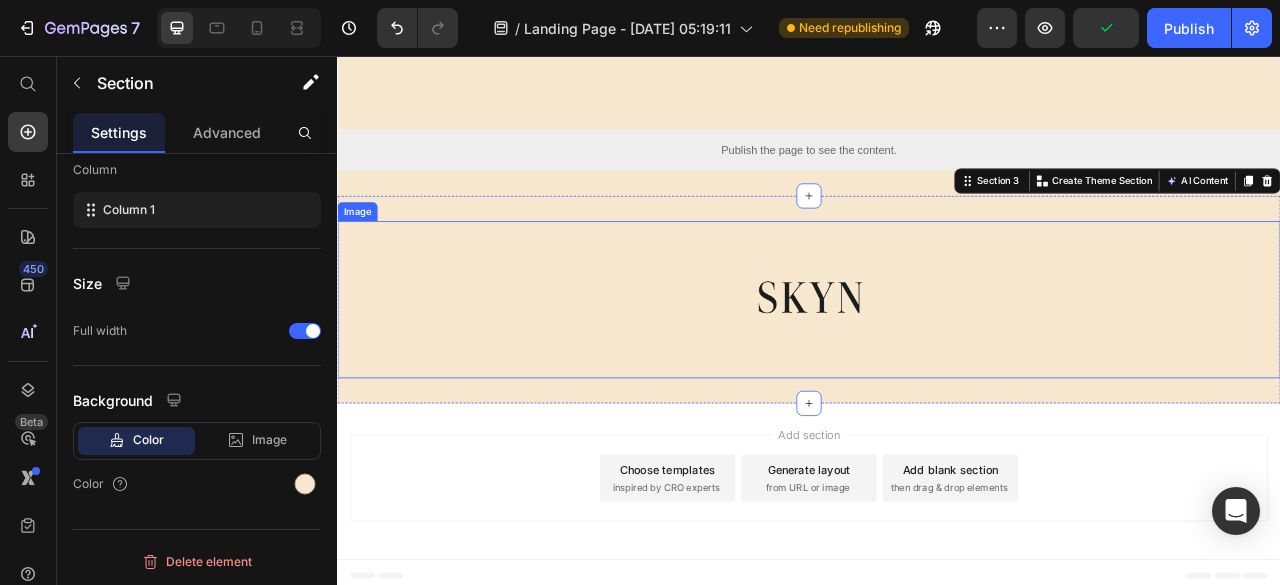 scroll, scrollTop: 231, scrollLeft: 0, axis: vertical 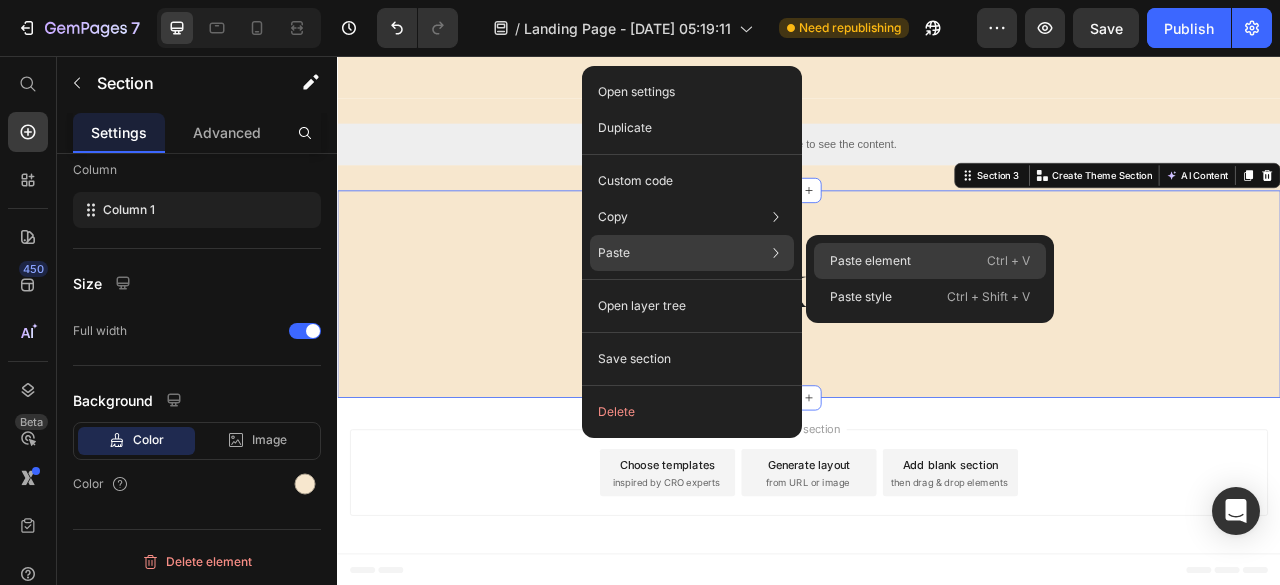 click on "Paste element" at bounding box center [870, 261] 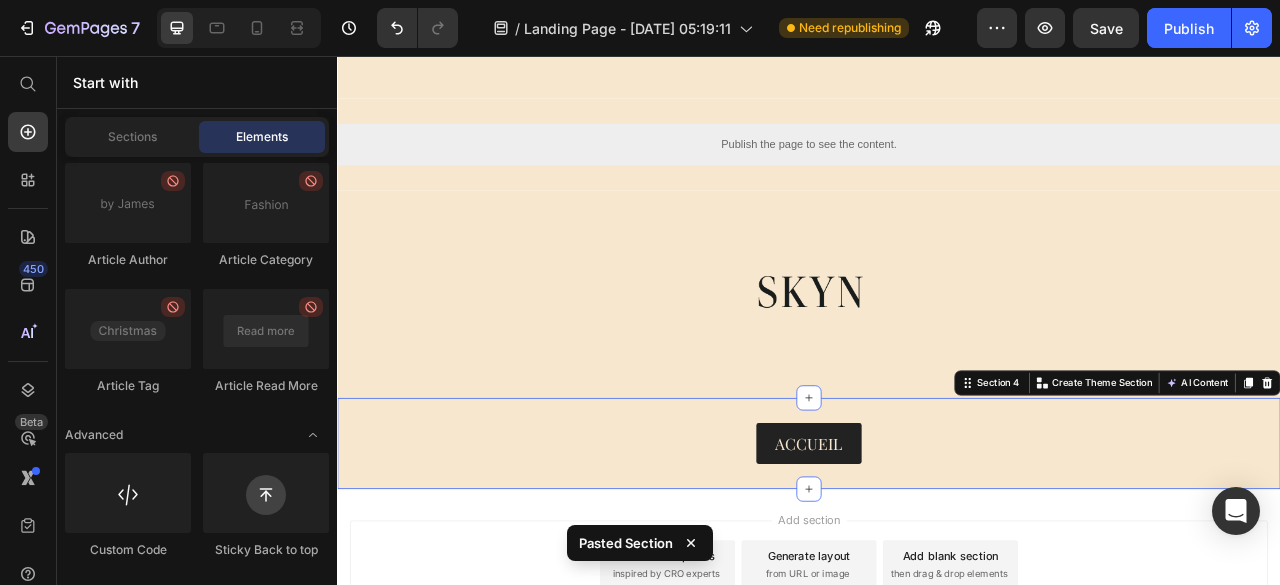 click on "Add section Choose templates inspired by CRO experts Generate layout from URL or image Add blank section then drag & drop elements" at bounding box center (937, 706) 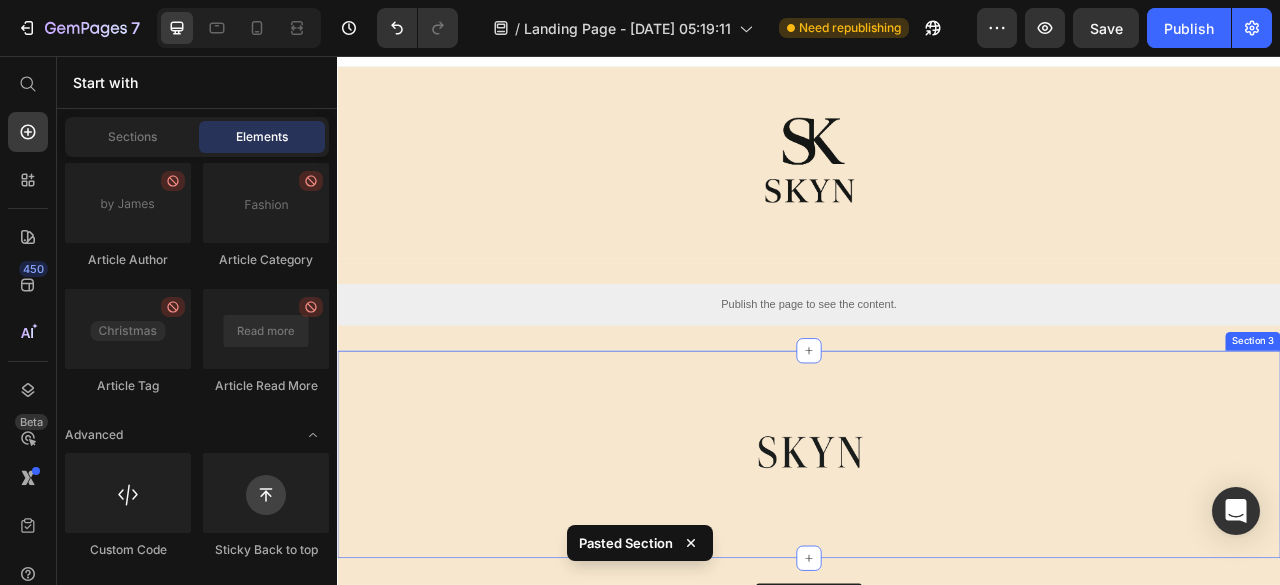 scroll, scrollTop: 0, scrollLeft: 0, axis: both 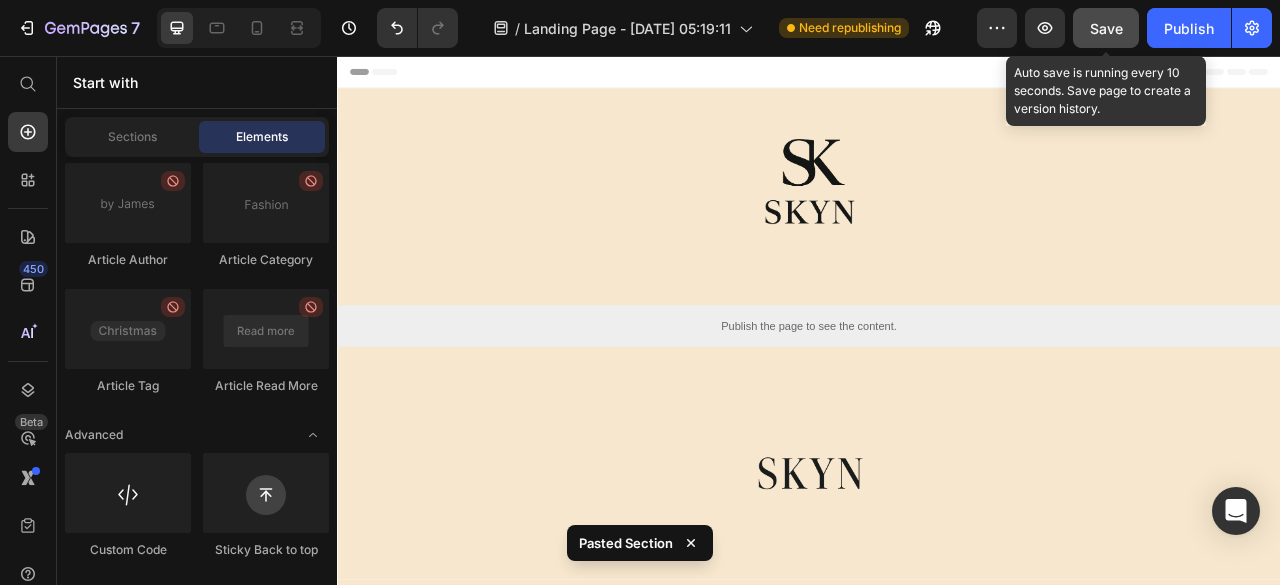 click on "Save" at bounding box center (1106, 28) 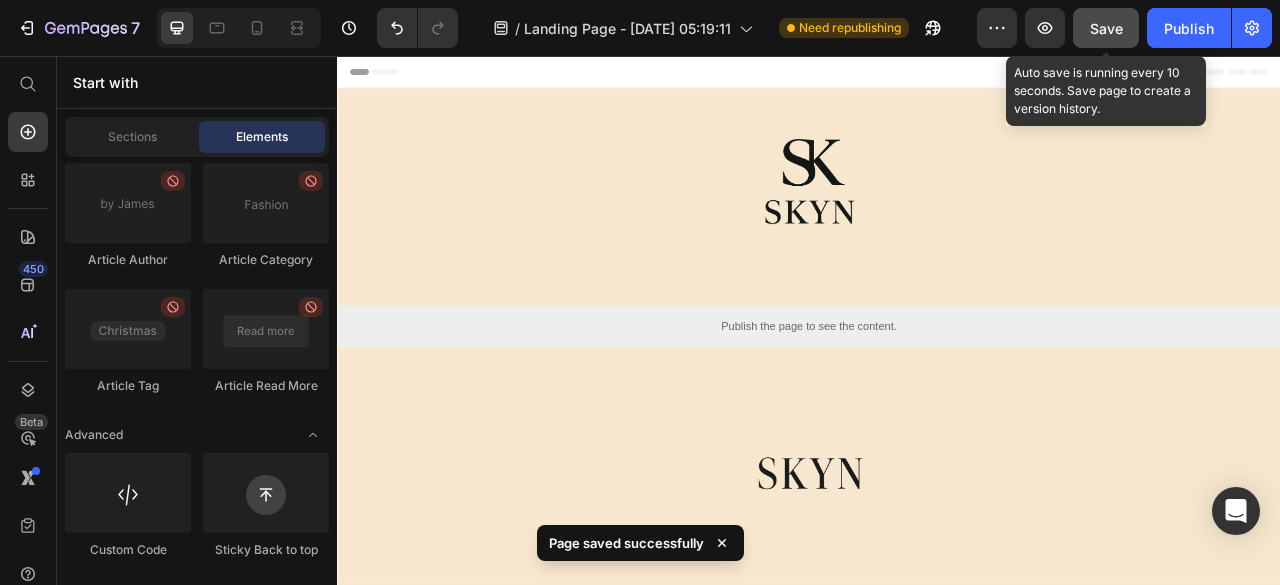 click on "Save" 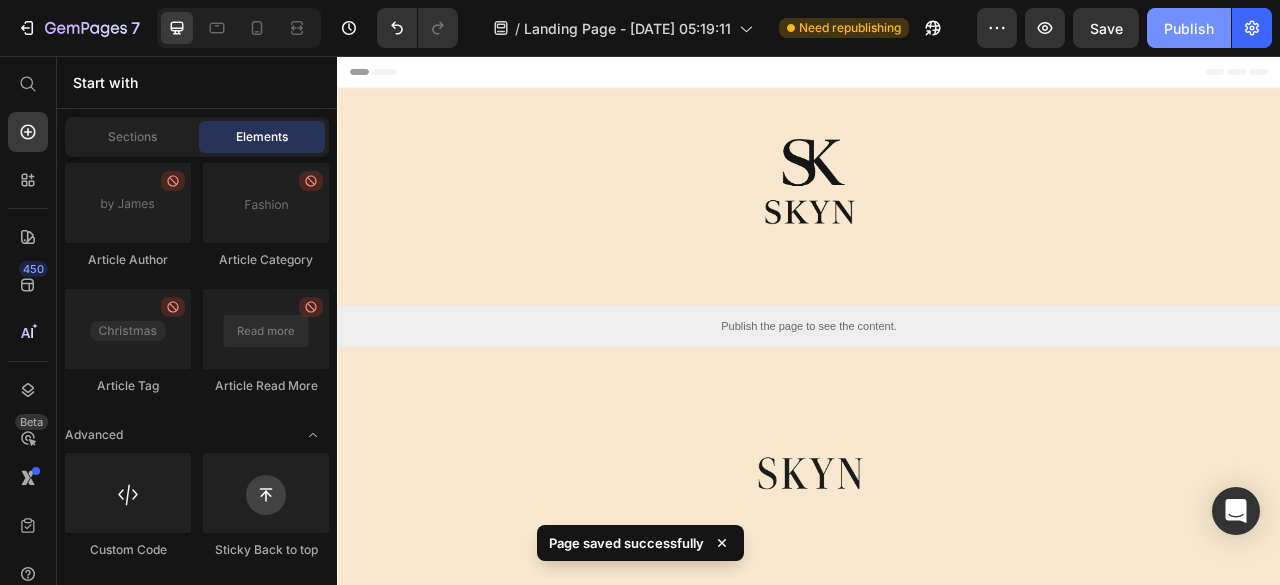 click on "Publish" at bounding box center (1189, 28) 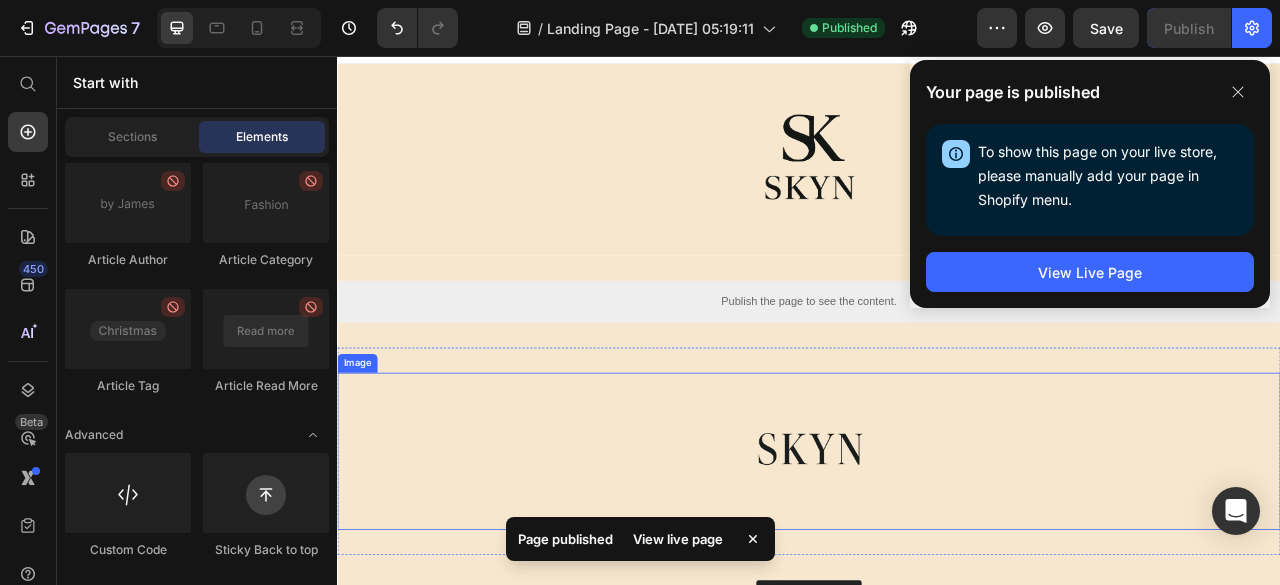 scroll, scrollTop: 0, scrollLeft: 0, axis: both 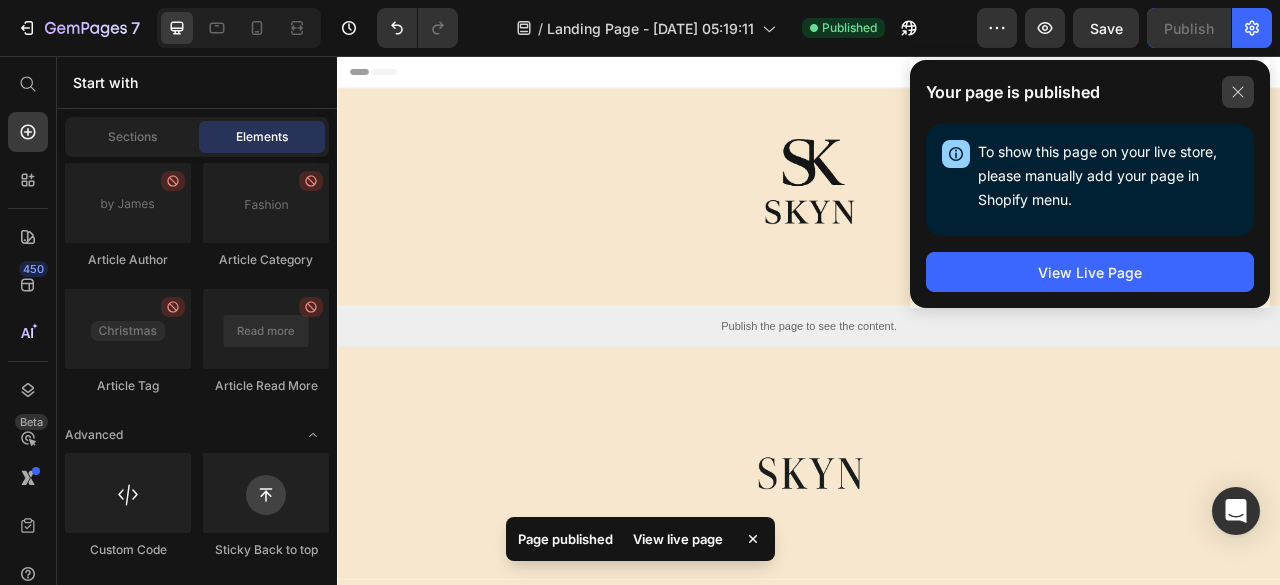 click 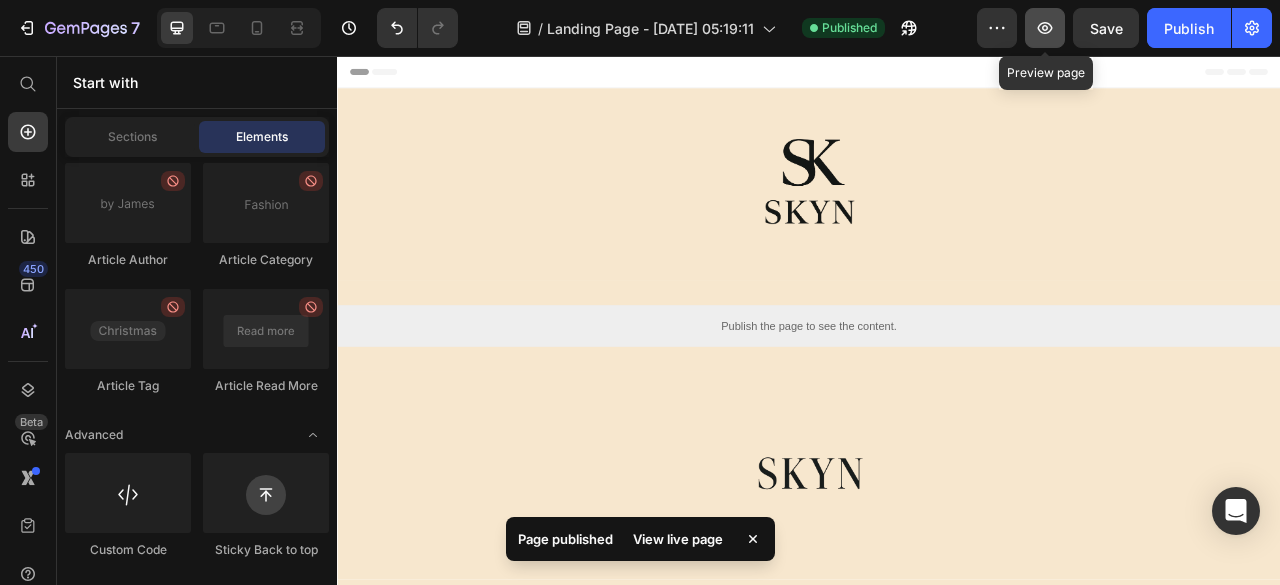 click 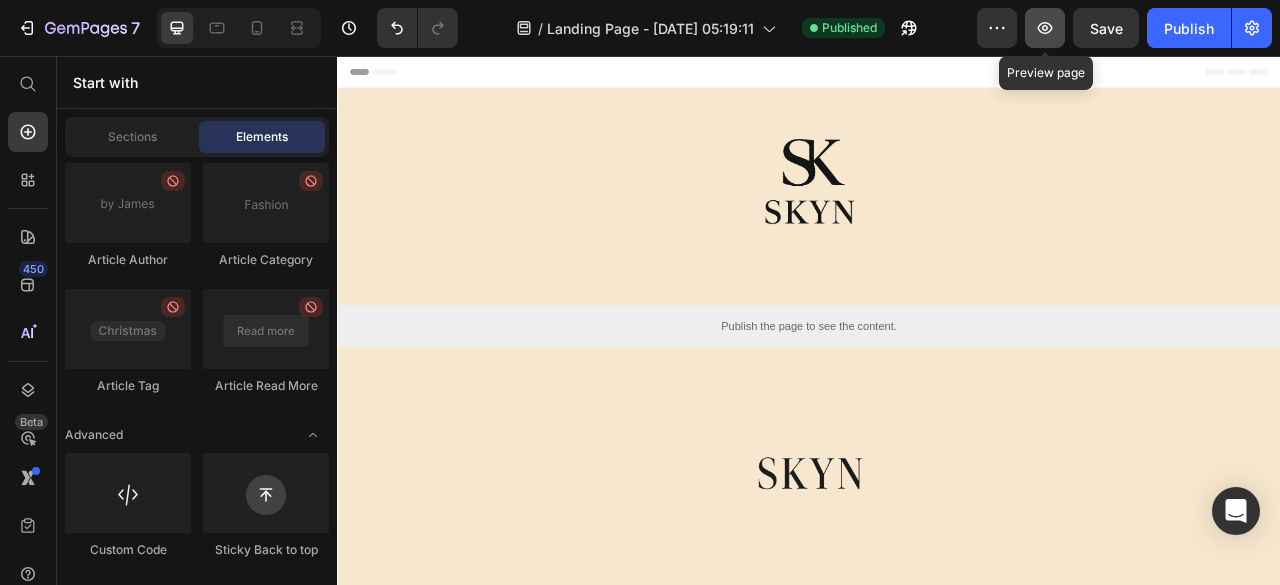 click 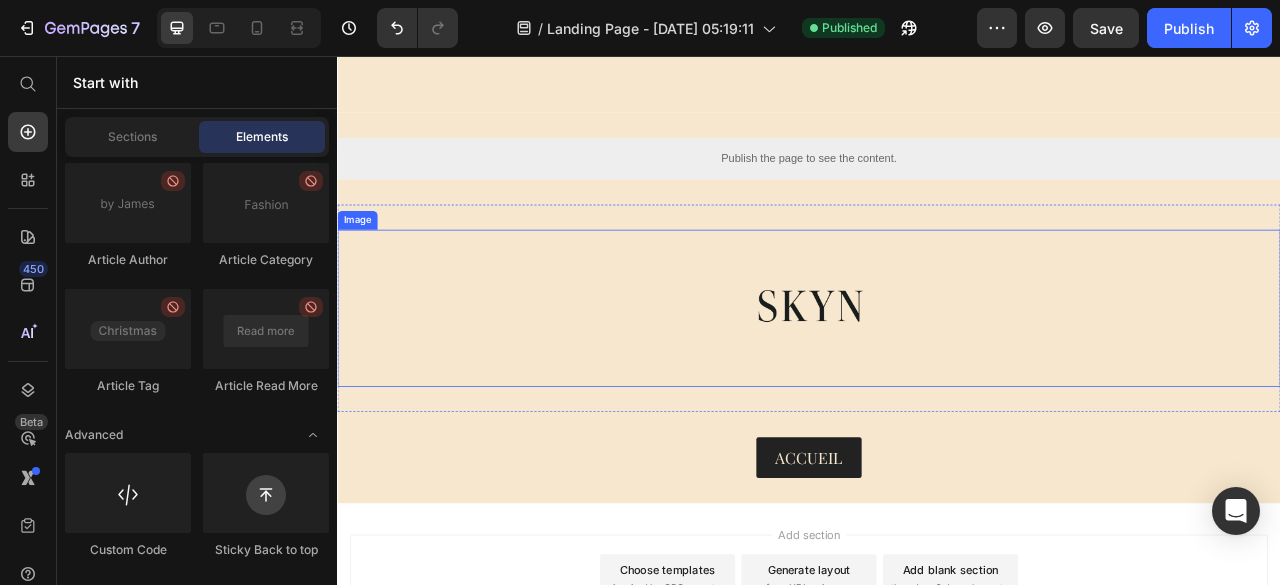 scroll, scrollTop: 100, scrollLeft: 0, axis: vertical 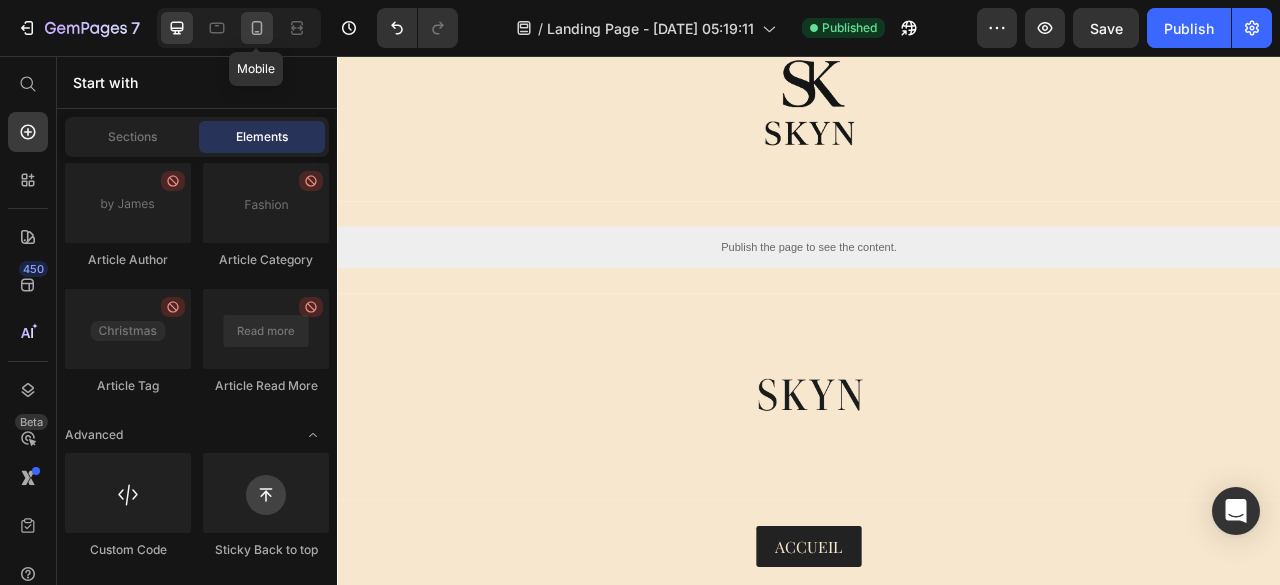 click 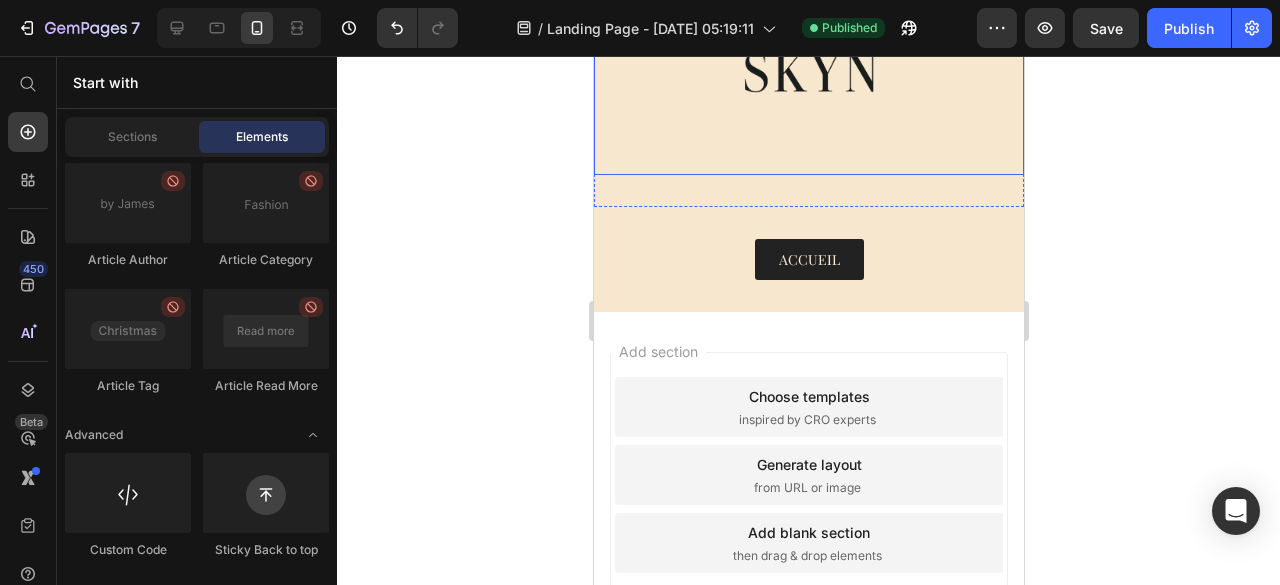 scroll, scrollTop: 616, scrollLeft: 0, axis: vertical 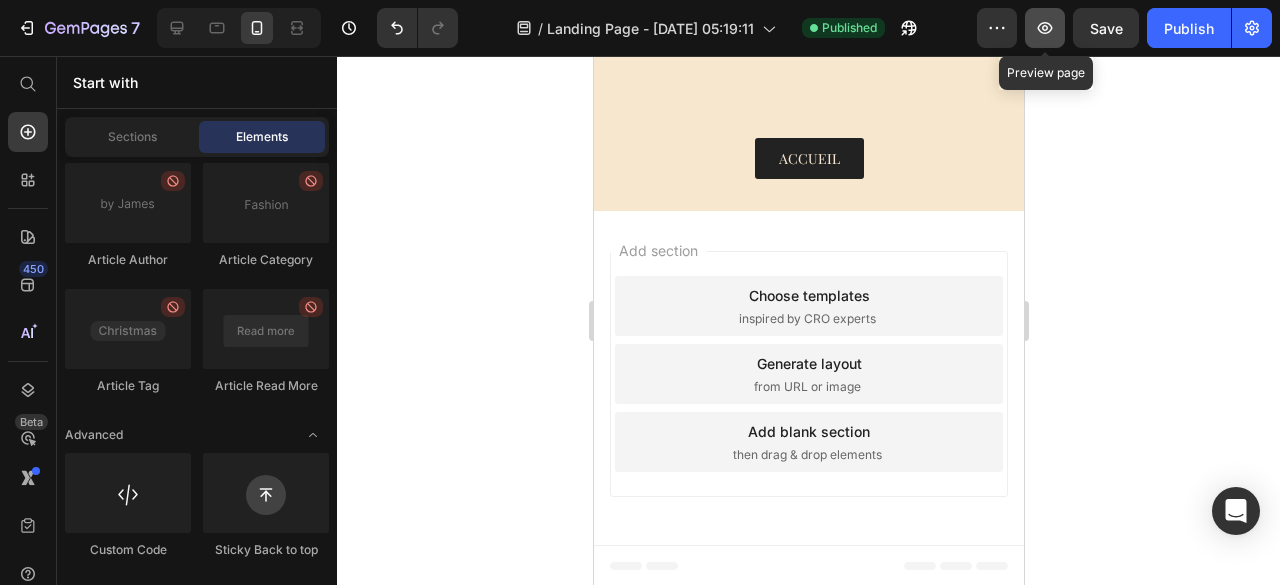 click 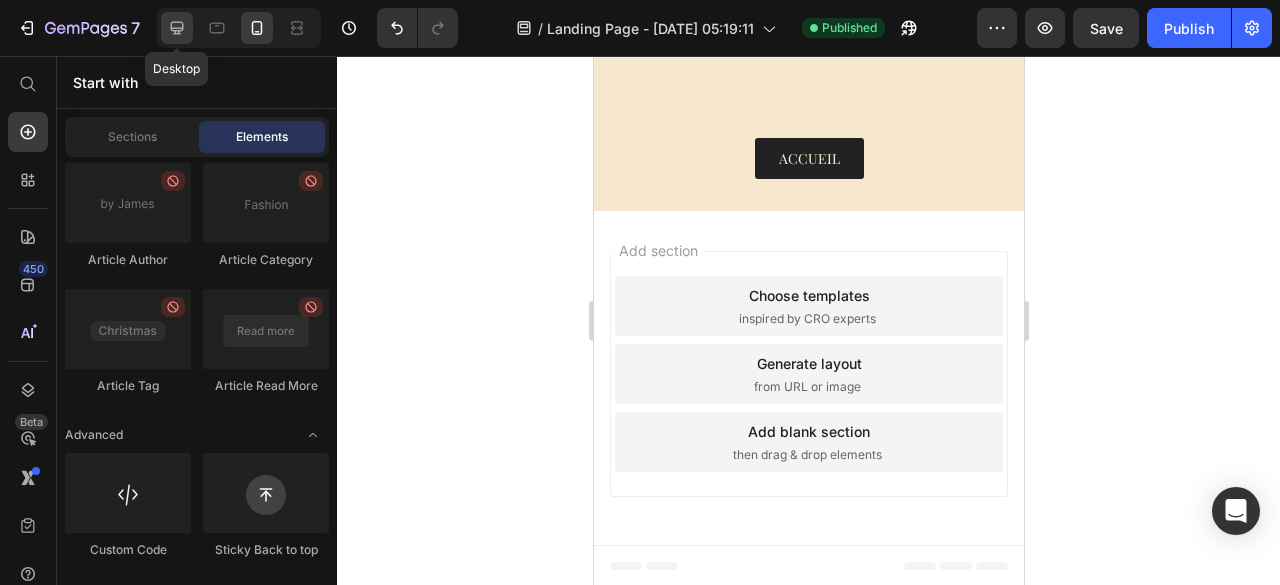 click 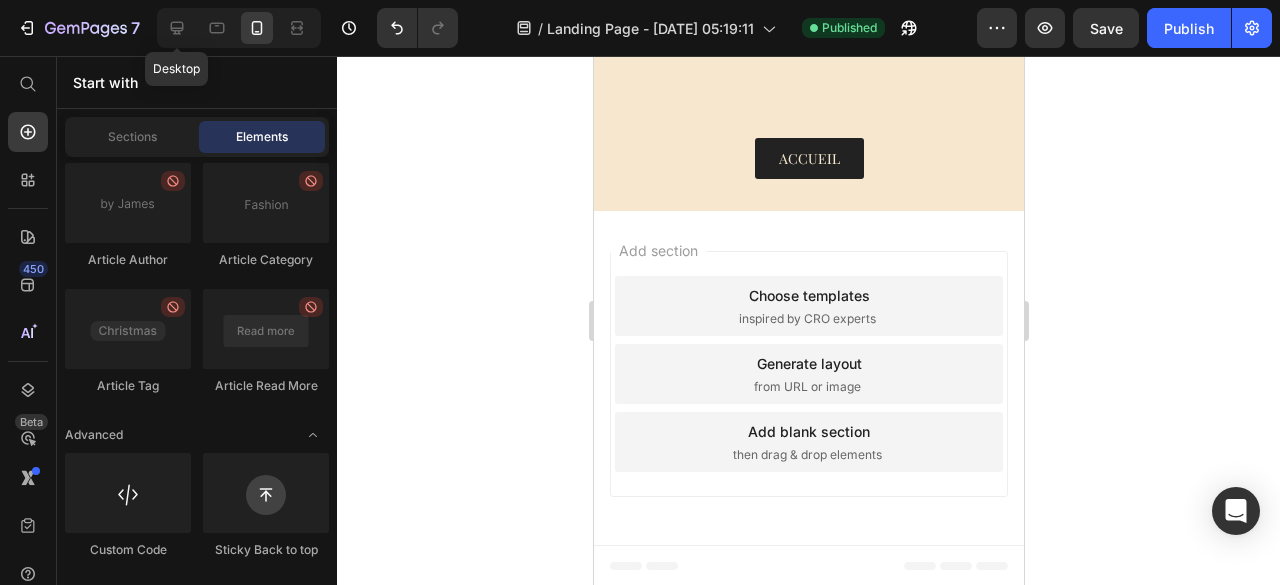 scroll, scrollTop: 347, scrollLeft: 0, axis: vertical 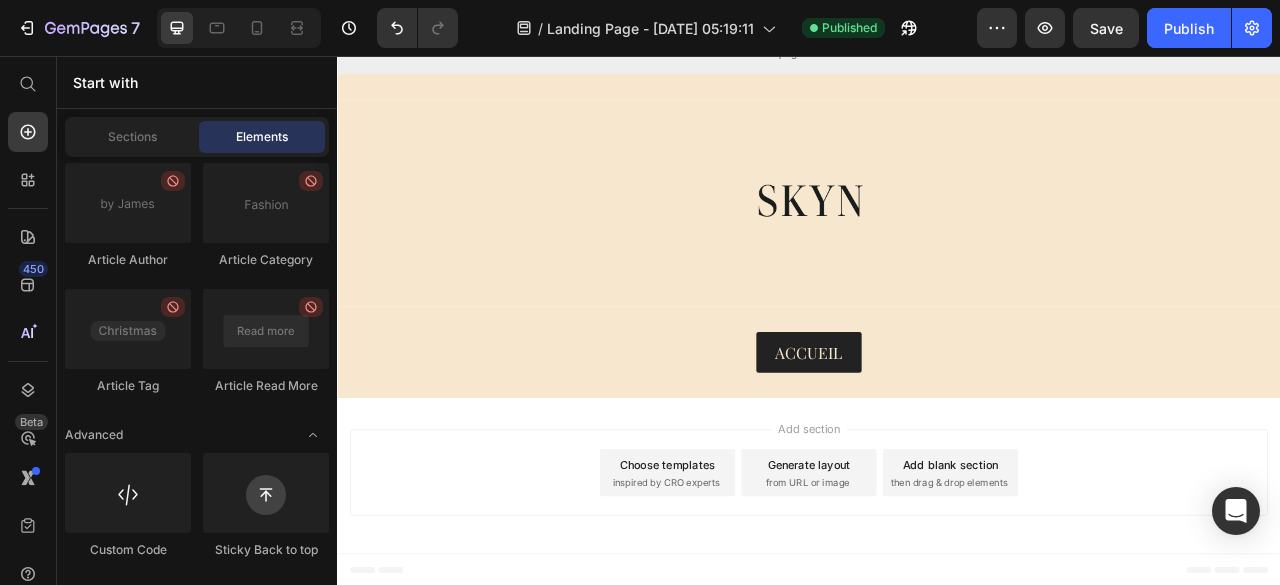 click on "7  Version history  /  Landing Page - Jul 10, 05:19:11 Published Preview  Save   Publish" 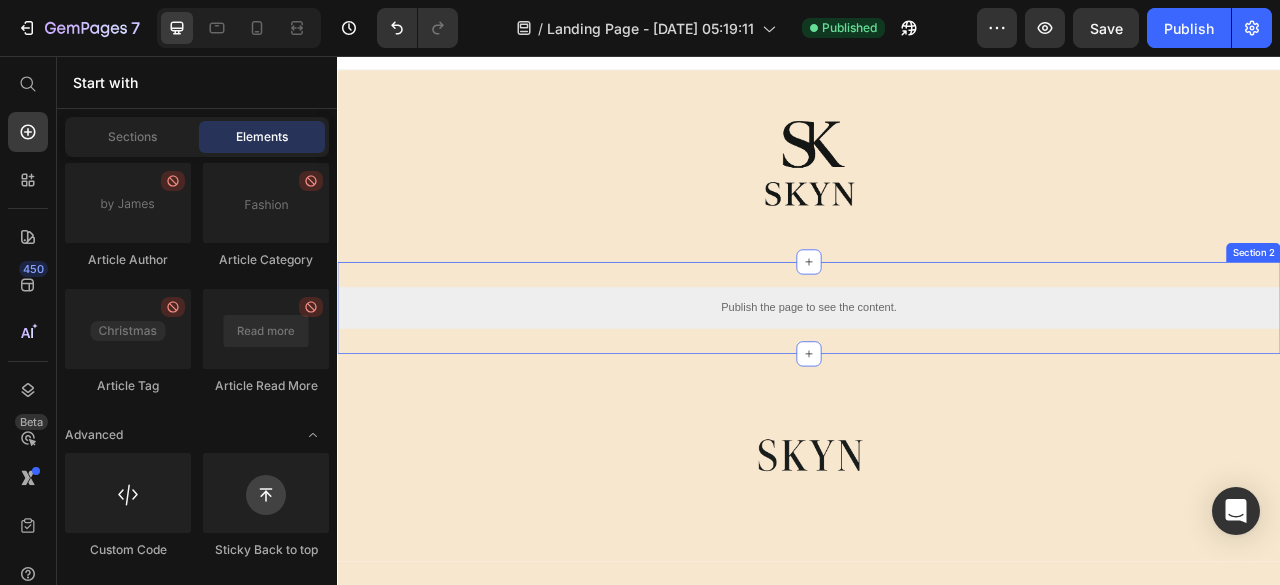 scroll, scrollTop: 0, scrollLeft: 0, axis: both 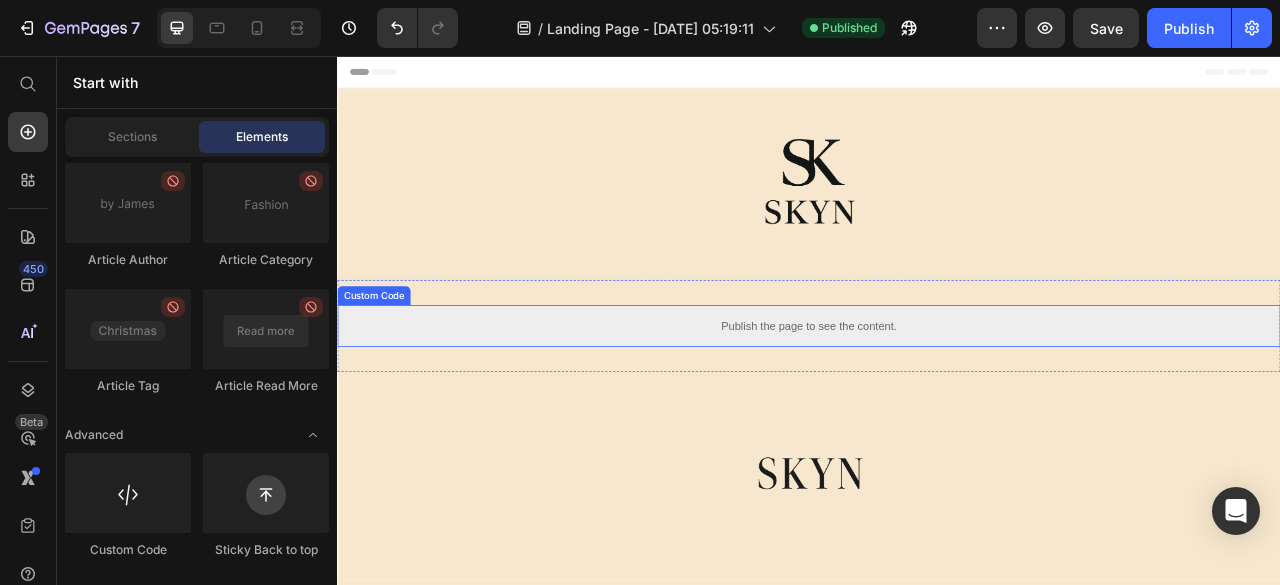 click on "Publish the page to see the content." at bounding box center (937, 399) 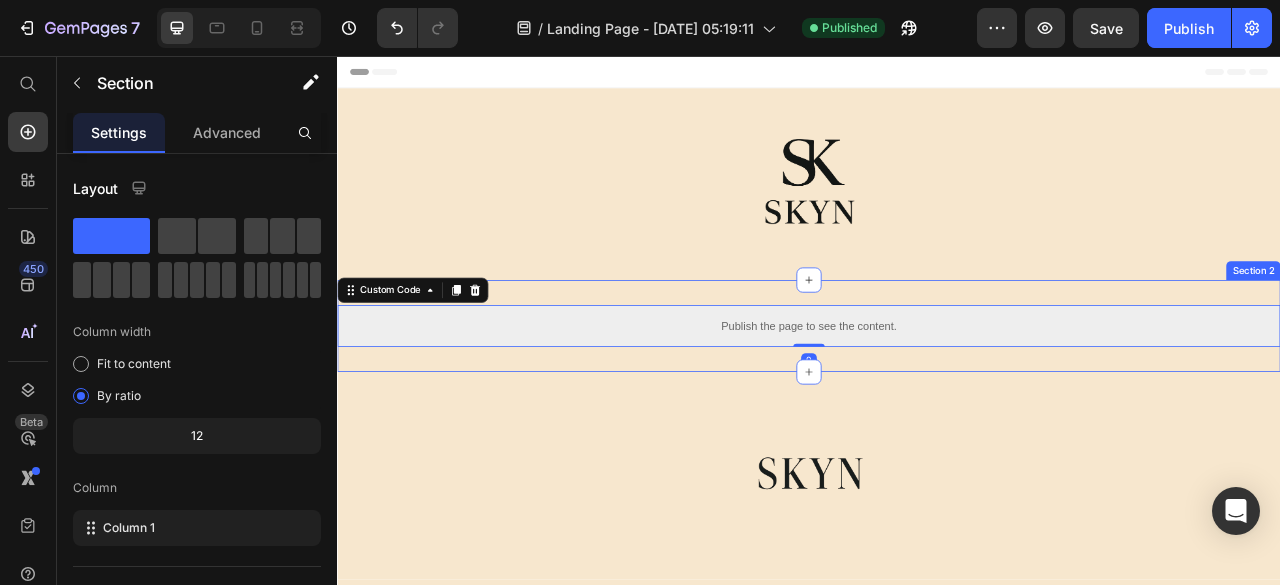 click on "Publish the page to see the content.
Custom Code   0 Section 2" at bounding box center [937, 399] 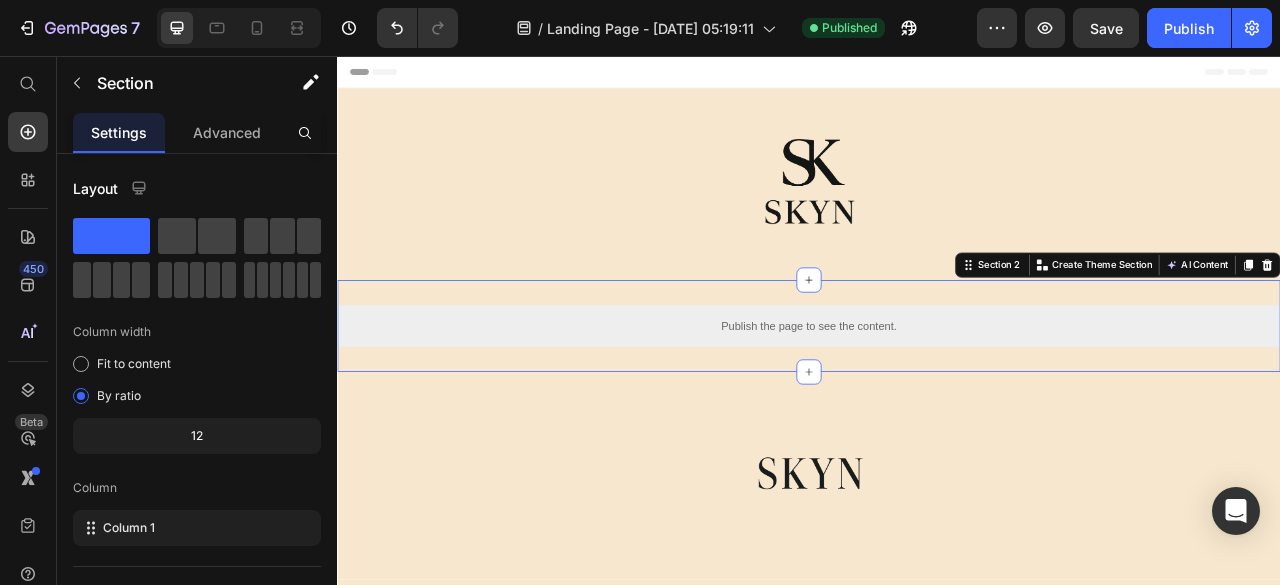 click on "Publish the page to see the content.
Custom Code Section 2   You can create reusable sections Create Theme Section AI Content Write with GemAI What would you like to describe here? Tone and Voice Persuasive Product SKYN | CULOTTE GAINANTE TAILLE HAUTE SCULPTANTE Show more Generate" at bounding box center [937, 399] 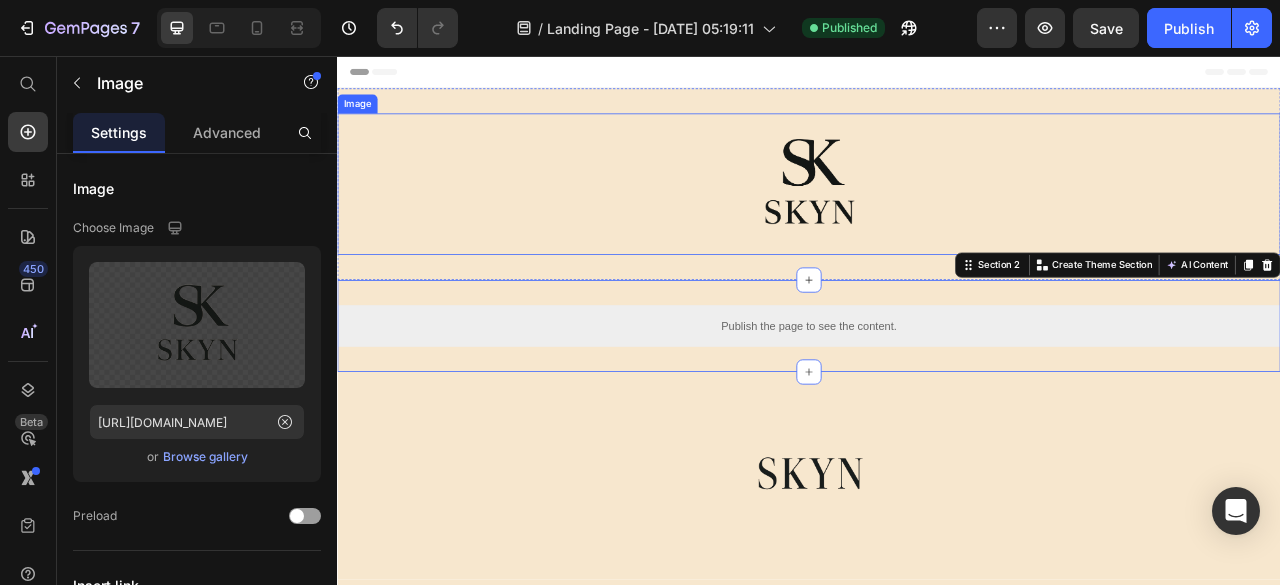 click at bounding box center (937, 219) 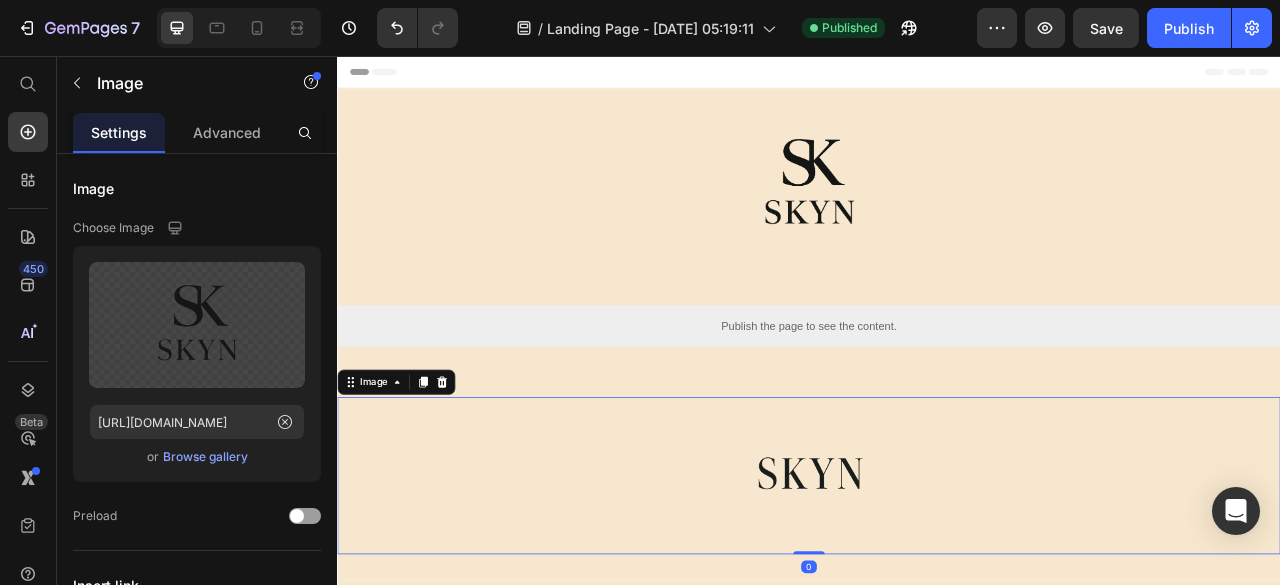 click at bounding box center [937, 590] 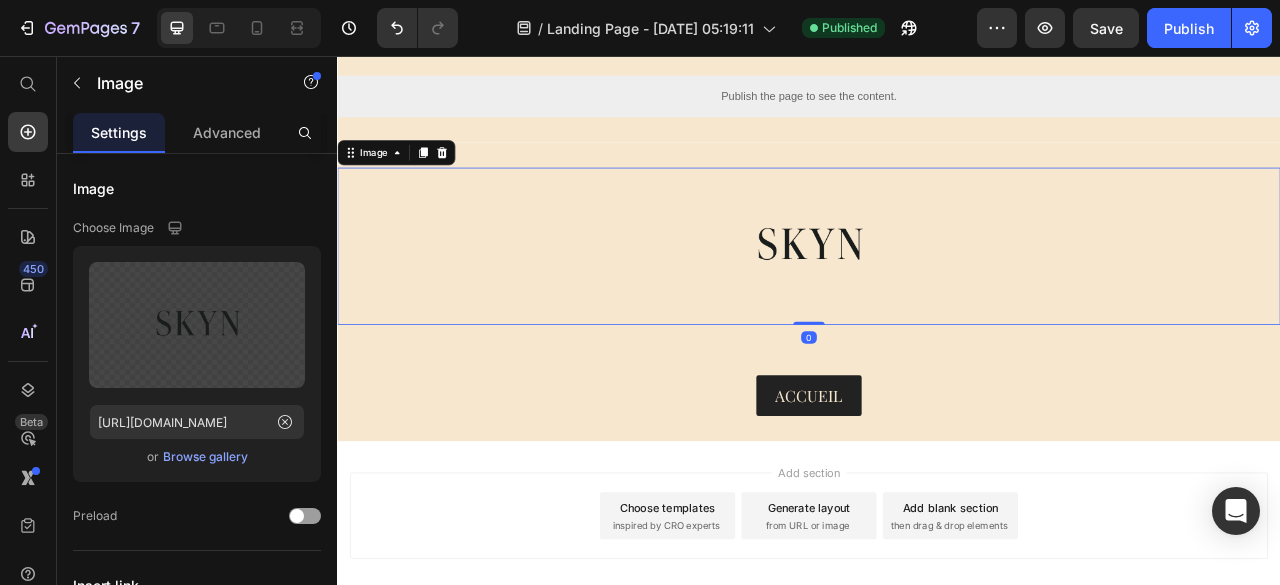 scroll, scrollTop: 300, scrollLeft: 0, axis: vertical 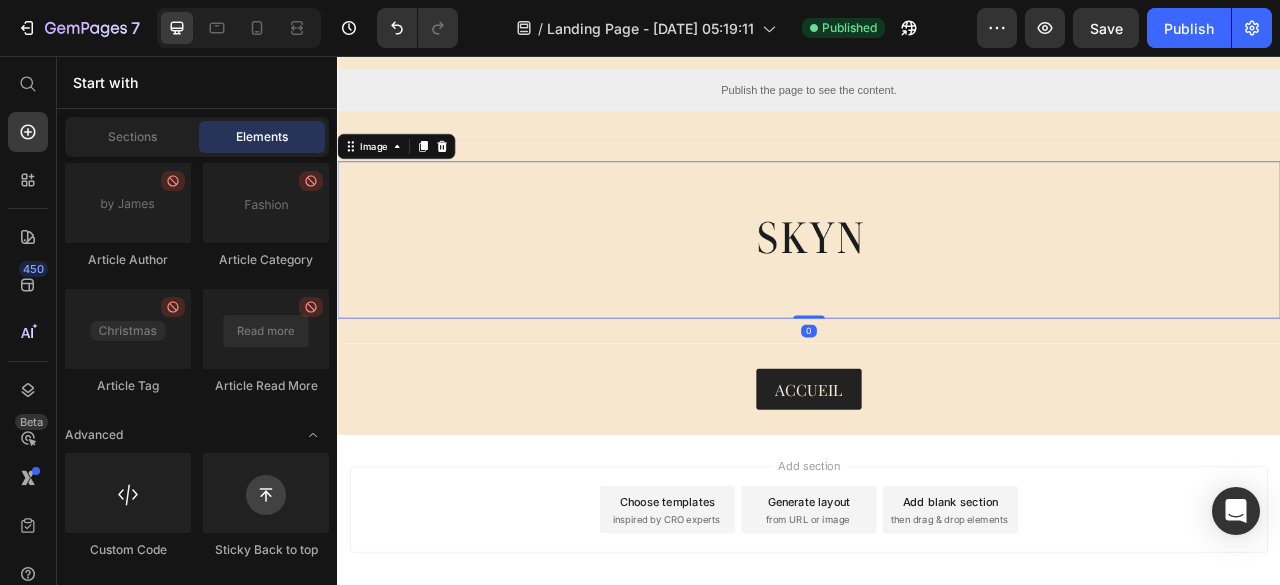 click on "Add section Choose templates inspired by CRO experts Generate layout from URL or image Add blank section then drag & drop elements" at bounding box center (937, 637) 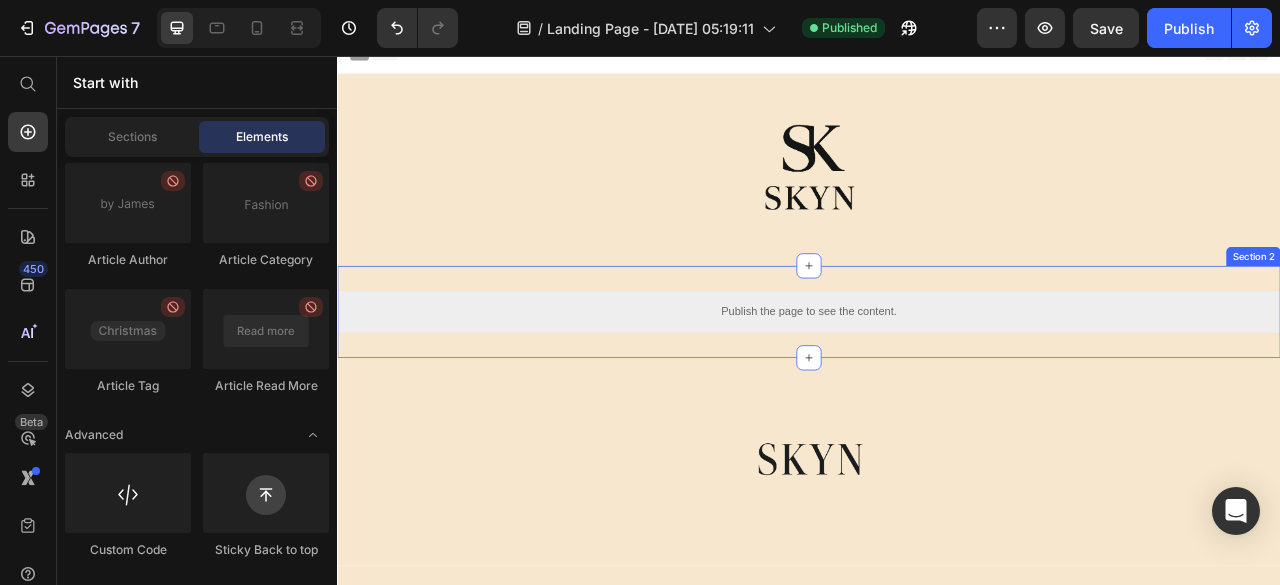 scroll, scrollTop: 0, scrollLeft: 0, axis: both 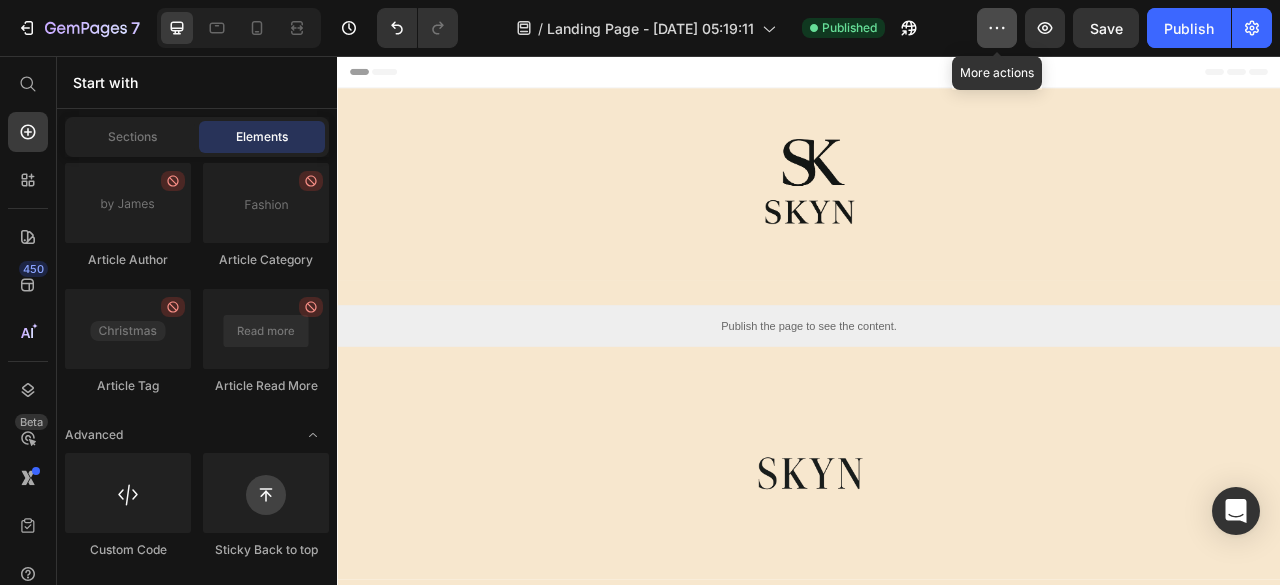 click 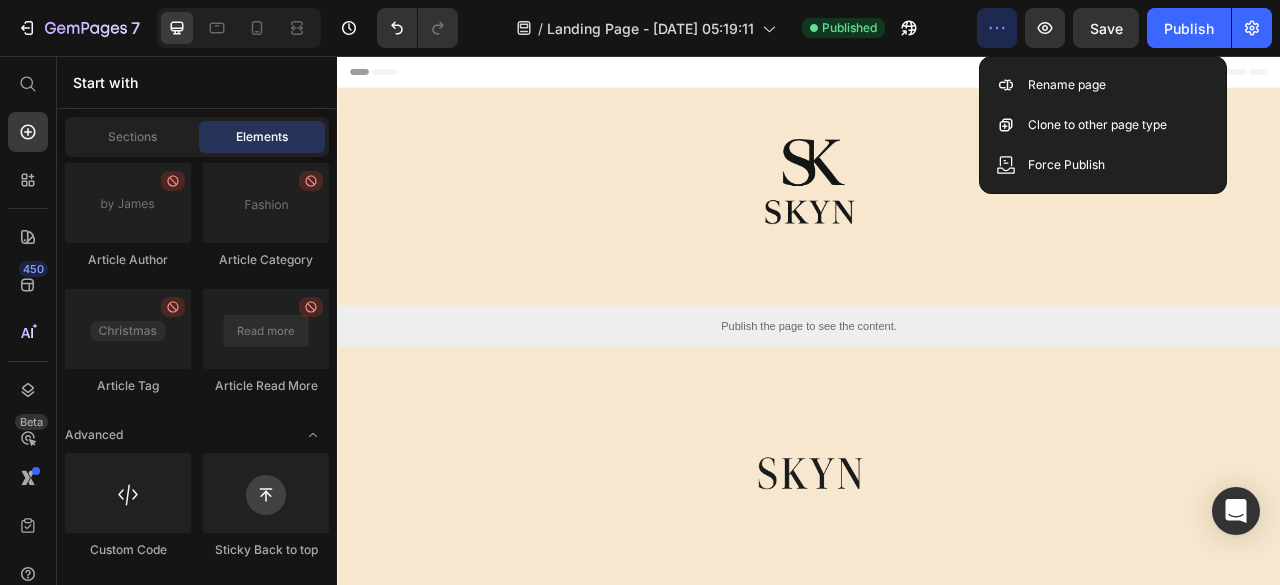 click on "7  Version history  /  Landing Page - Jul 10, 05:19:11 Published Preview  Save   Publish" 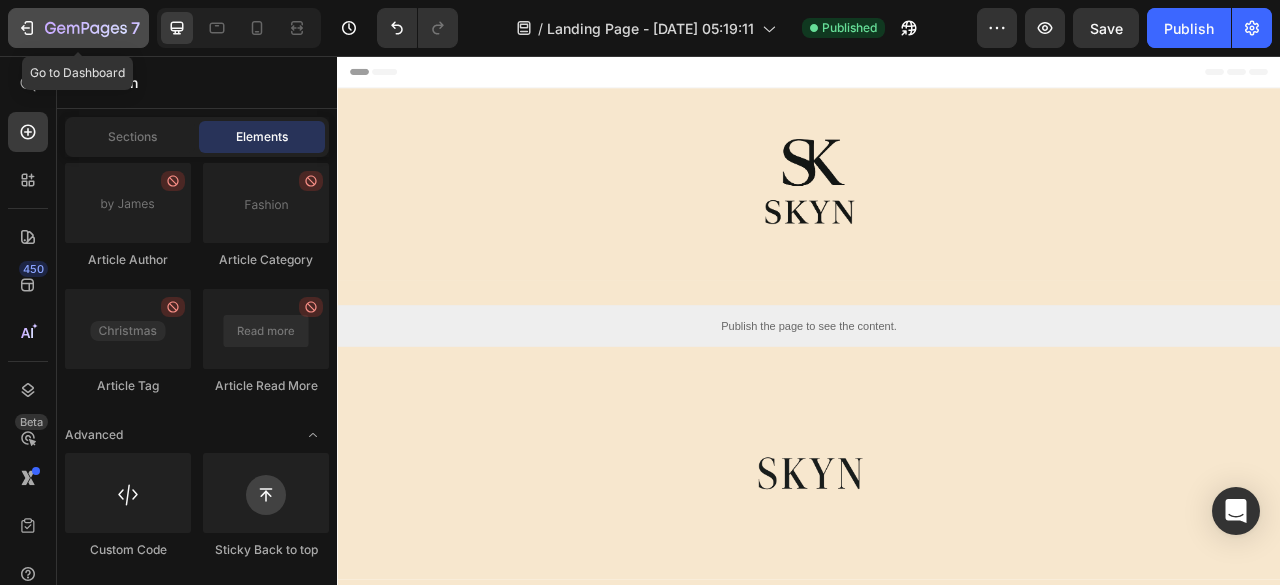 click on "7" at bounding box center [78, 28] 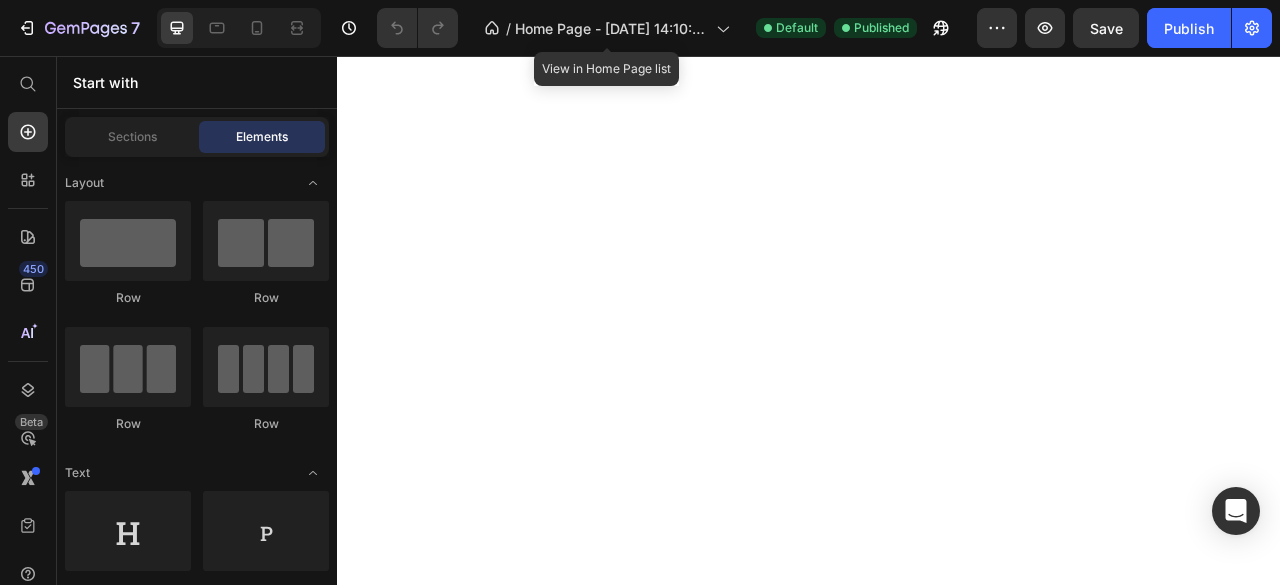 scroll, scrollTop: 0, scrollLeft: 0, axis: both 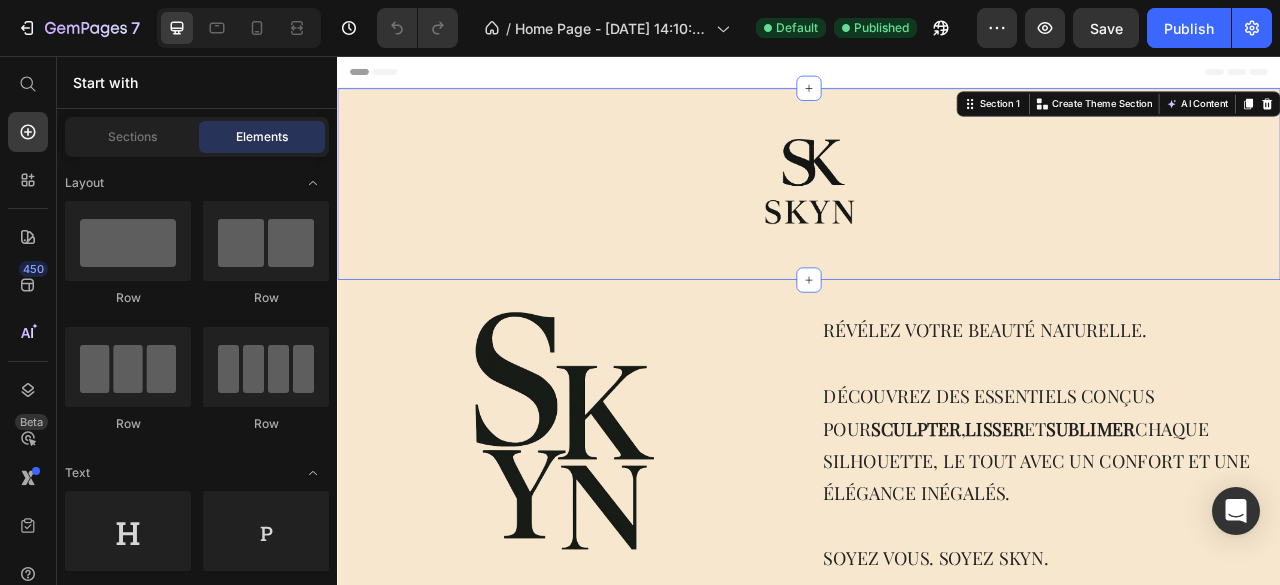 click on "Image Section 1   You can create reusable sections Create Theme Section AI Content Write with GemAI What would you like to describe here? Tone and Voice Persuasive Product Getting products... Show more Generate" at bounding box center [937, 219] 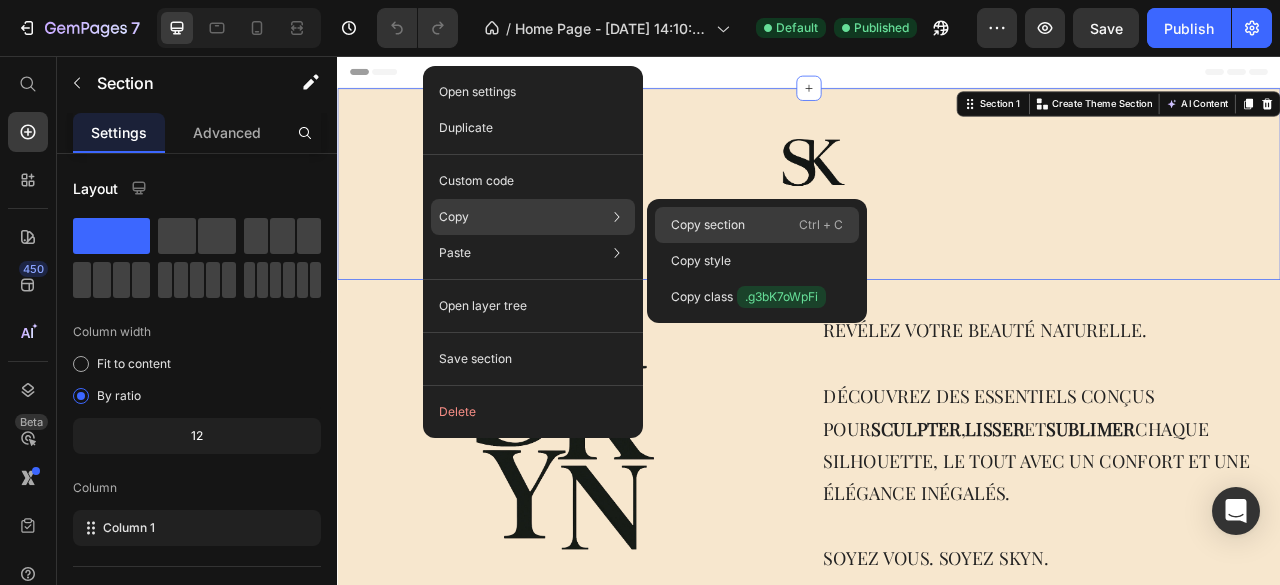 click on "Copy section  Ctrl + C" 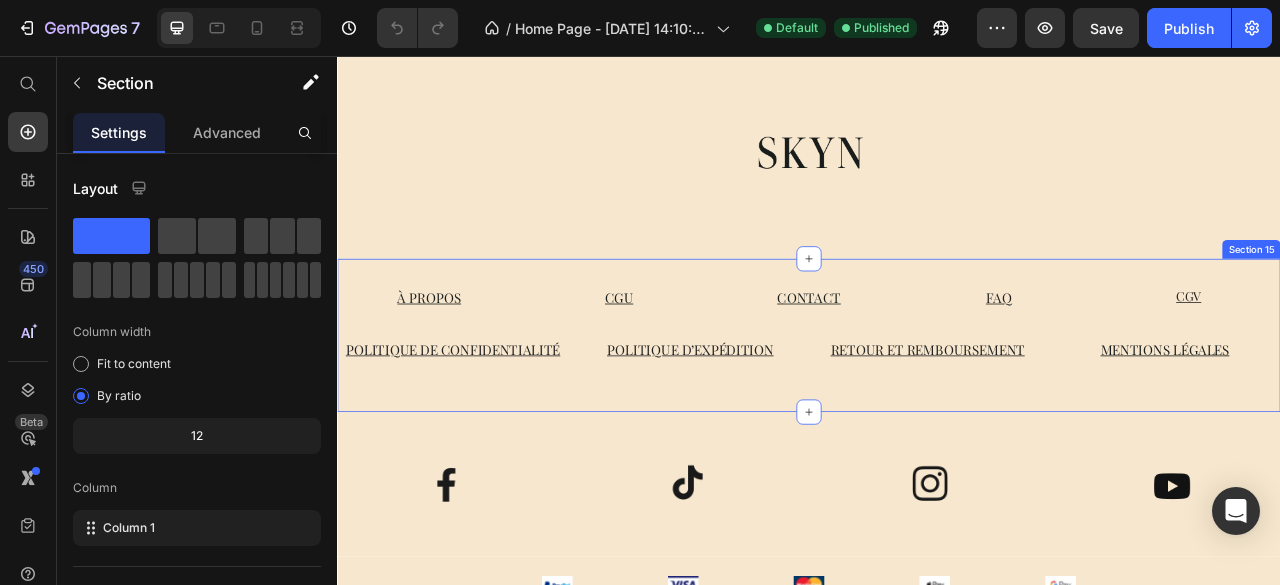 scroll, scrollTop: 7800, scrollLeft: 0, axis: vertical 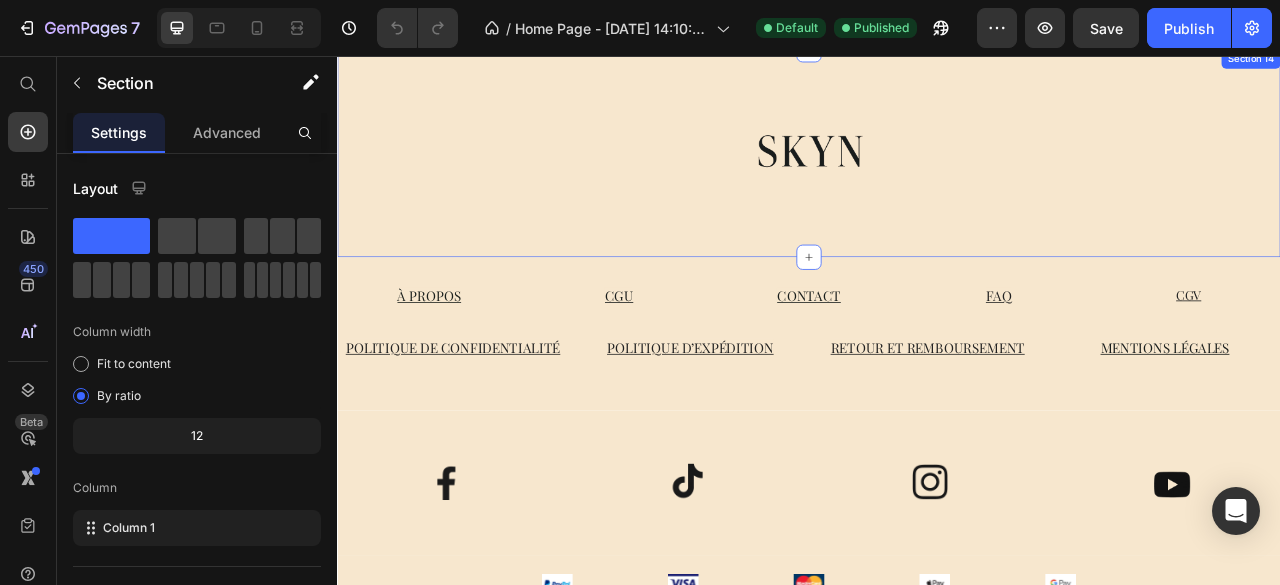 click on "Image Section 14" at bounding box center (937, 180) 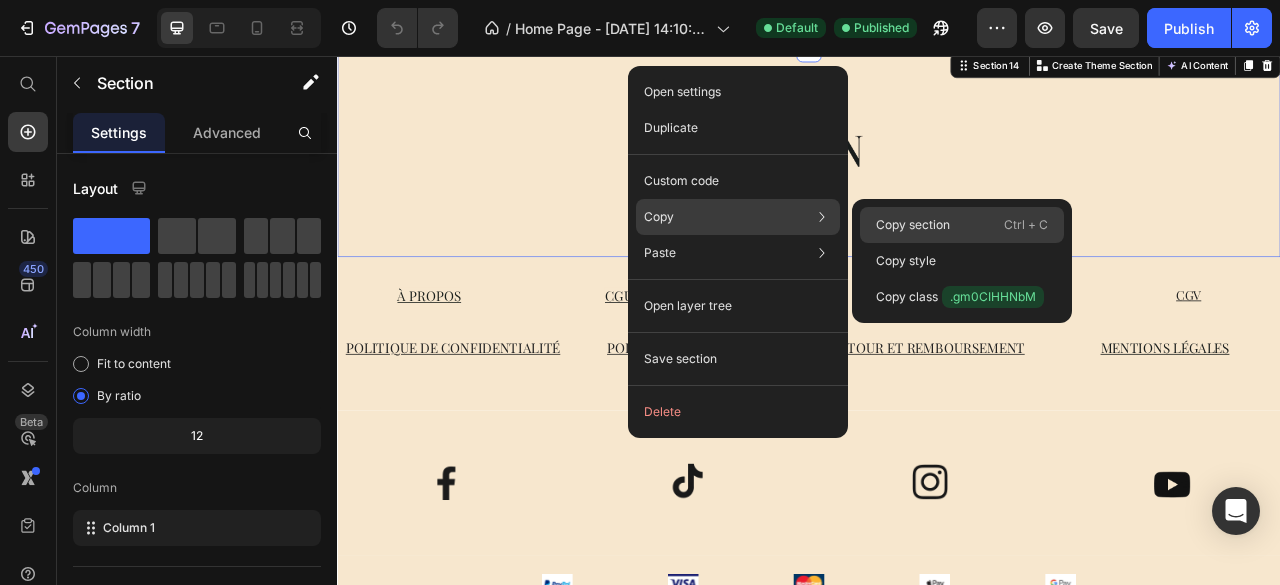 click on "Copy section" at bounding box center (913, 225) 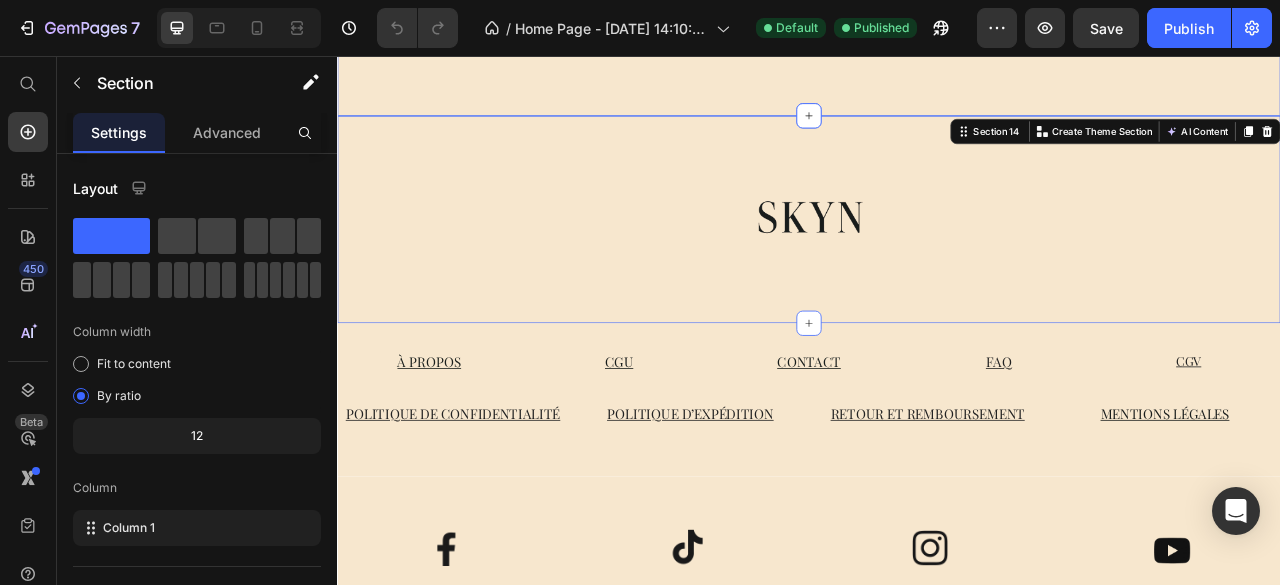 scroll, scrollTop: 7618, scrollLeft: 0, axis: vertical 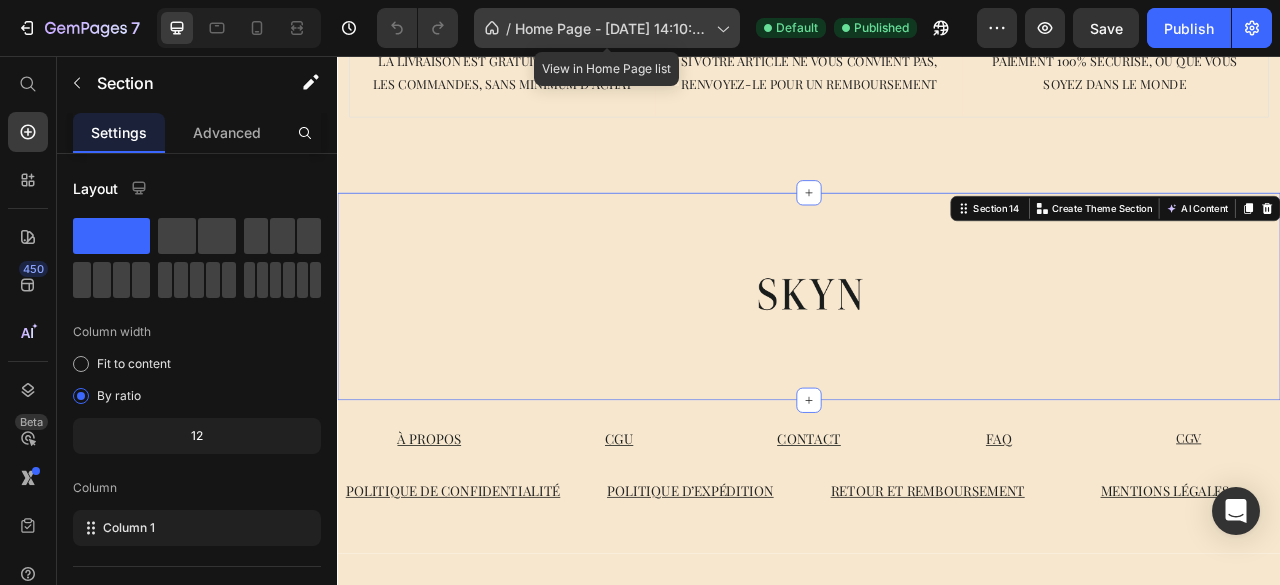 click on "/  Home Page - [DATE] 14:10:50" 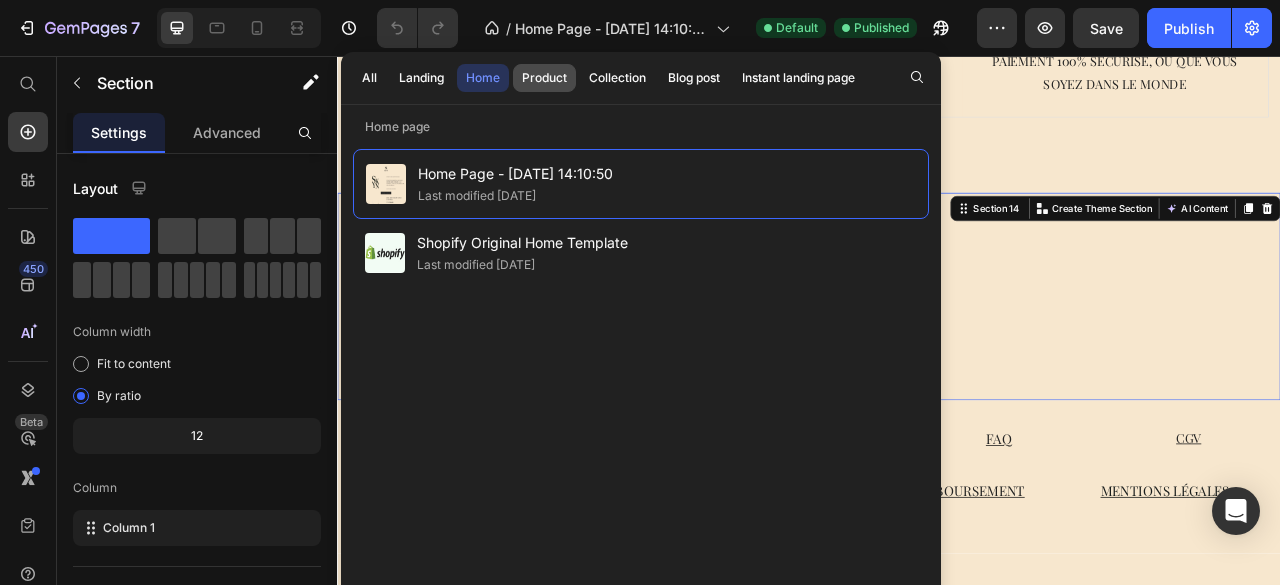 click on "Product" at bounding box center [544, 78] 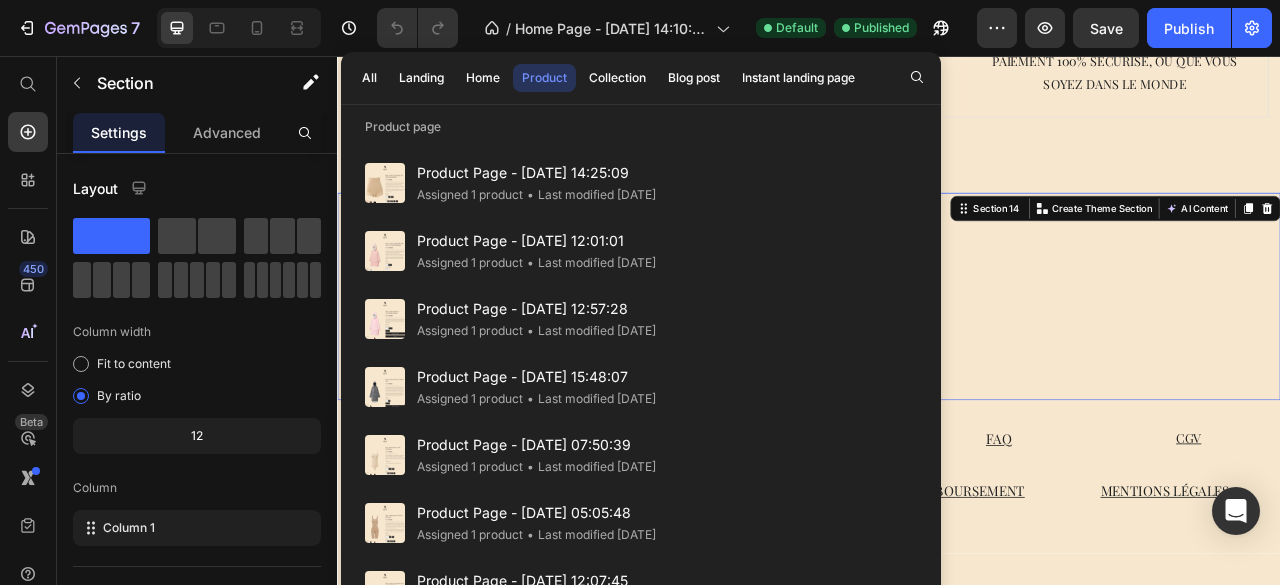 click on "Product Page - [DATE] 14:25:09" at bounding box center (536, 173) 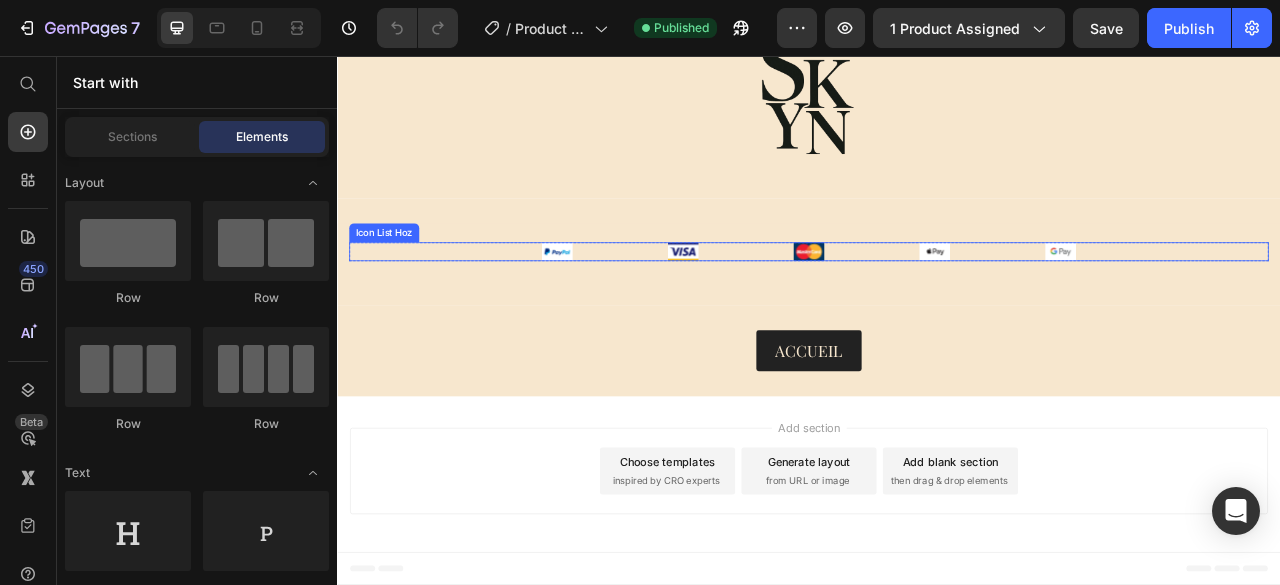 scroll, scrollTop: 3306, scrollLeft: 0, axis: vertical 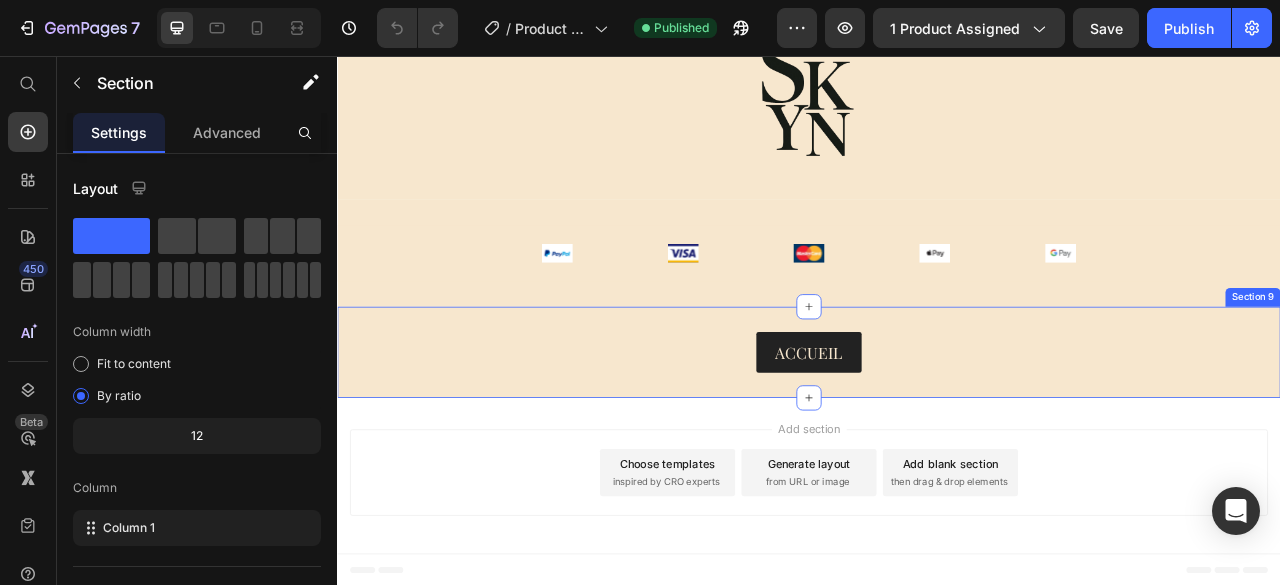 click on "ACCUEIL Button Section 9" at bounding box center [937, 433] 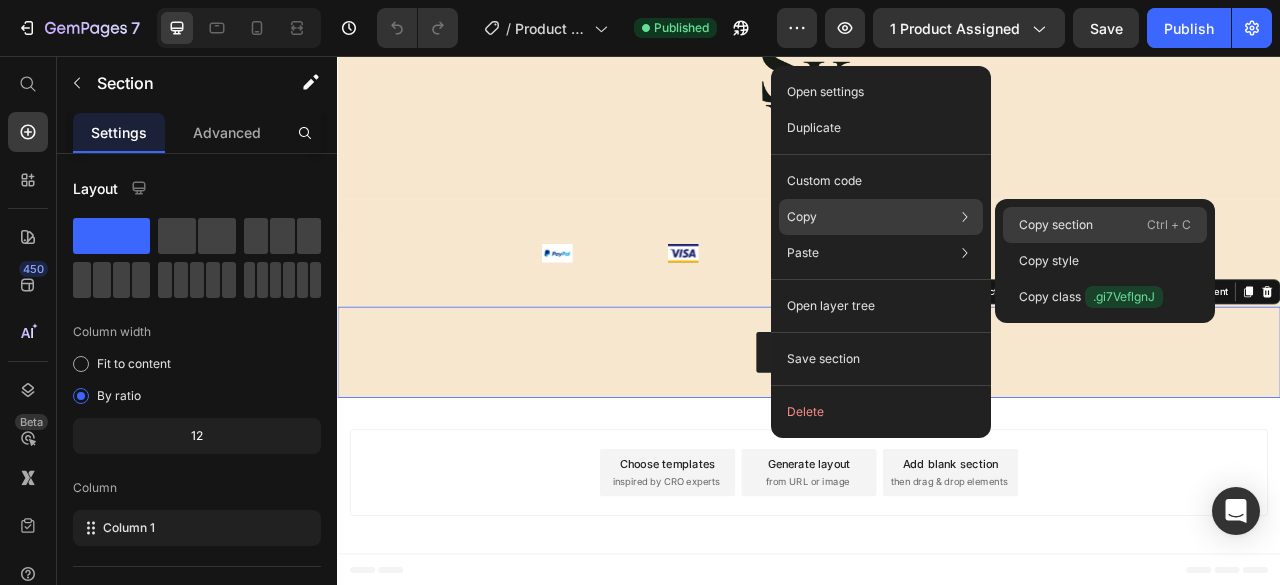 click on "Copy section  Ctrl + C" 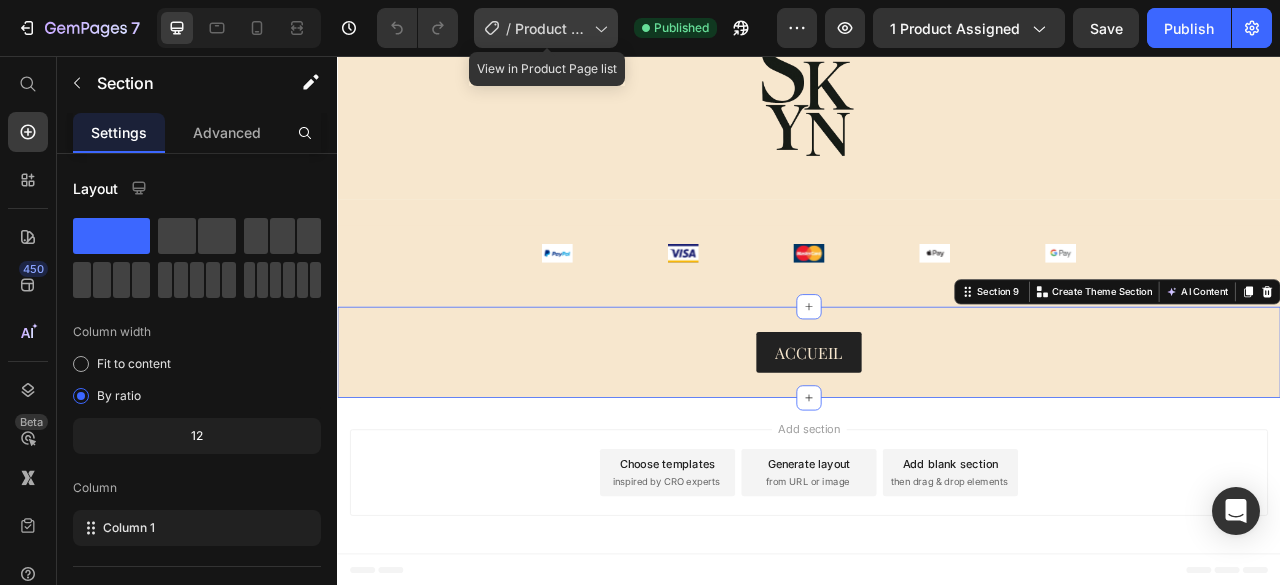 click on "Product Page - [DATE] 14:25:09" at bounding box center (550, 28) 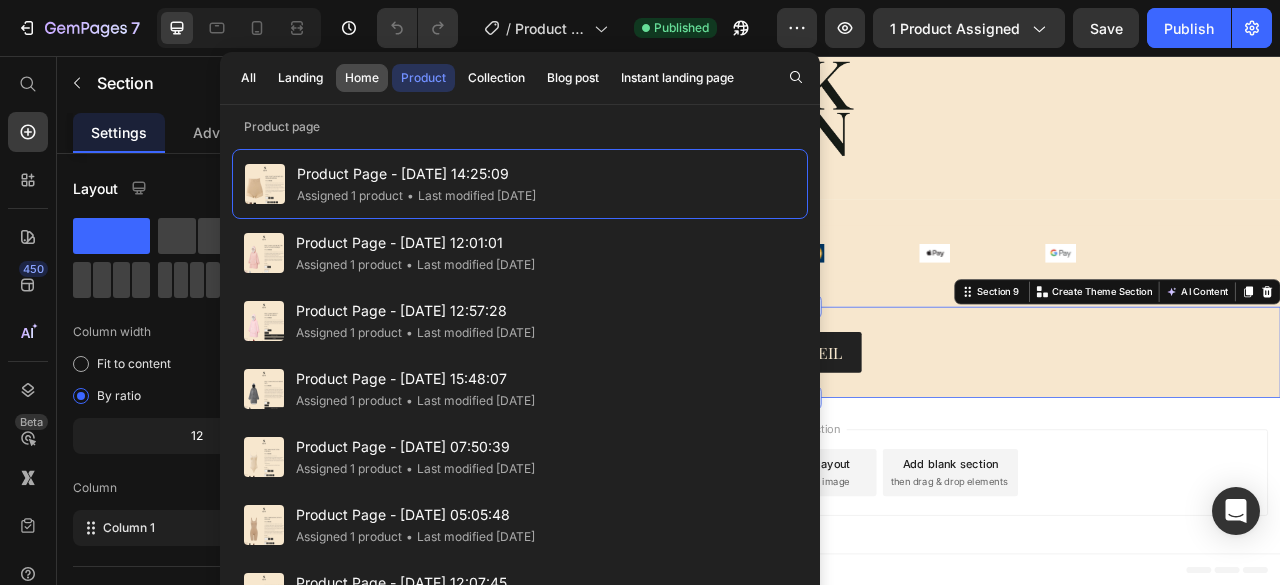 click on "Home" 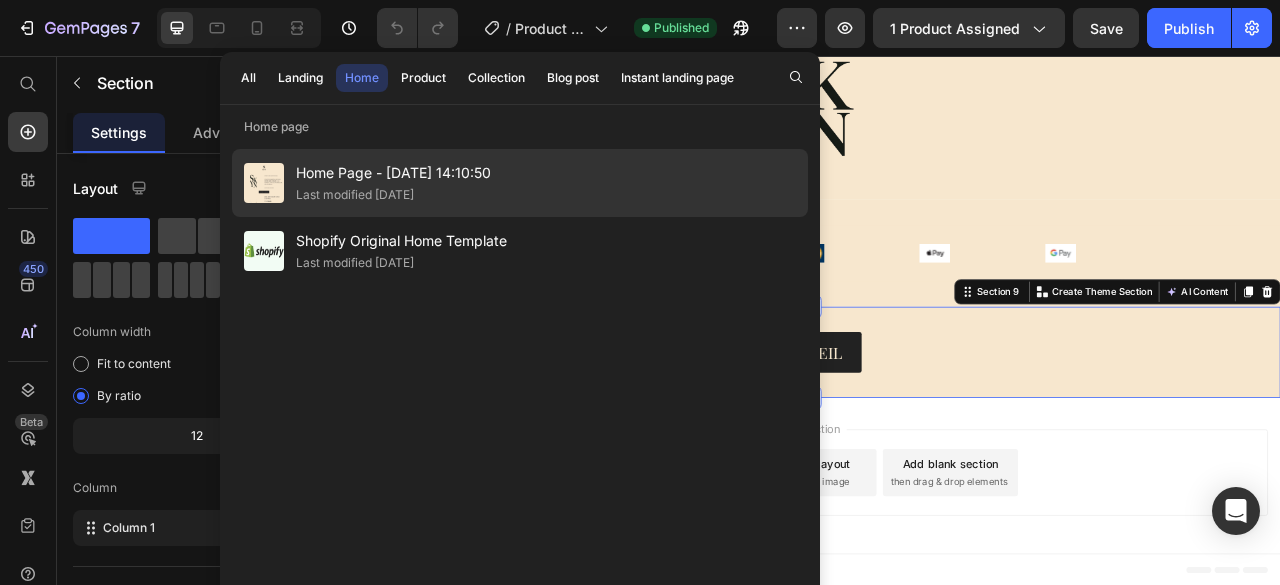 click on "Last modified [DATE]" 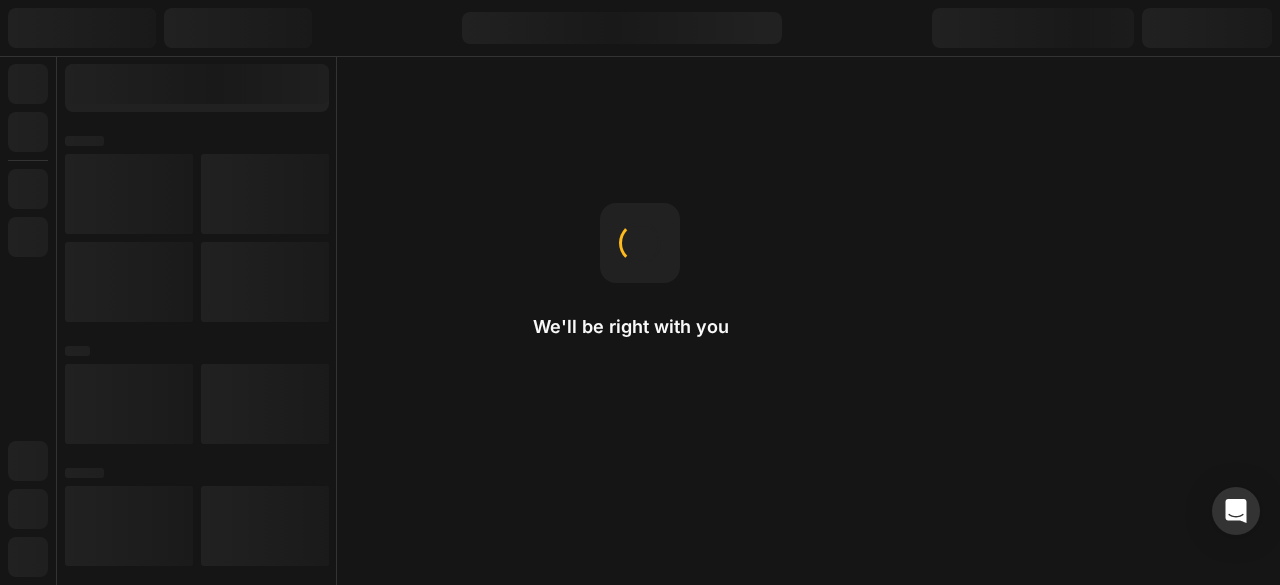 scroll, scrollTop: 0, scrollLeft: 0, axis: both 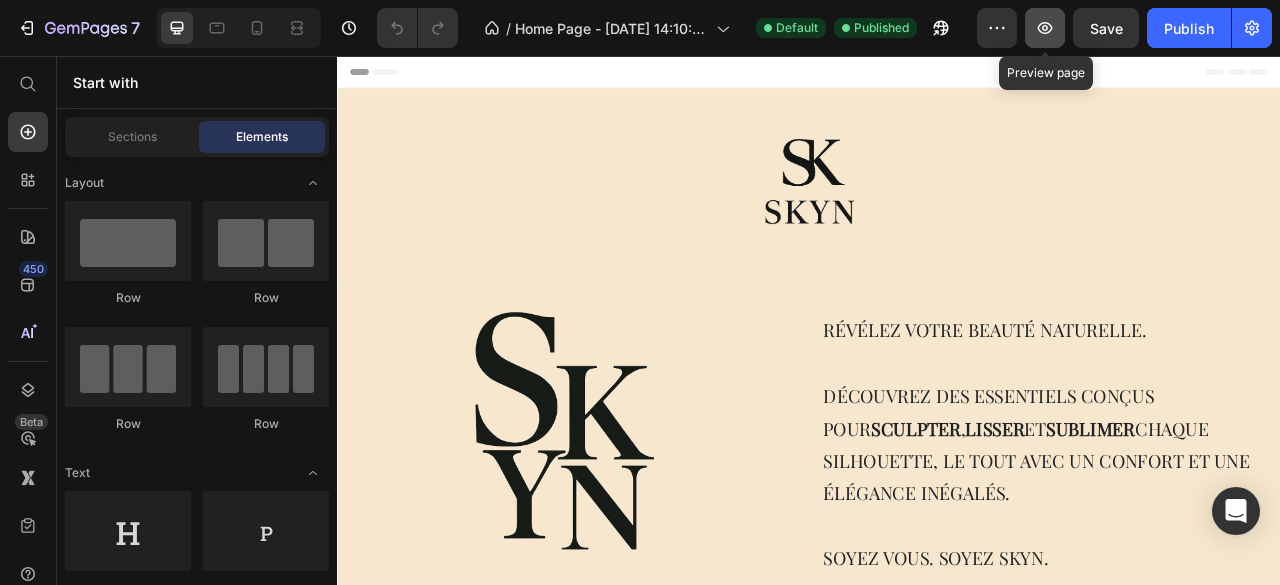 click 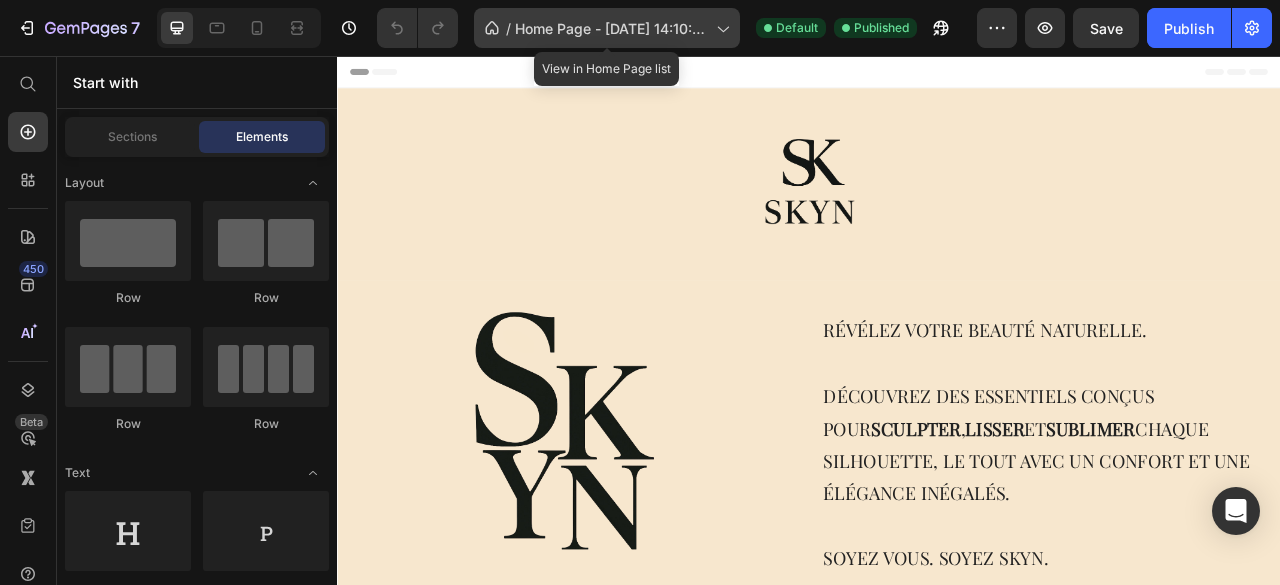 click on "Home Page - [DATE] 14:10:50" at bounding box center [611, 28] 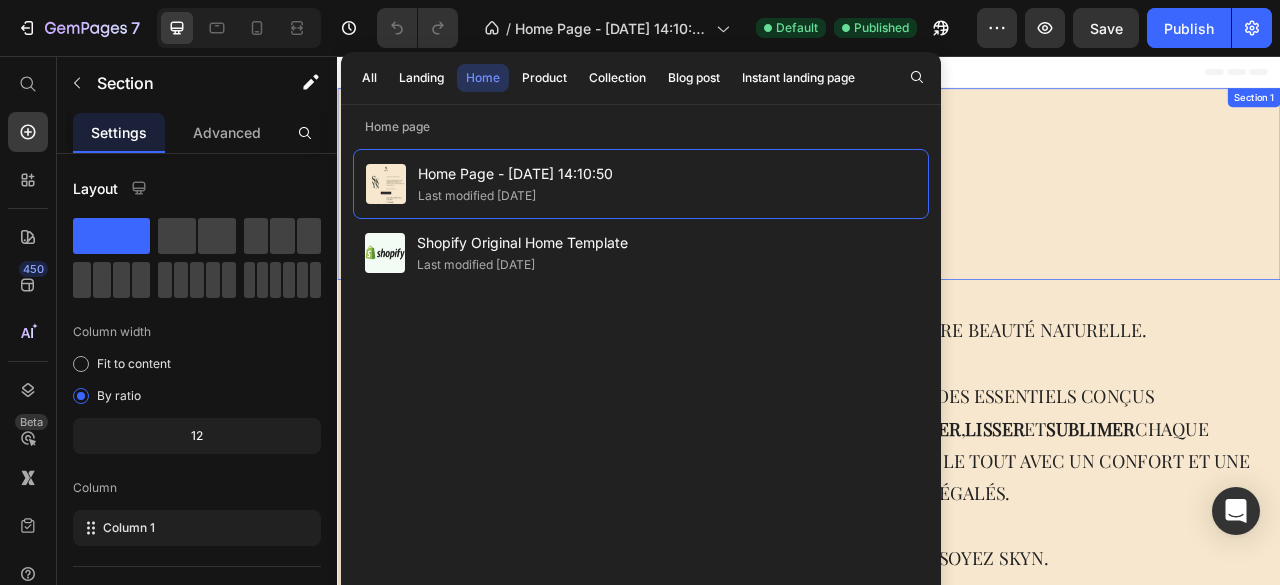click on "Image Section 1" at bounding box center (937, 219) 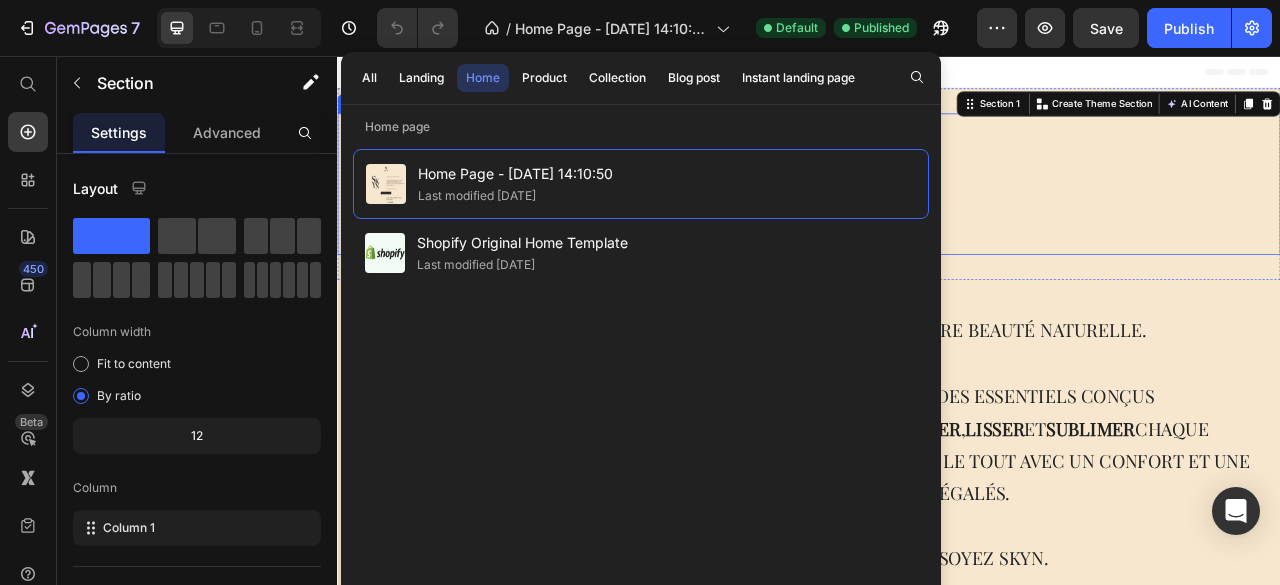 click at bounding box center (937, 219) 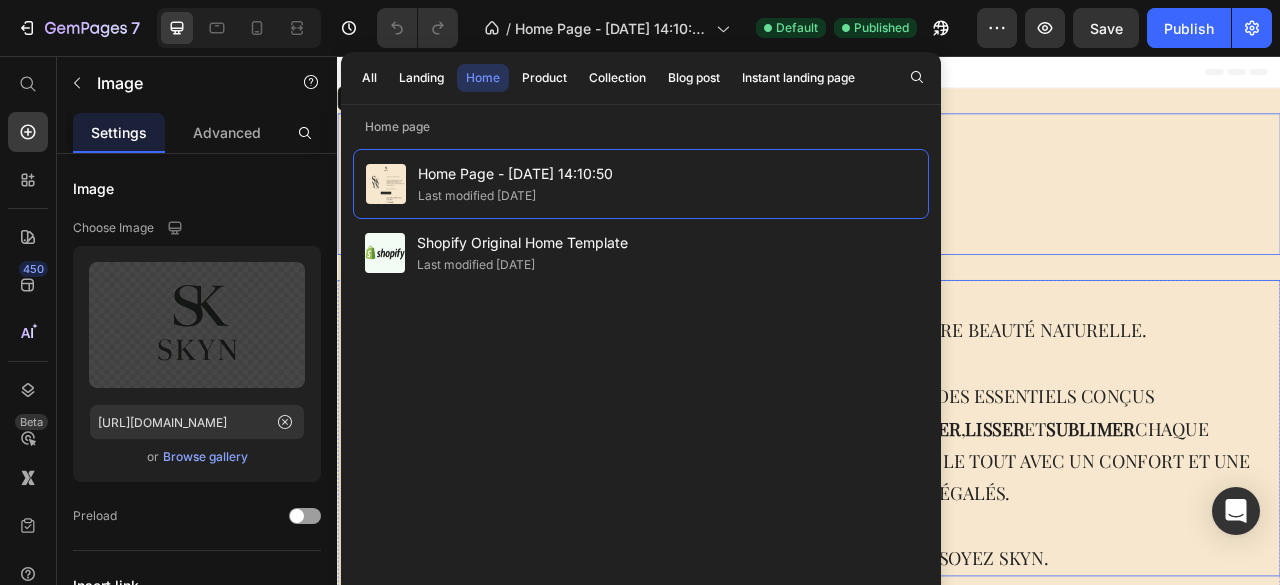 click on "RÉVÉLEZ VOTRE BEAUTÉ NATURELLE." at bounding box center [1245, 404] 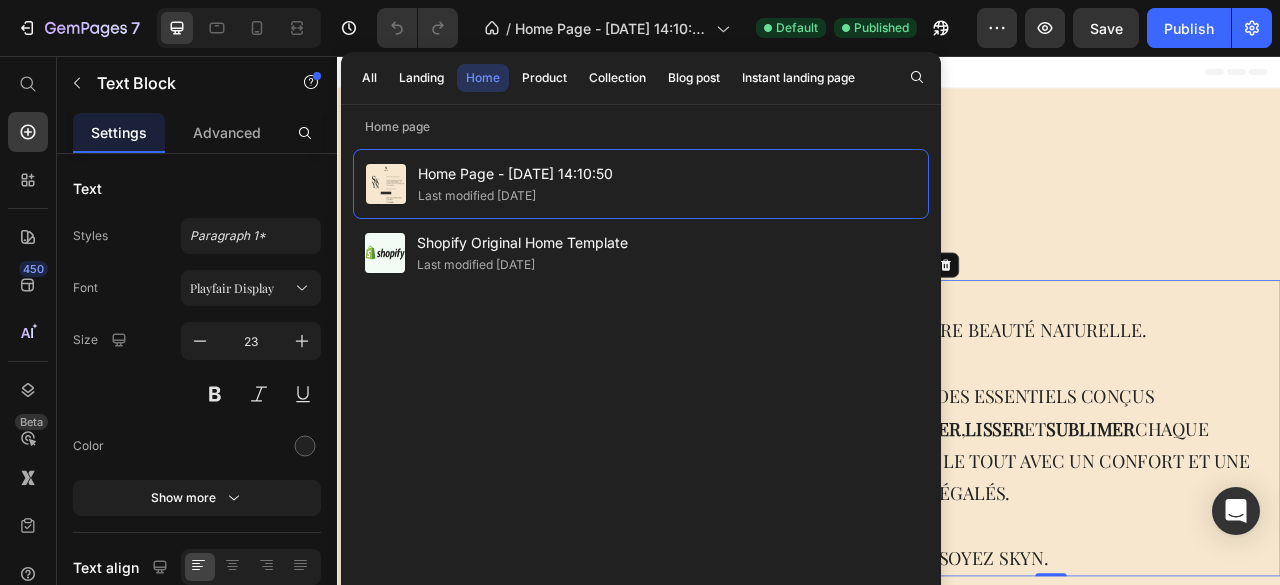 click on "Text Block" 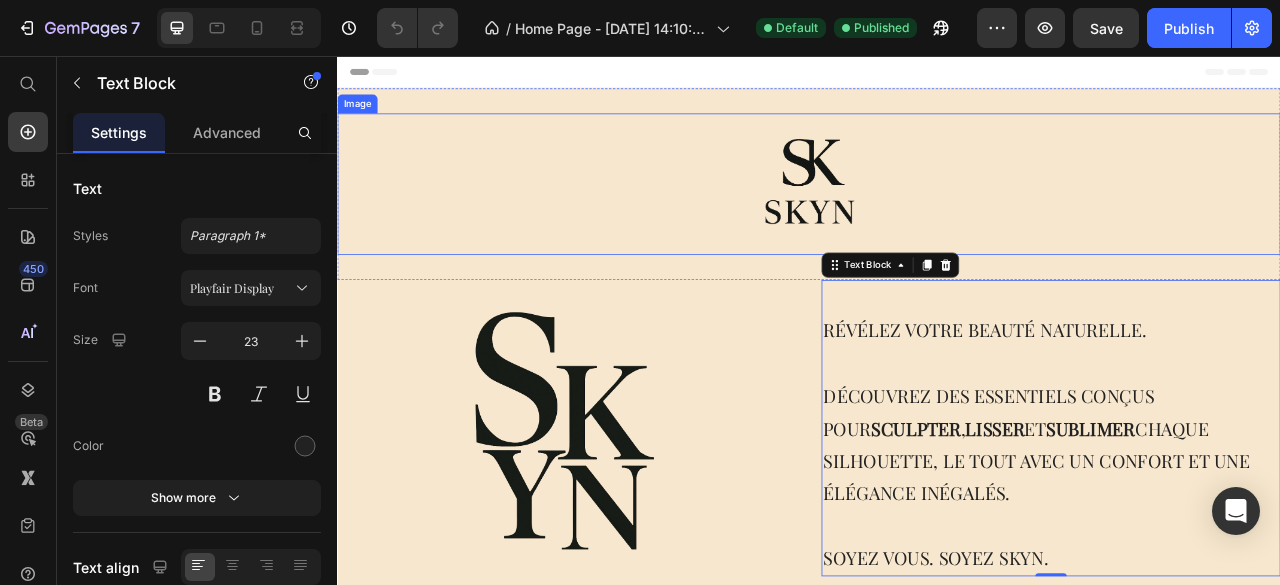 click at bounding box center (937, 219) 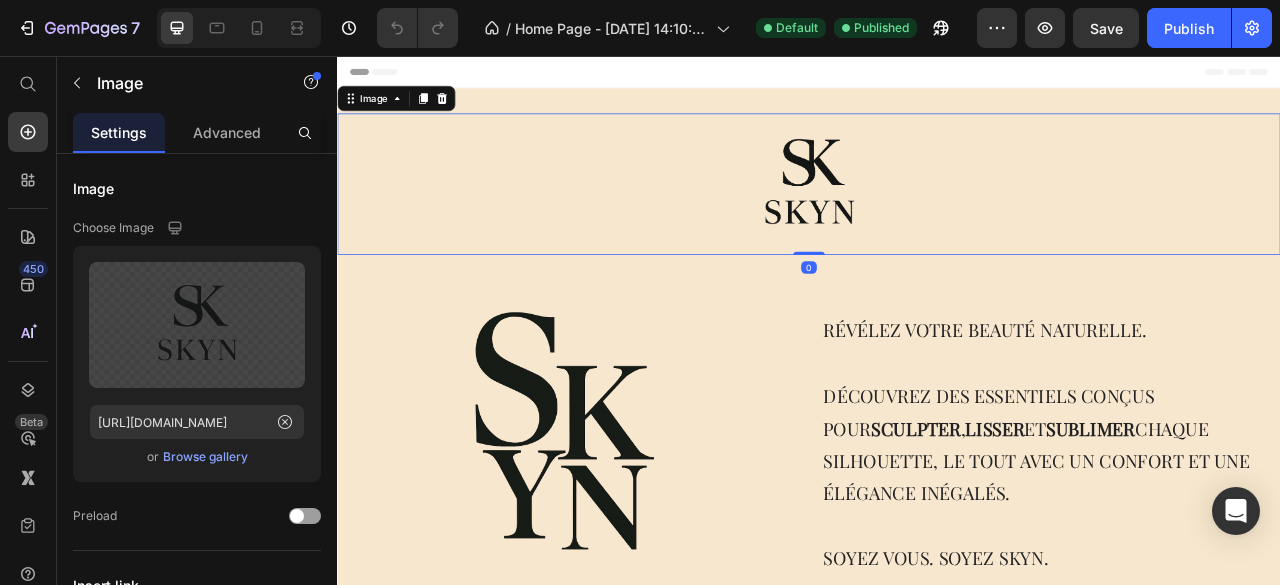 click on "Header" at bounding box center (937, 76) 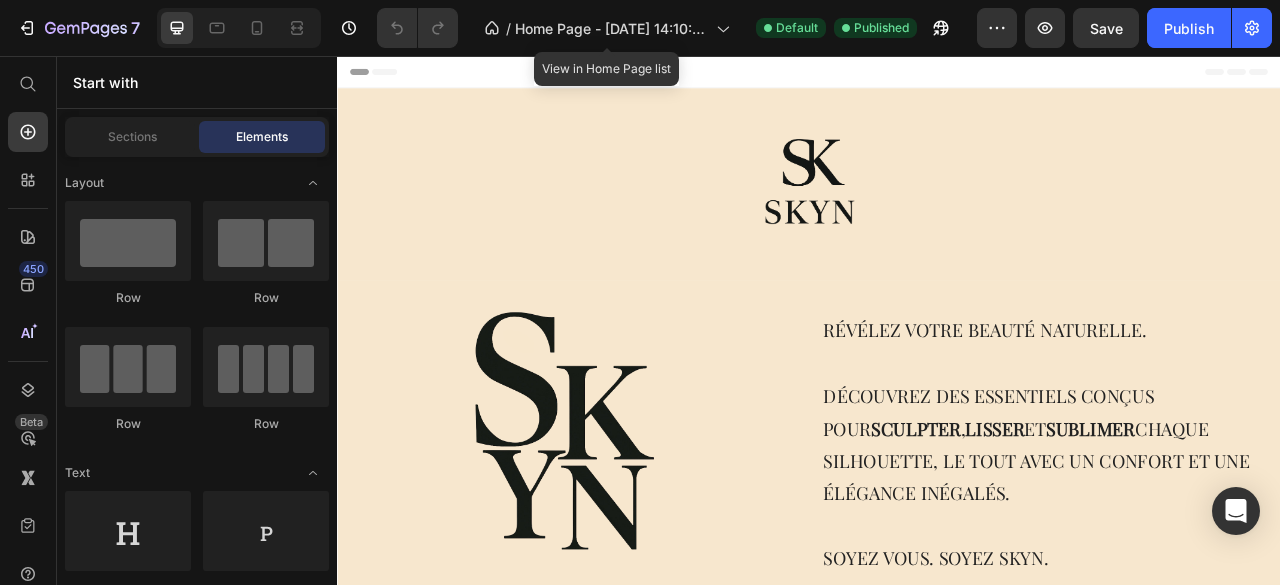 click on "/  Home Page - [DATE] 14:10:50" 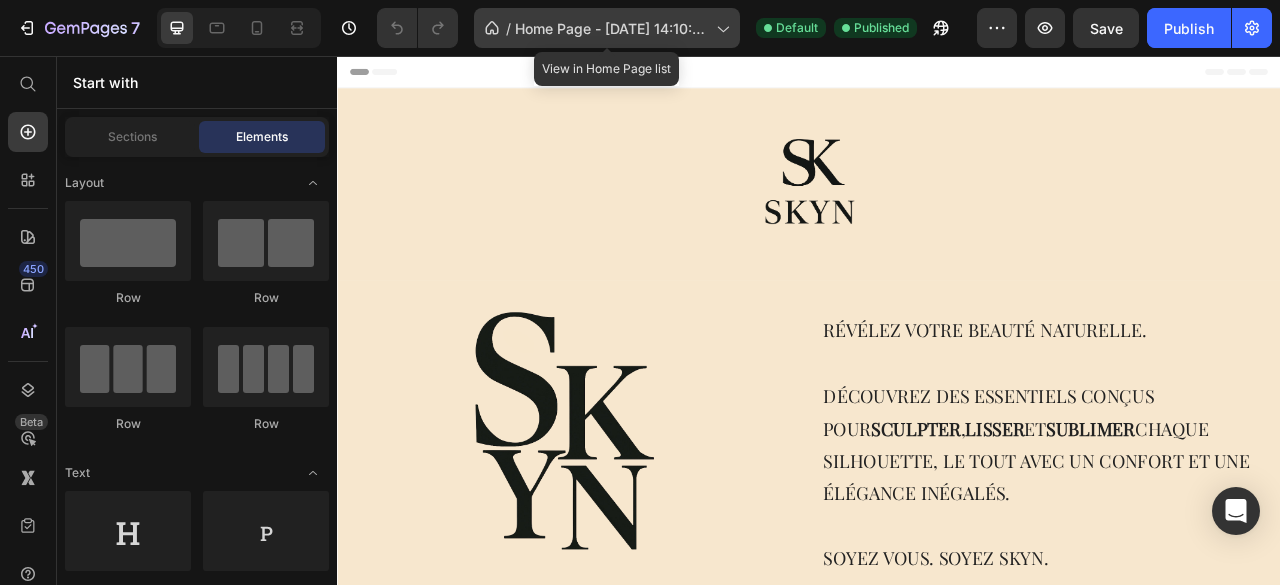 click on "Home Page - [DATE] 14:10:50" at bounding box center (611, 28) 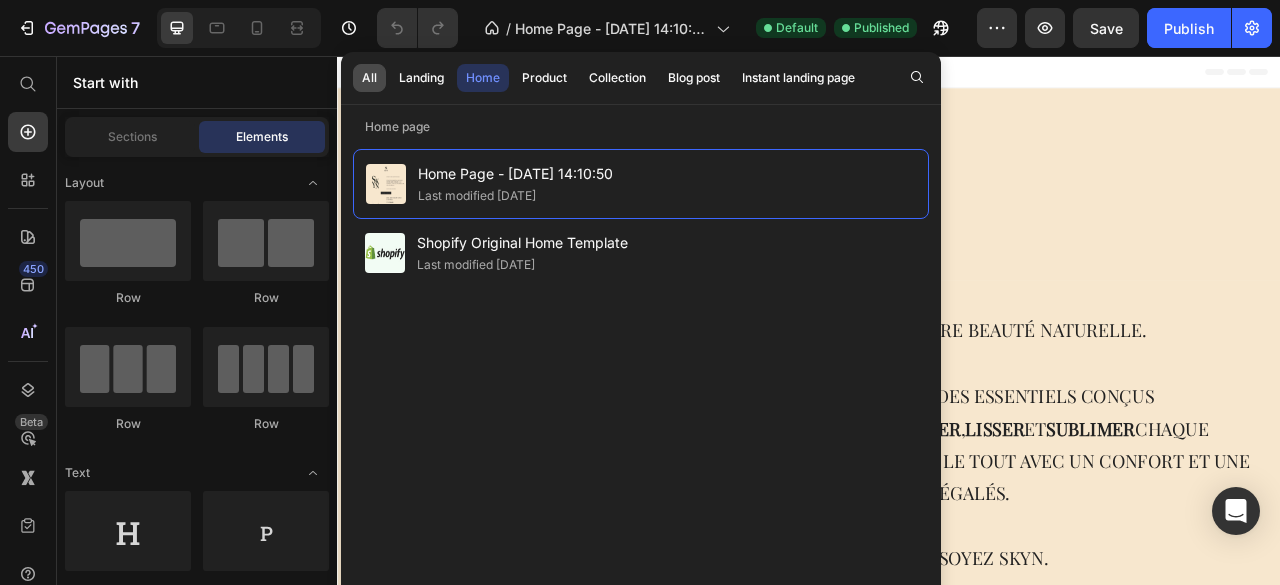 click on "All" 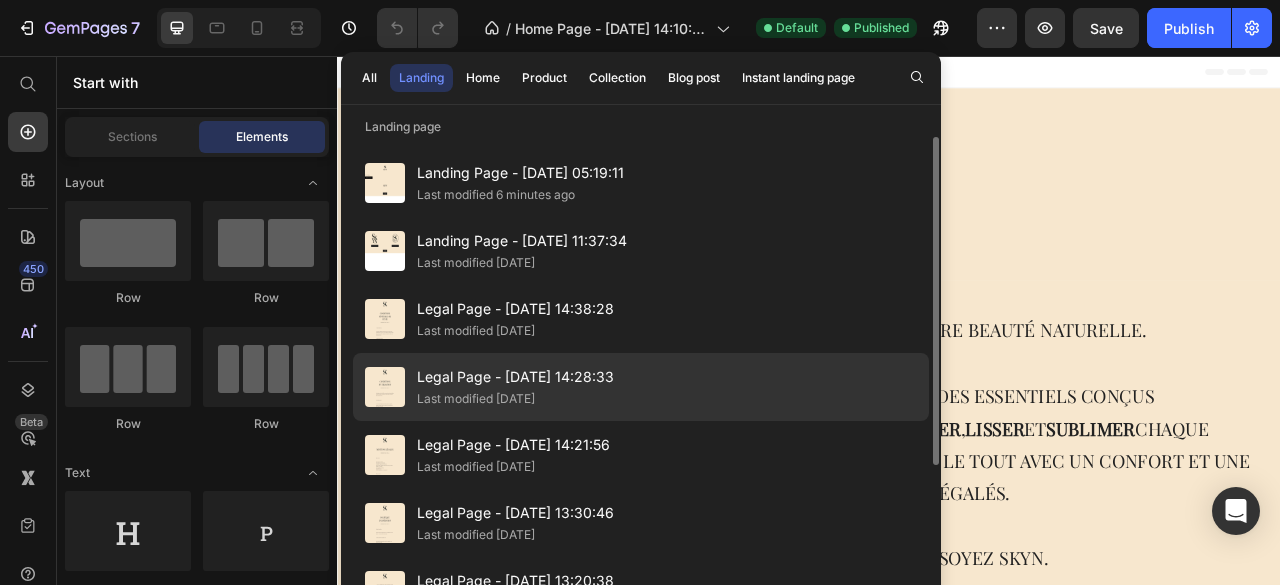 click on "Legal Page - [DATE] 14:28:33" at bounding box center [515, 377] 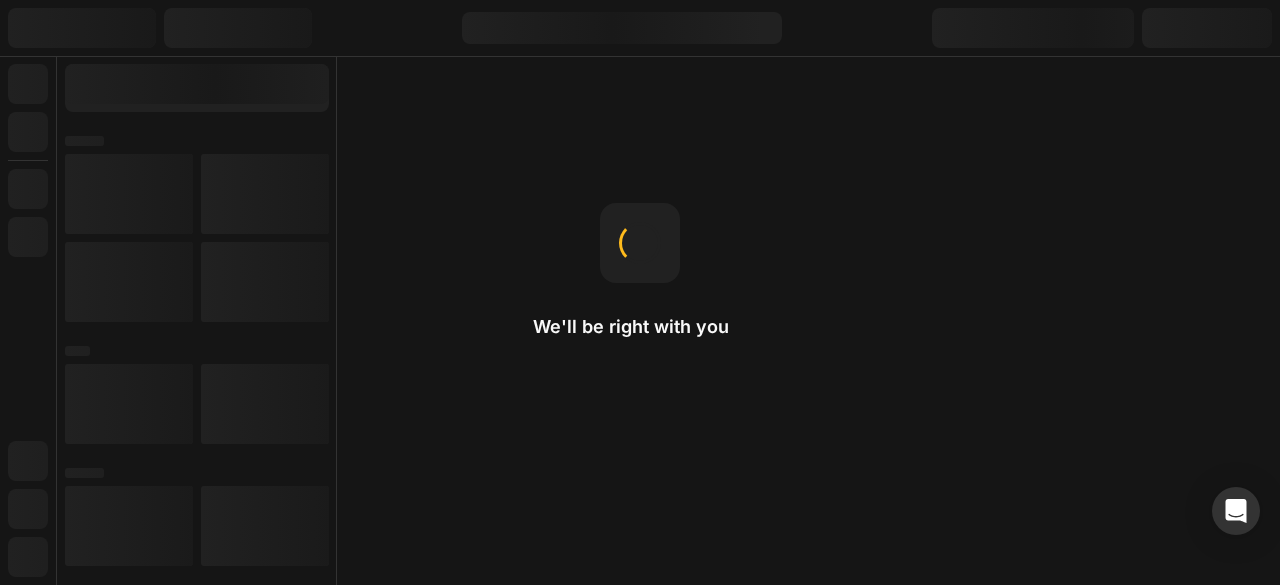 scroll, scrollTop: 0, scrollLeft: 0, axis: both 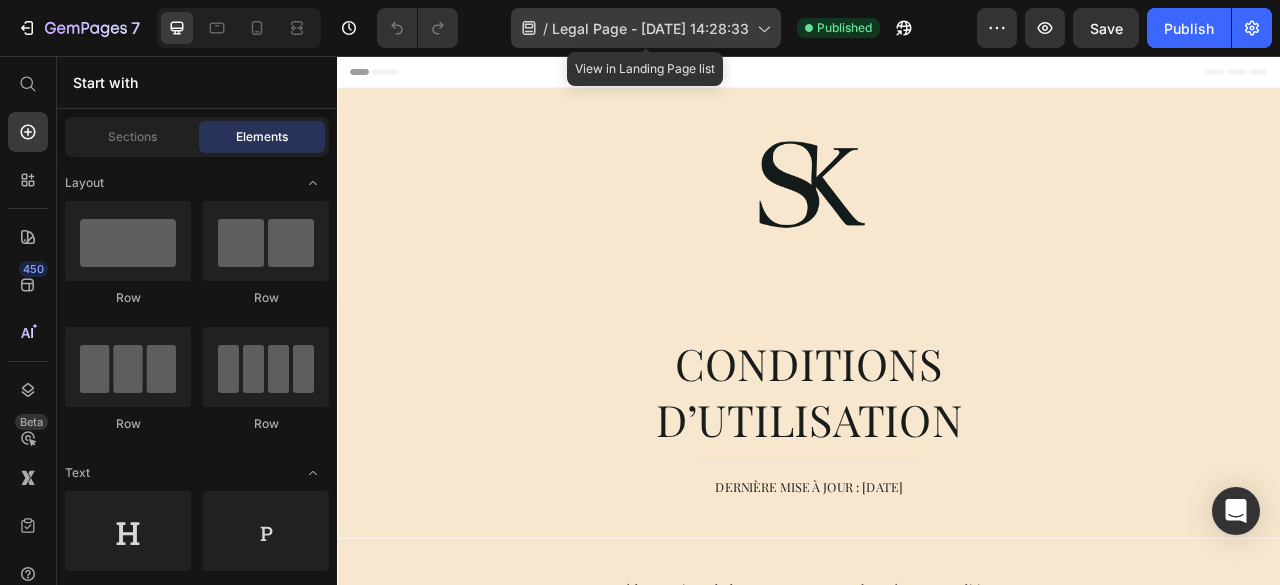 click on "/  Legal Page - [DATE] 14:28:33" 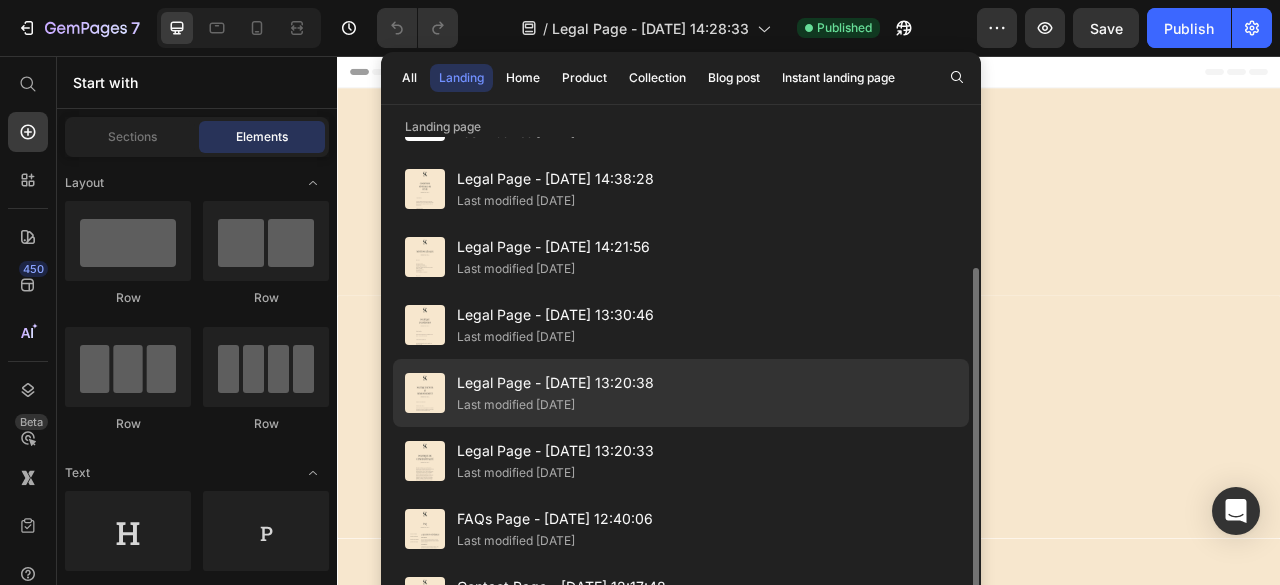 scroll, scrollTop: 100, scrollLeft: 0, axis: vertical 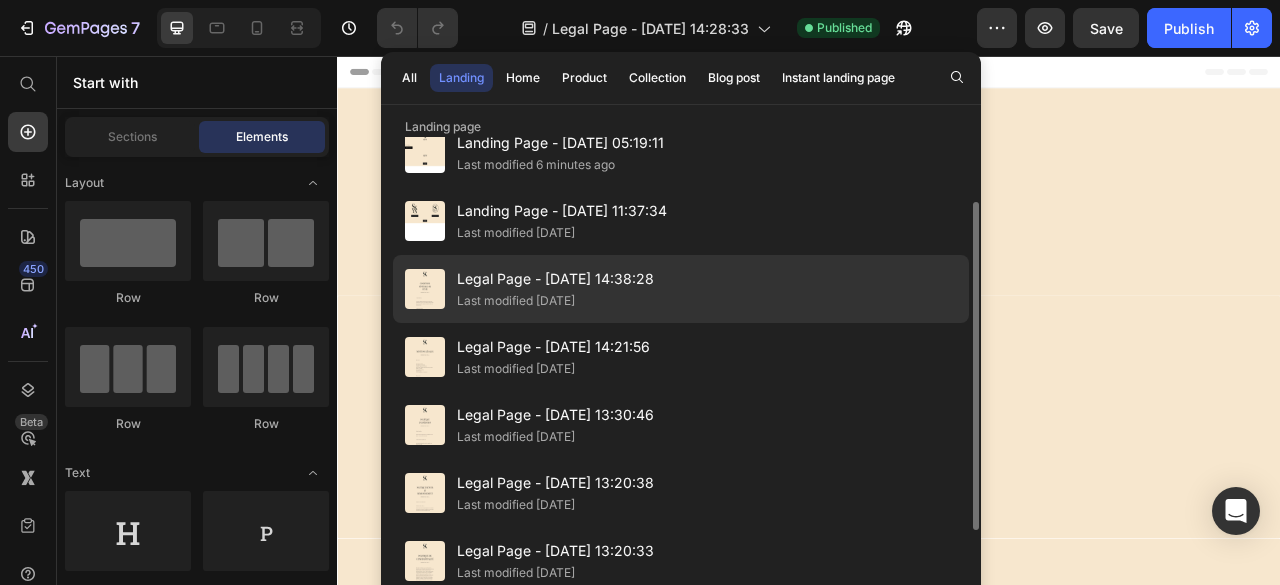 click on "Legal Page - [DATE] 14:38:28" at bounding box center [555, 279] 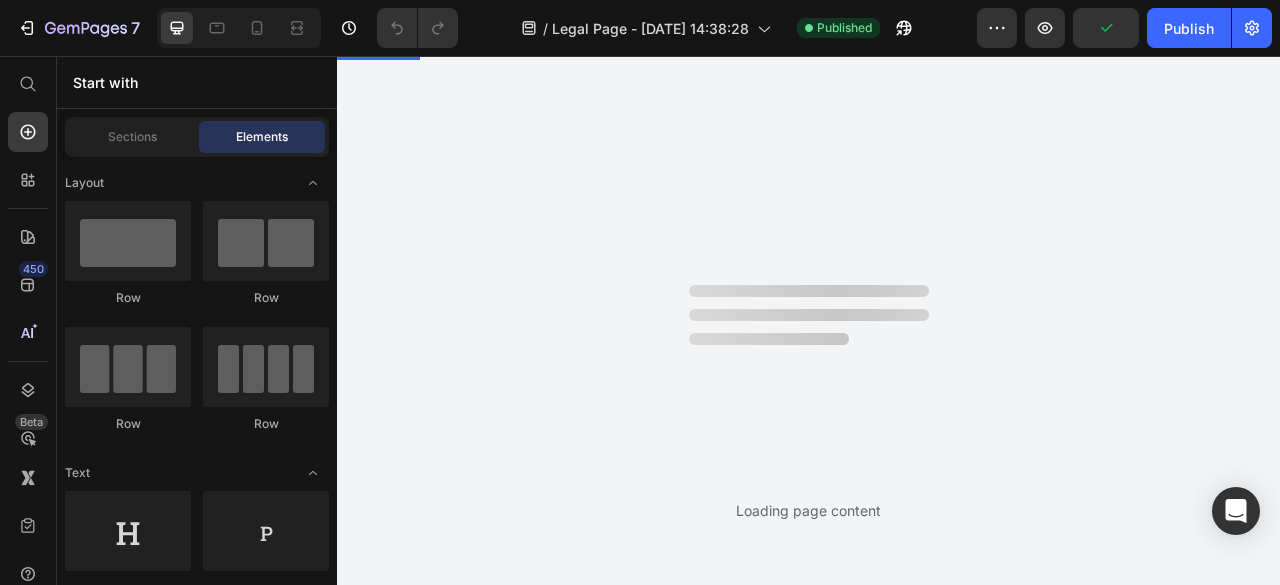 scroll, scrollTop: 0, scrollLeft: 0, axis: both 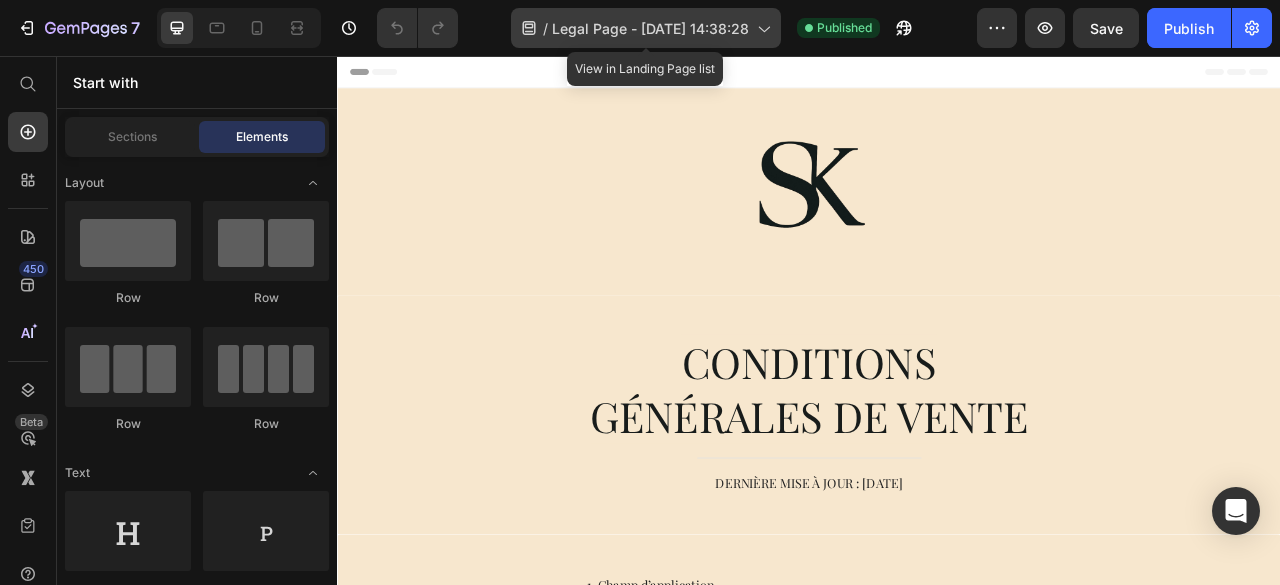 click on "Legal Page - [DATE] 14:38:28" at bounding box center (650, 28) 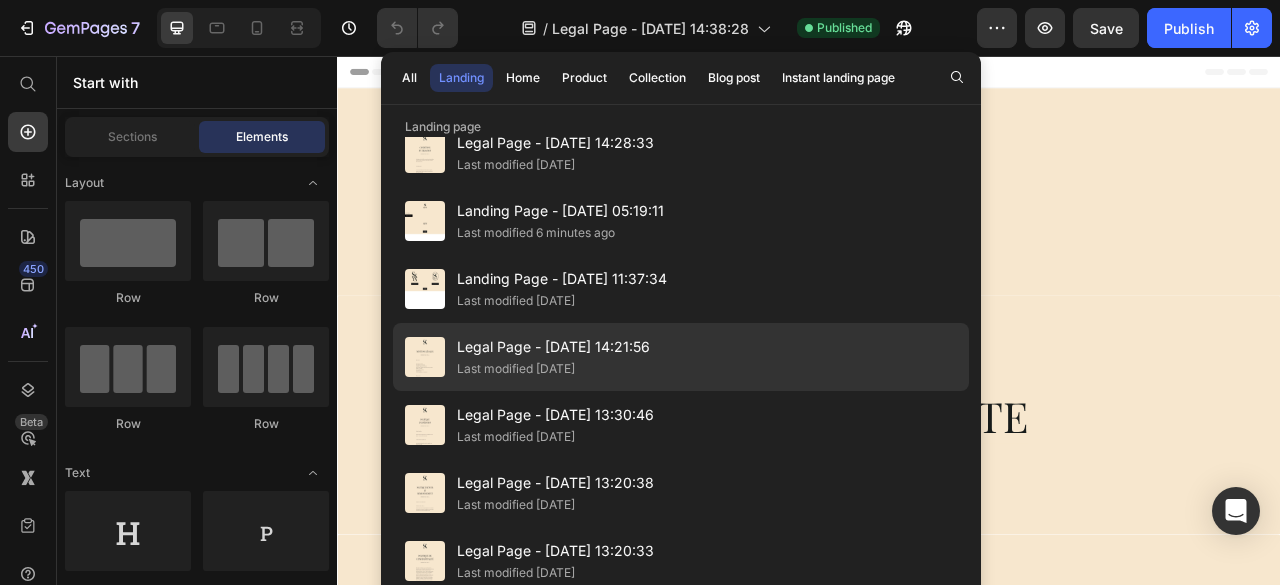 click on "Last modified [DATE]" 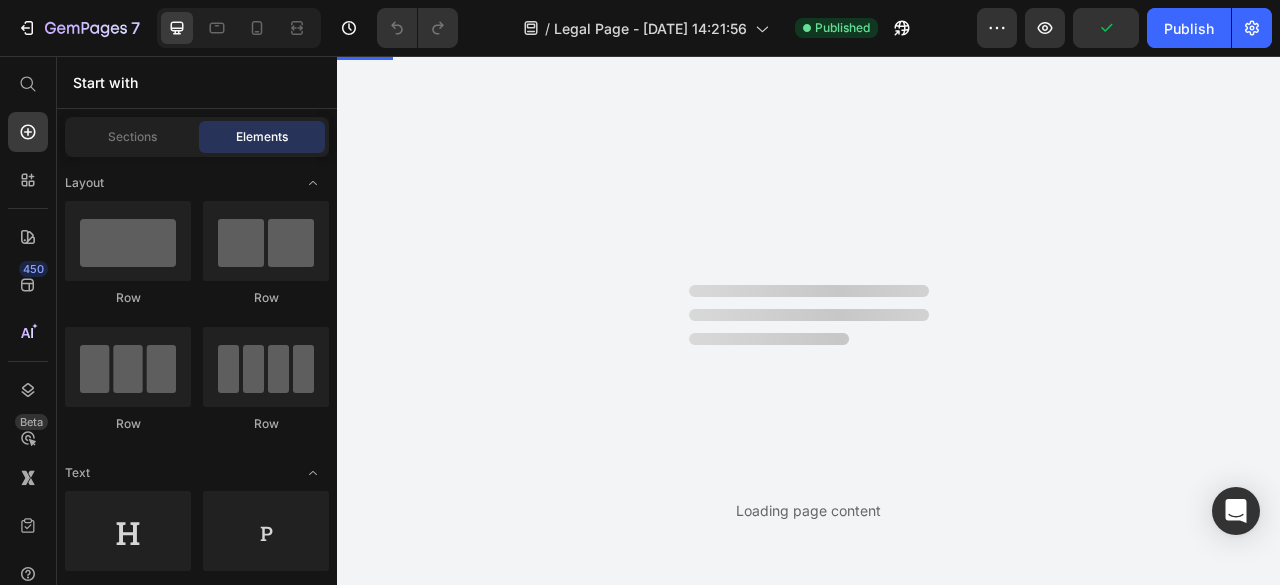 scroll, scrollTop: 0, scrollLeft: 0, axis: both 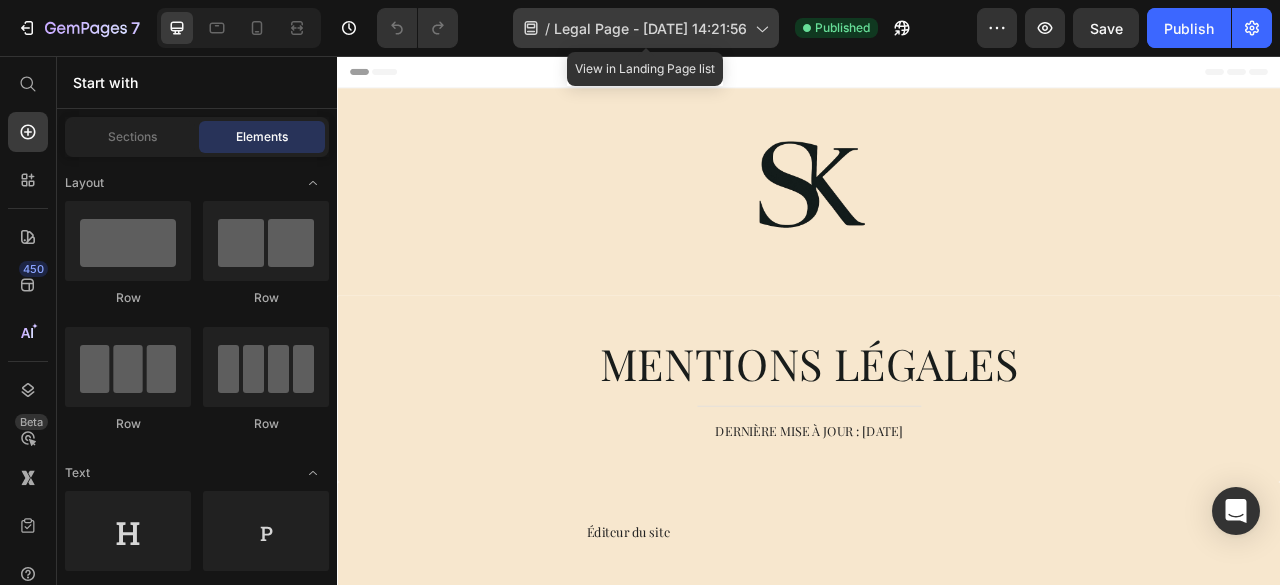 click on "Legal Page - [DATE] 14:21:56" at bounding box center (650, 28) 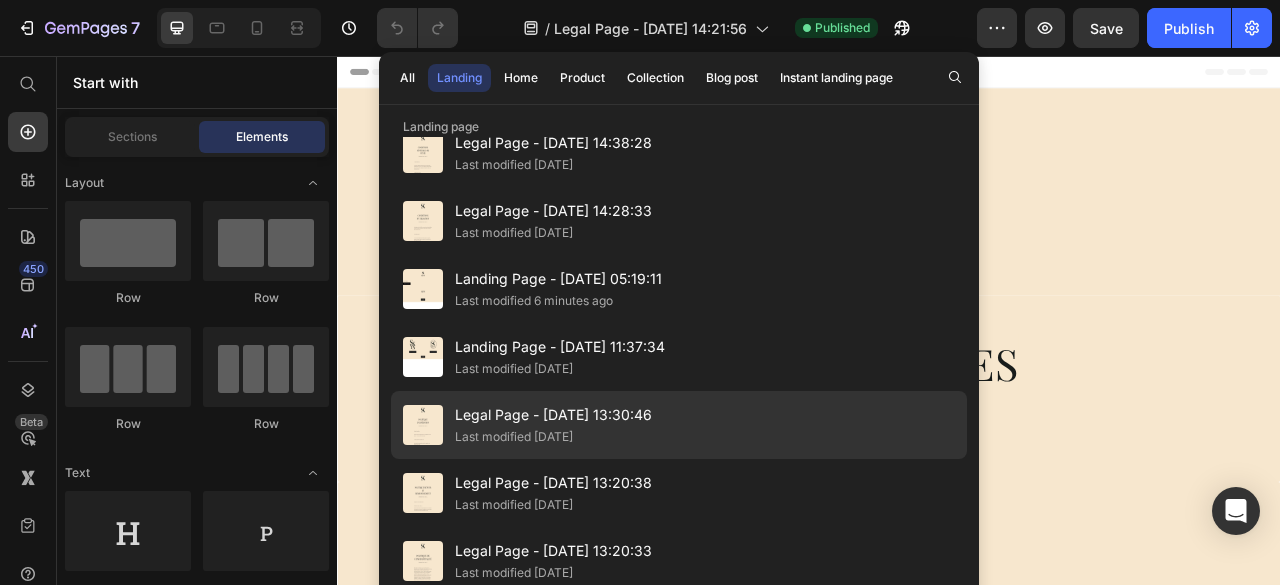 click on "Last modified [DATE]" at bounding box center [553, 437] 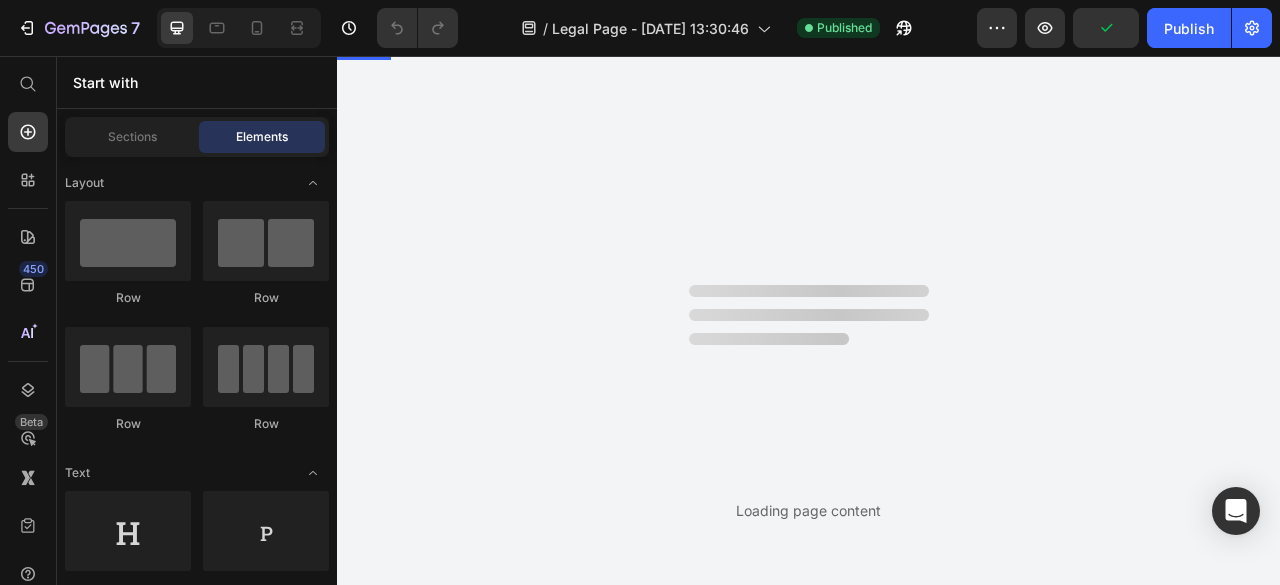 scroll, scrollTop: 0, scrollLeft: 0, axis: both 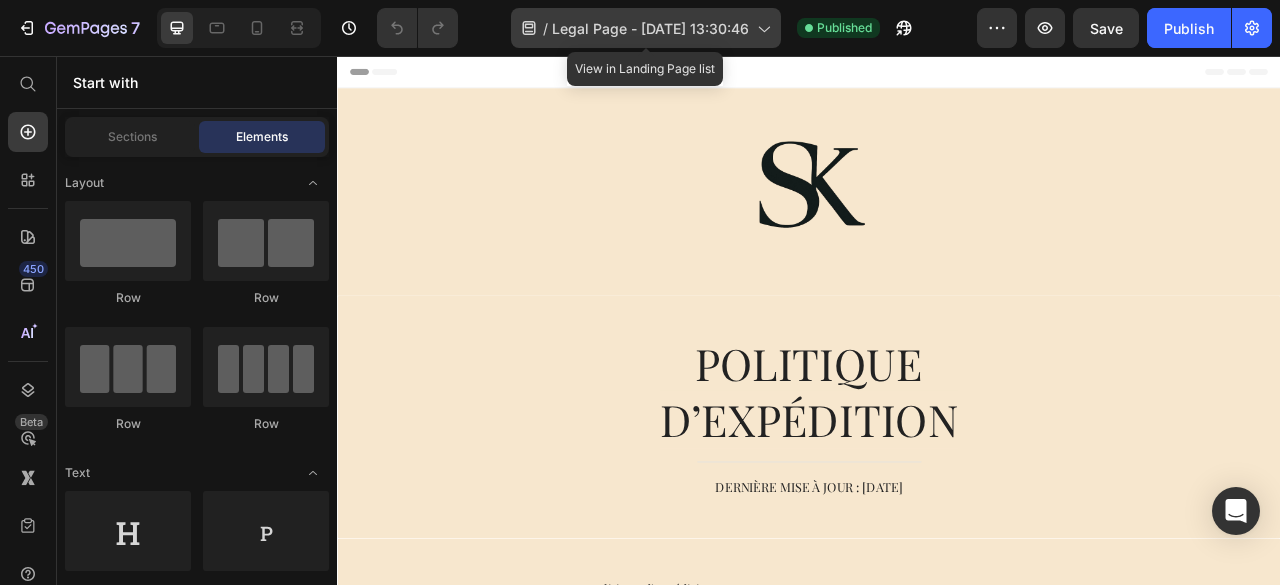 click on "Legal Page - [DATE] 13:30:46" at bounding box center (650, 28) 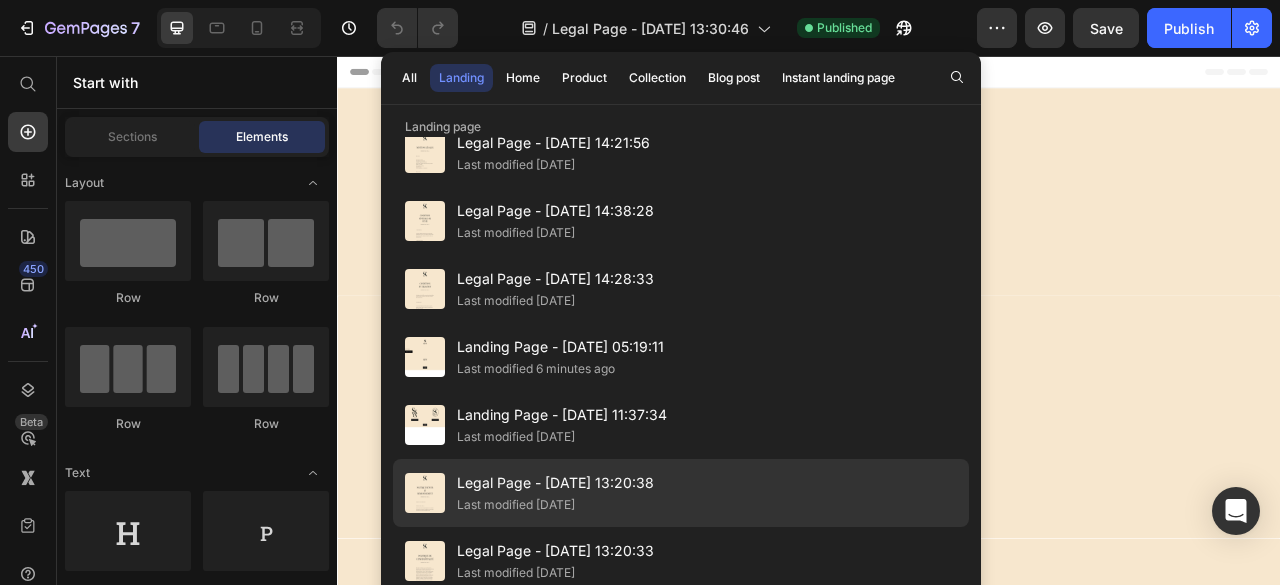 click on "Last modified [DATE]" 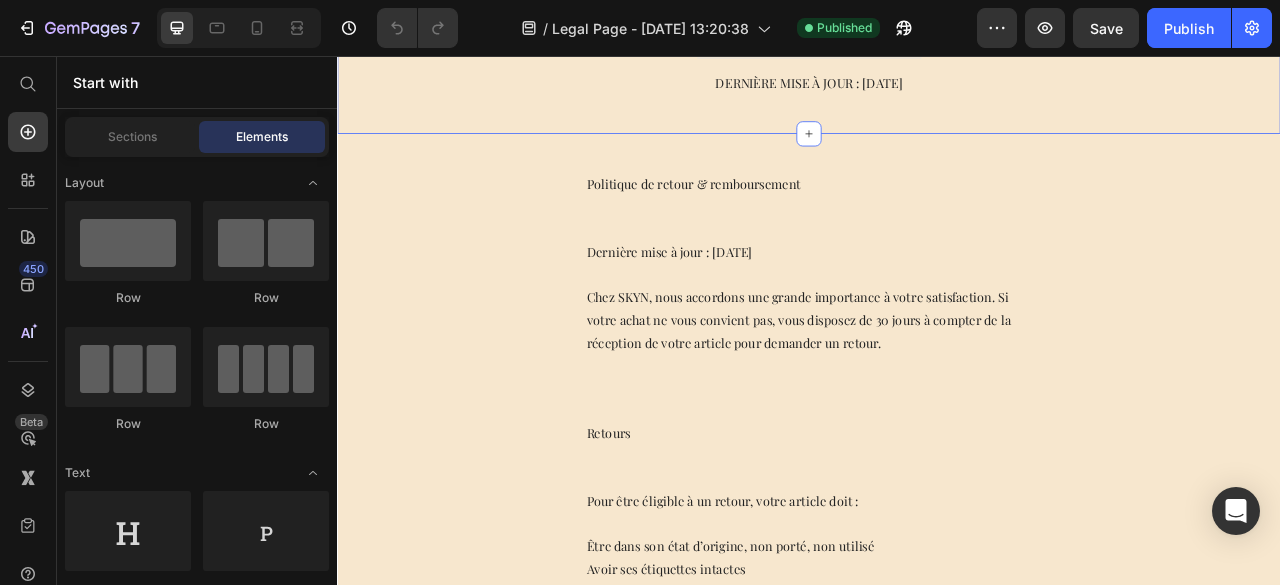 scroll, scrollTop: 600, scrollLeft: 0, axis: vertical 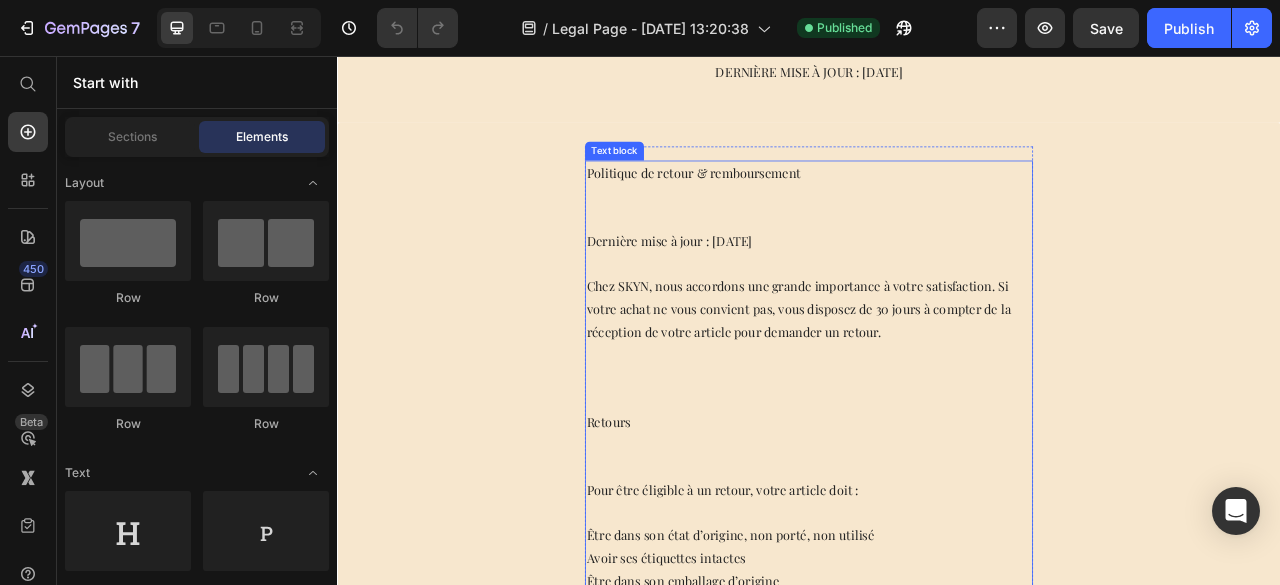 click on "Chez SKYN, nous accordons une grande importance à votre satisfaction. Si votre achat ne vous convient pas, vous disposez de 30 jours à compter de la réception de votre article pour demander un retour." at bounding box center [937, 378] 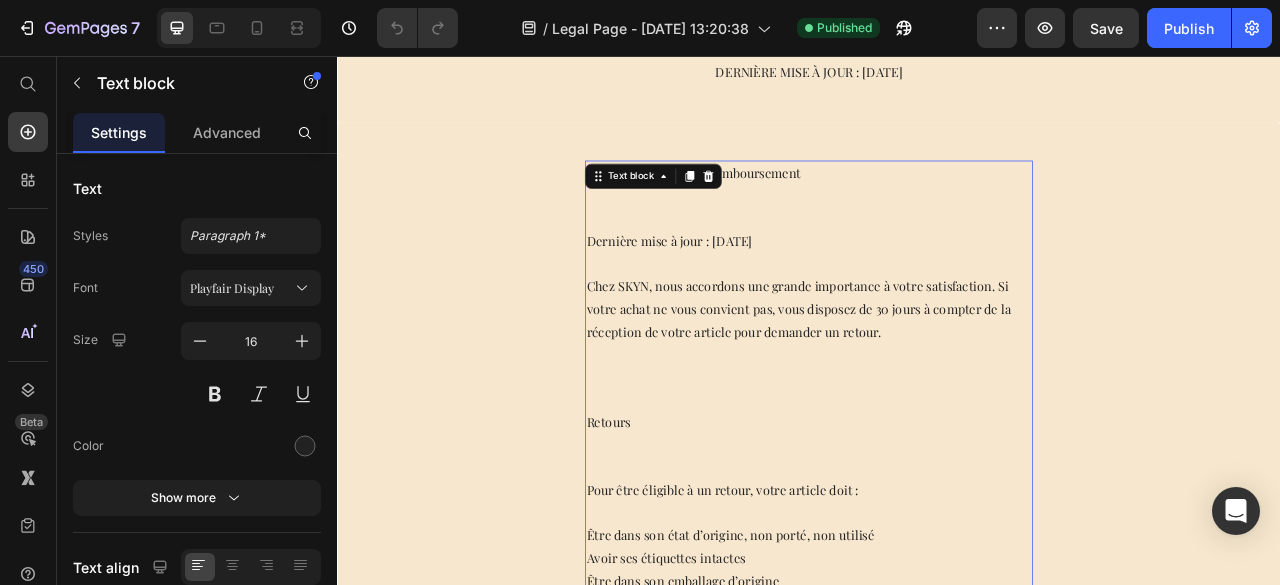 click on "Chez SKYN, nous accordons une grande importance à votre satisfaction. Si votre achat ne vous convient pas, vous disposez de 30 jours à compter de la réception de votre article pour demander un retour." at bounding box center [937, 378] 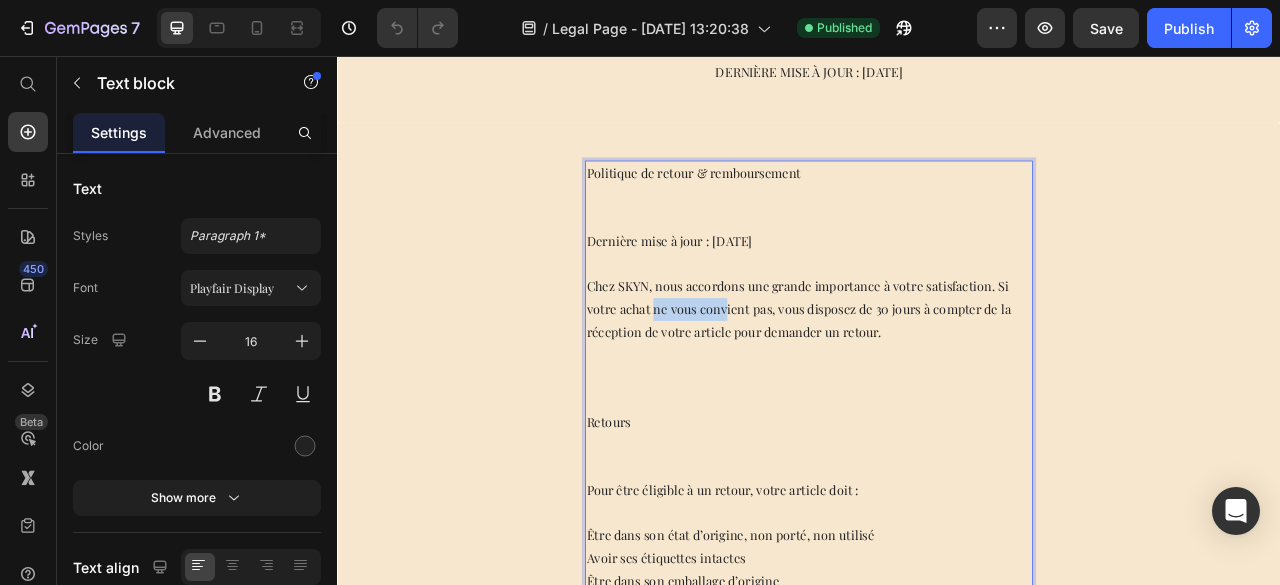 drag, startPoint x: 731, startPoint y: 310, endPoint x: 820, endPoint y: 312, distance: 89.02247 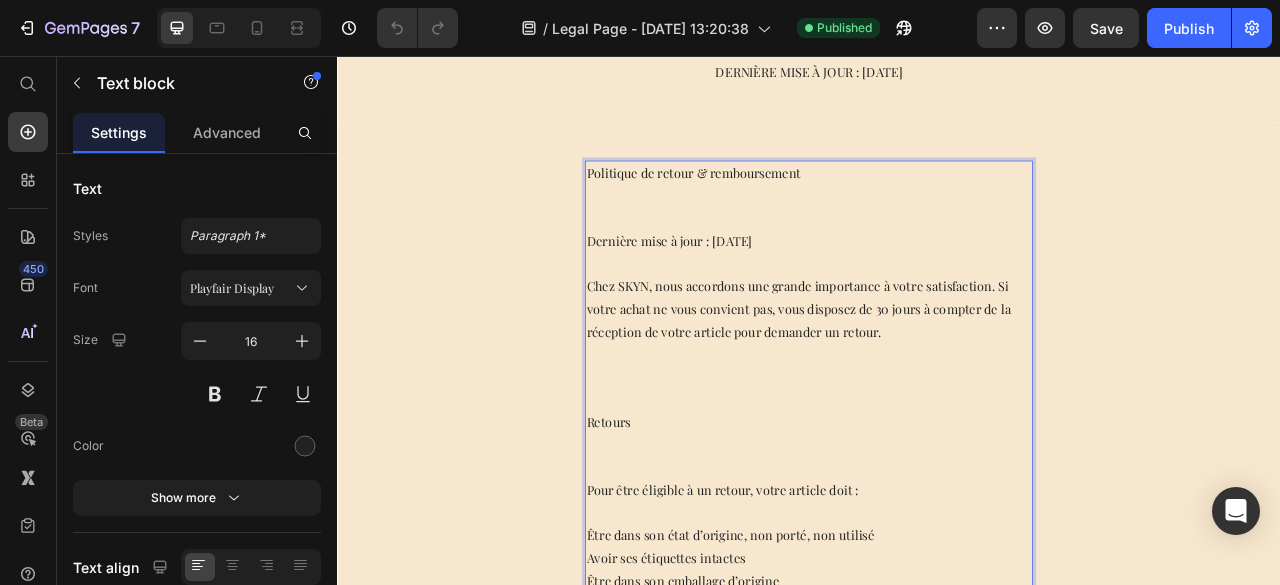 click at bounding box center [937, 464] 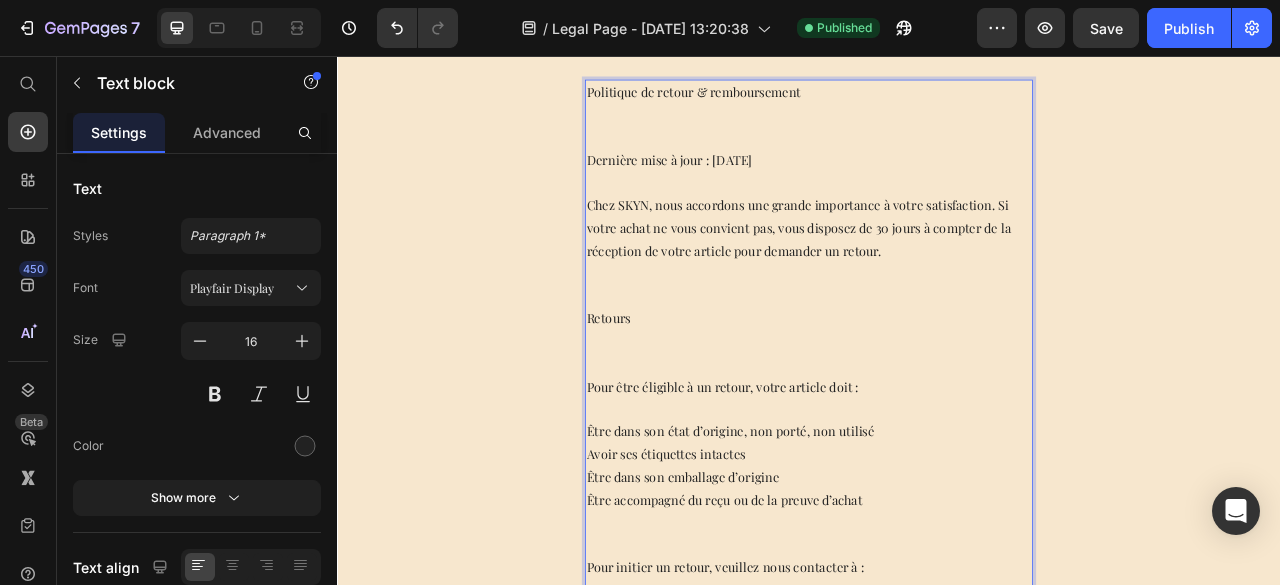 scroll, scrollTop: 800, scrollLeft: 0, axis: vertical 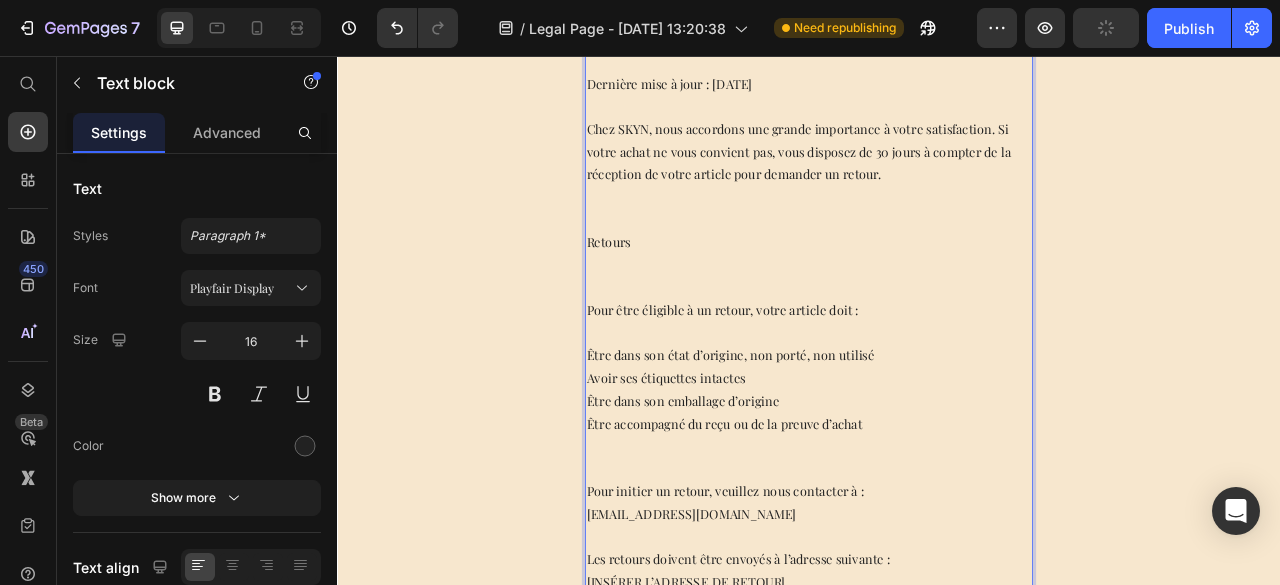 click on "Pour initier un retour, veuillez nous contacter à :" at bounding box center [937, 610] 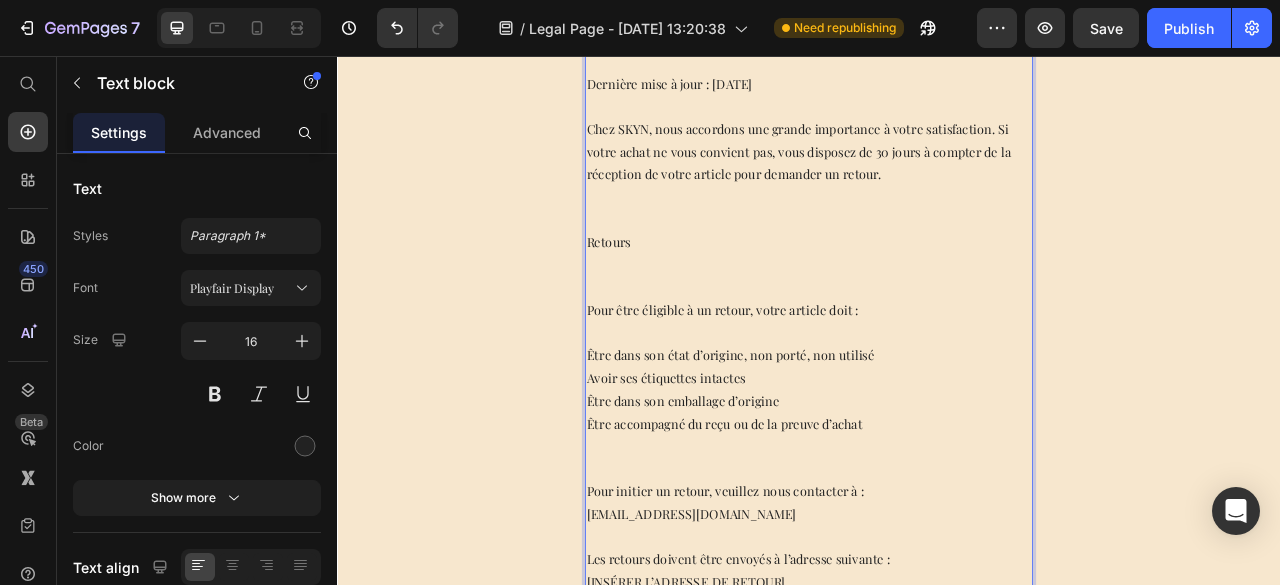 click on "[INSÉRER L’ADRESSE DE RETOUR]" at bounding box center [937, 725] 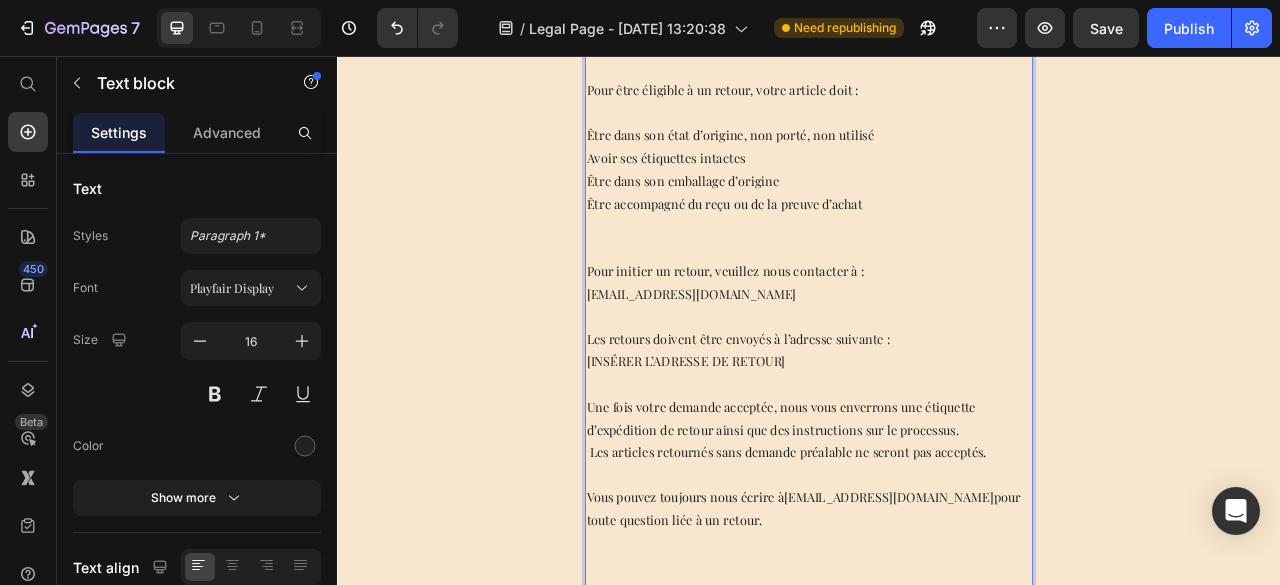 scroll, scrollTop: 1100, scrollLeft: 0, axis: vertical 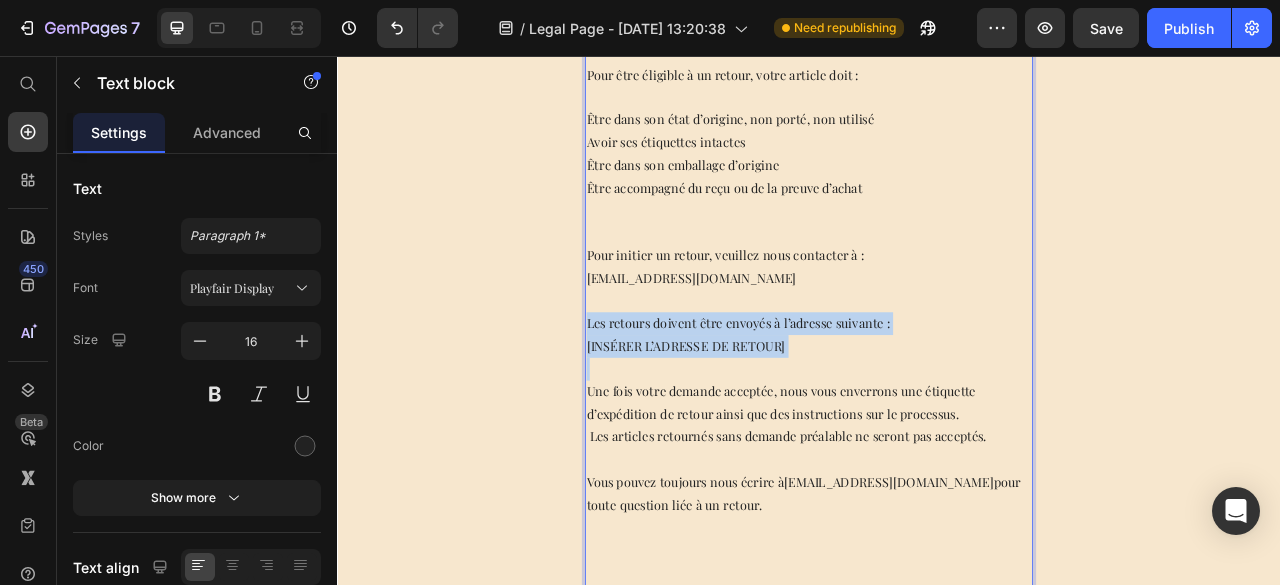 drag, startPoint x: 647, startPoint y: 323, endPoint x: 921, endPoint y: 381, distance: 280.0714 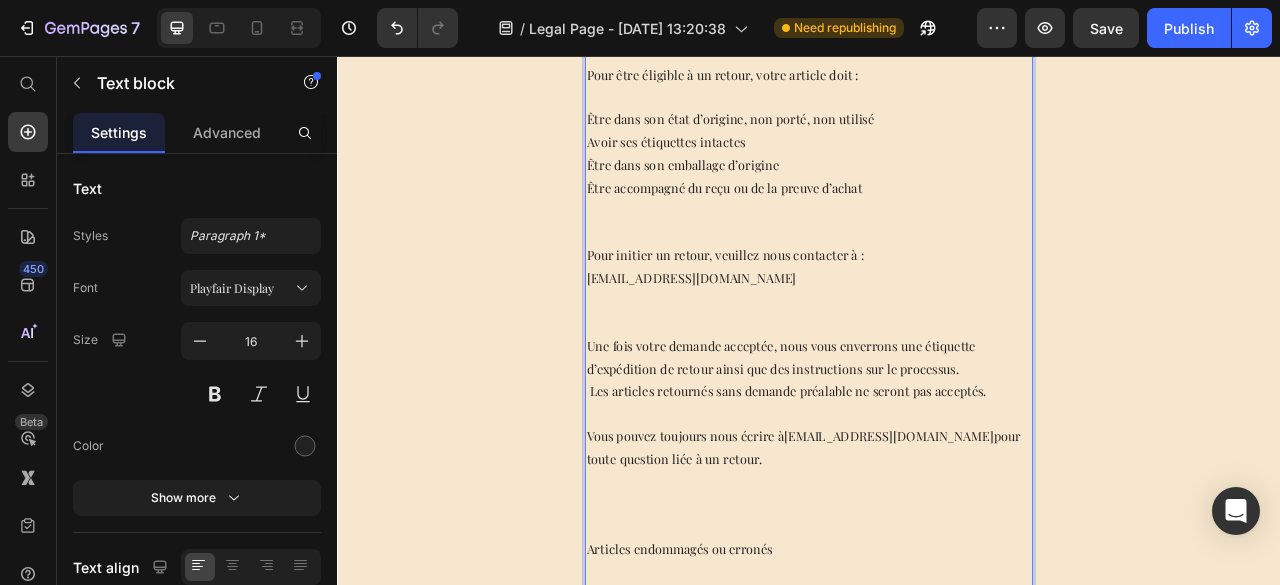 click at bounding box center (937, 396) 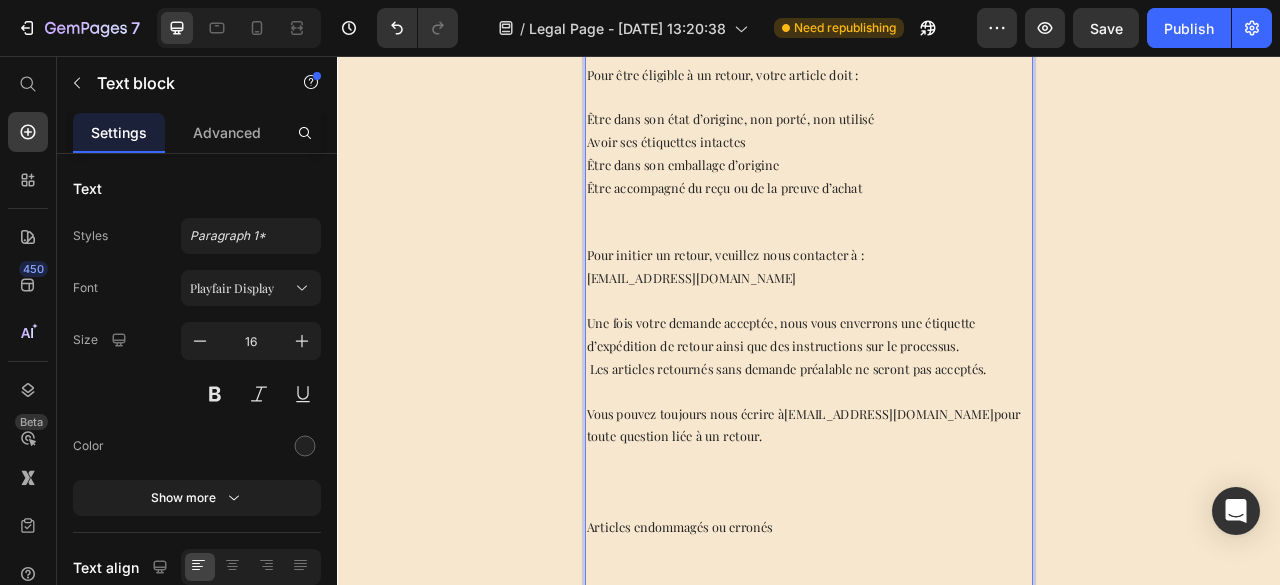 click at bounding box center [937, 627] 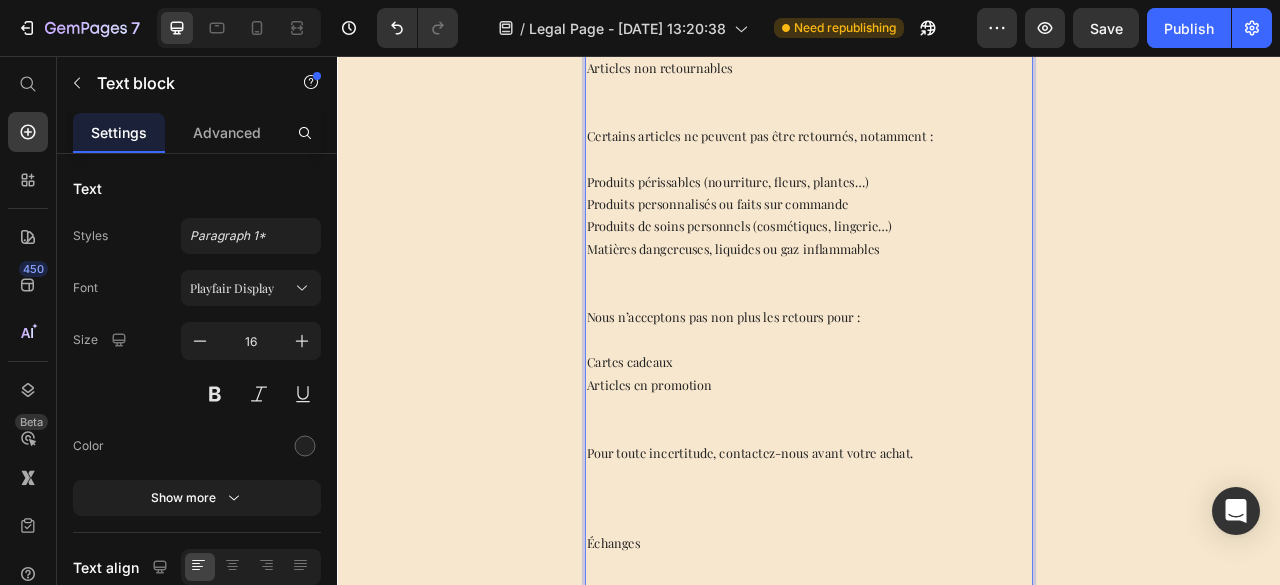 scroll, scrollTop: 2000, scrollLeft: 0, axis: vertical 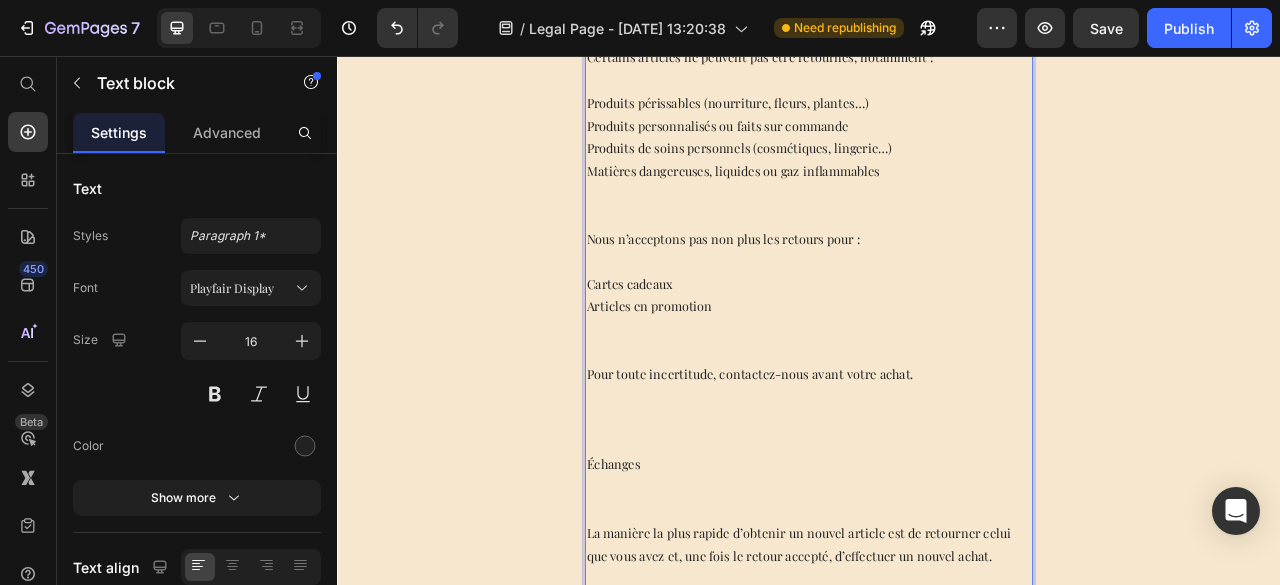 click at bounding box center (937, 548) 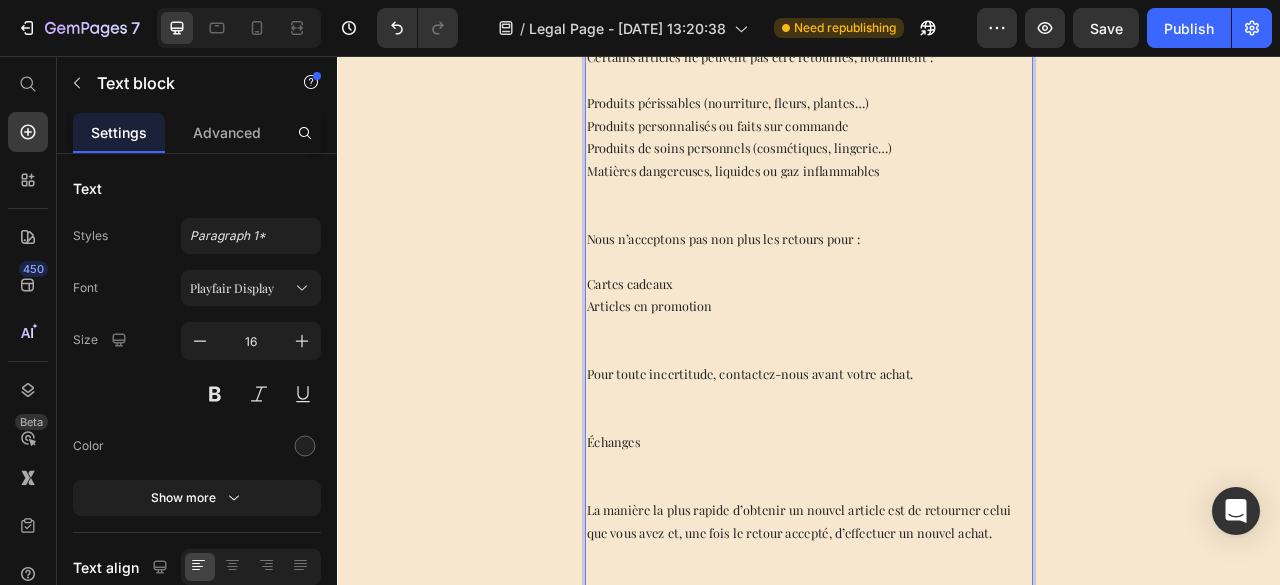 click at bounding box center [937, 605] 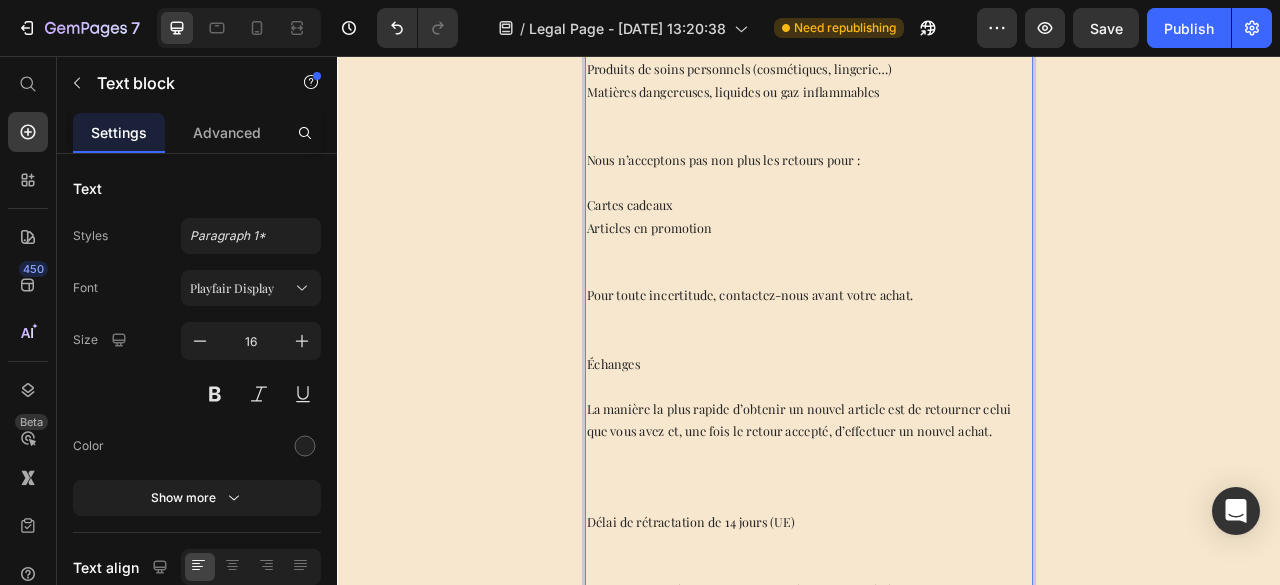 scroll, scrollTop: 2200, scrollLeft: 0, axis: vertical 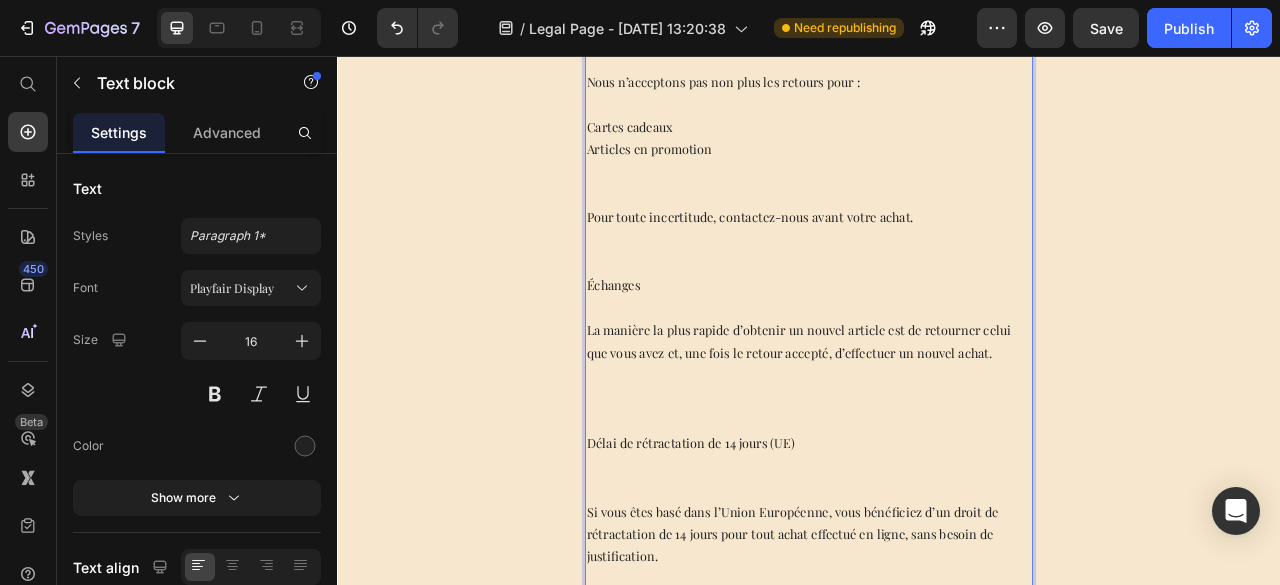click at bounding box center (937, 520) 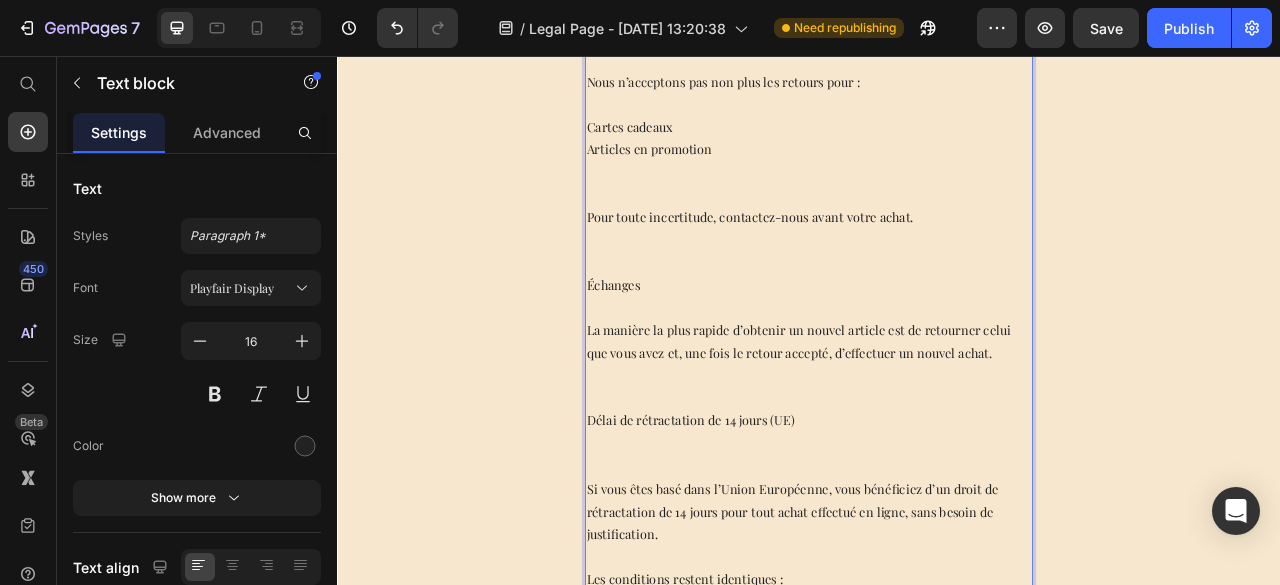 click at bounding box center [937, 549] 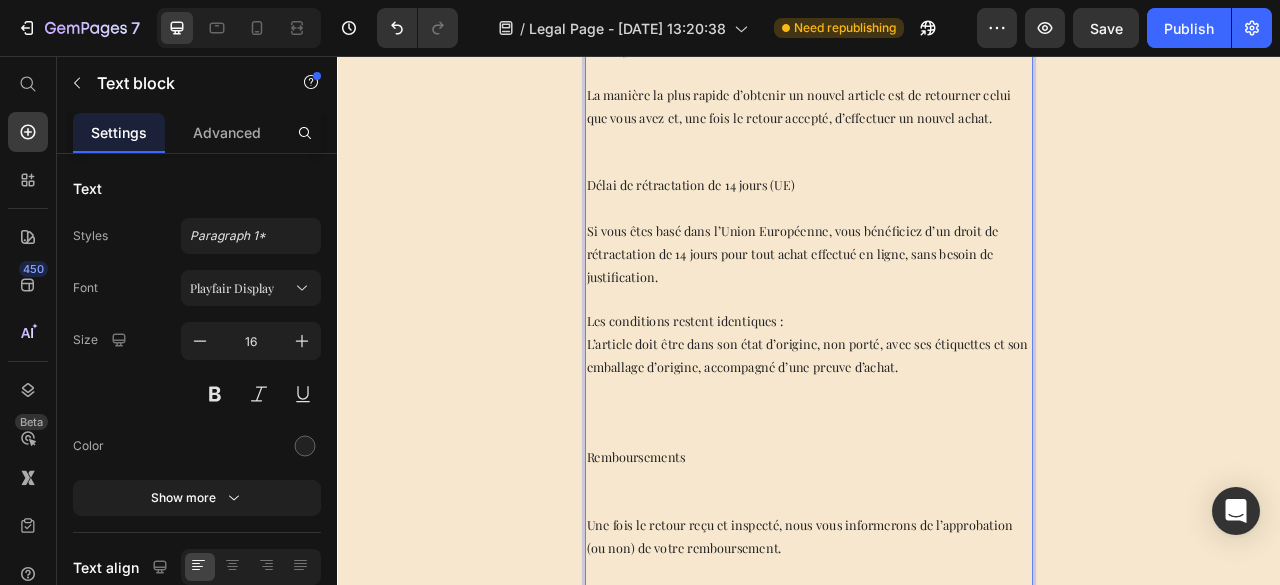 scroll, scrollTop: 2500, scrollLeft: 0, axis: vertical 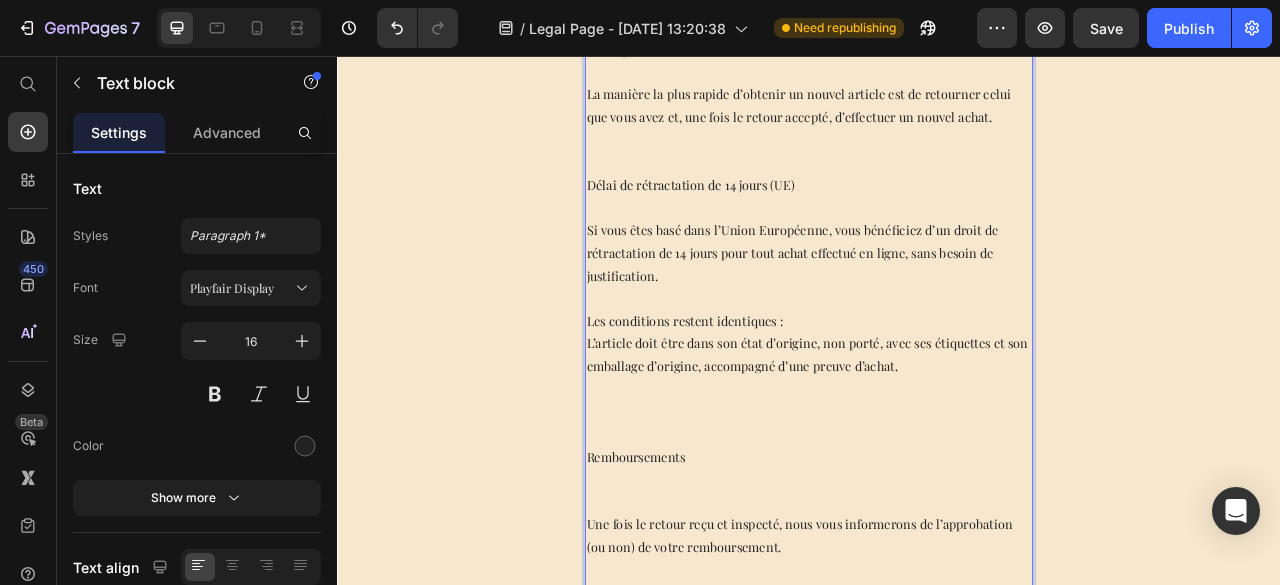 click at bounding box center [937, 624] 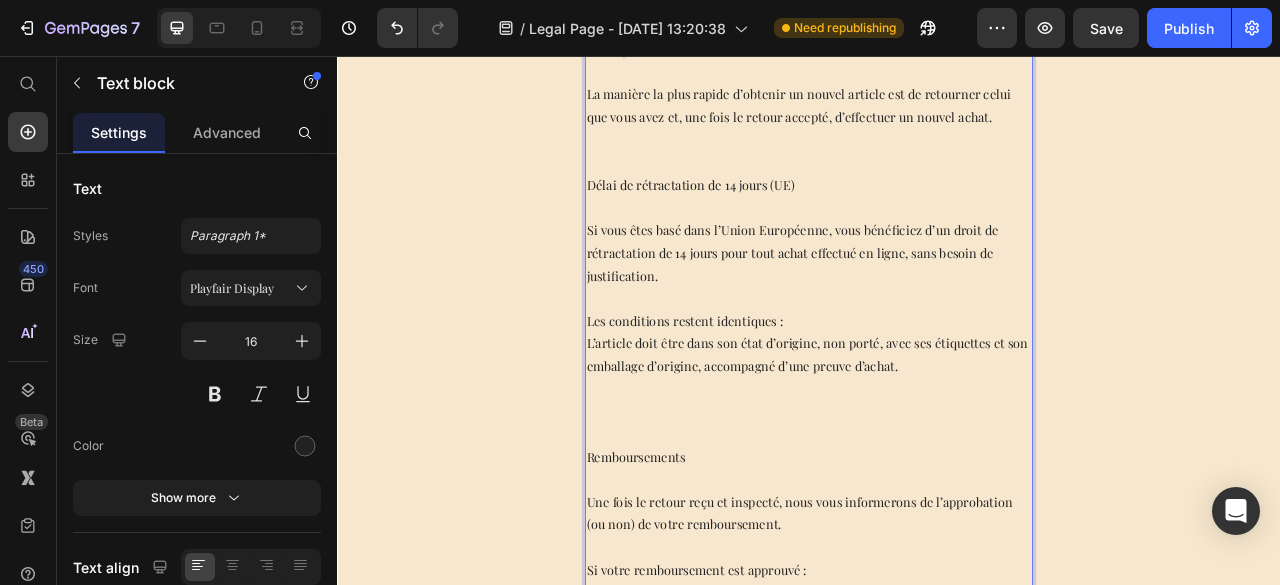 click at bounding box center (937, 508) 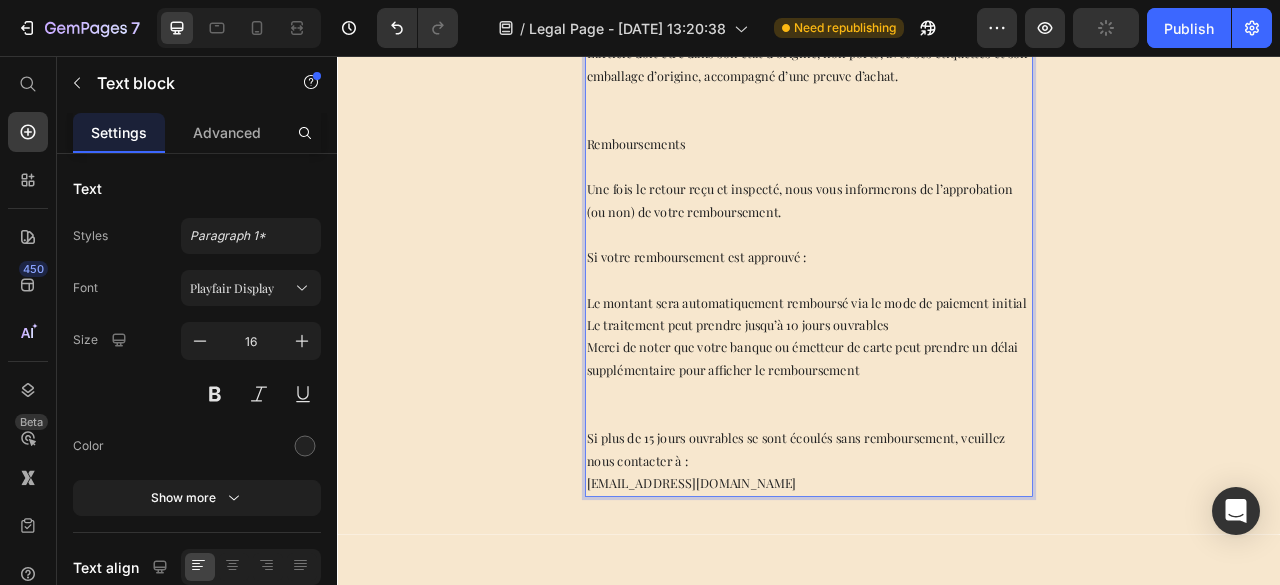 scroll, scrollTop: 2900, scrollLeft: 0, axis: vertical 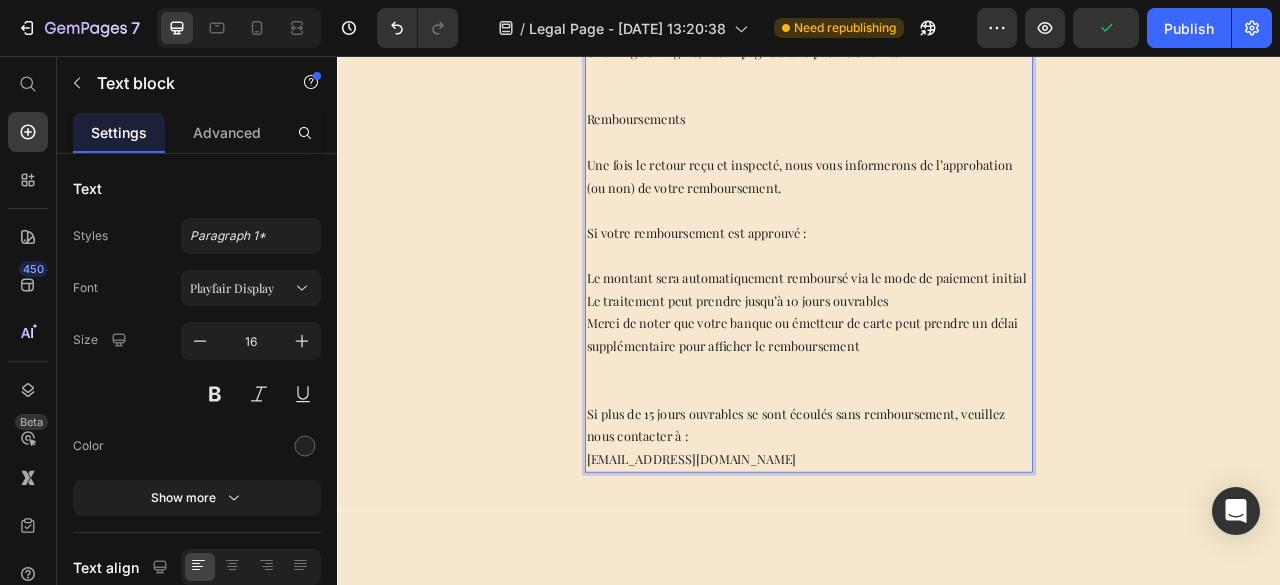click at bounding box center (937, 454) 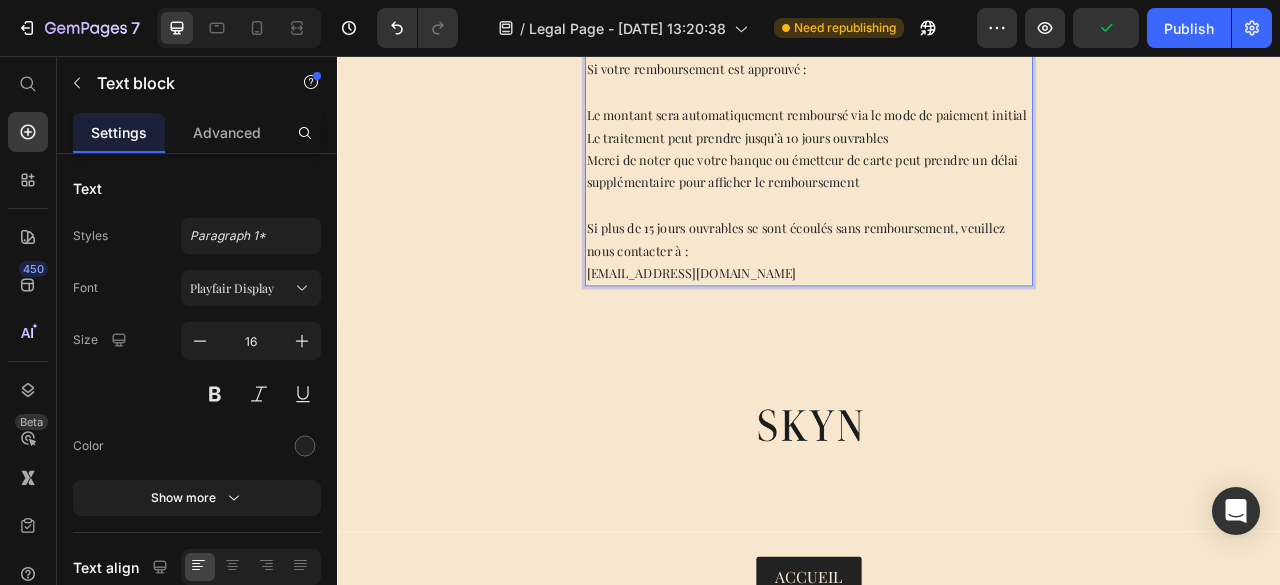 scroll, scrollTop: 3200, scrollLeft: 0, axis: vertical 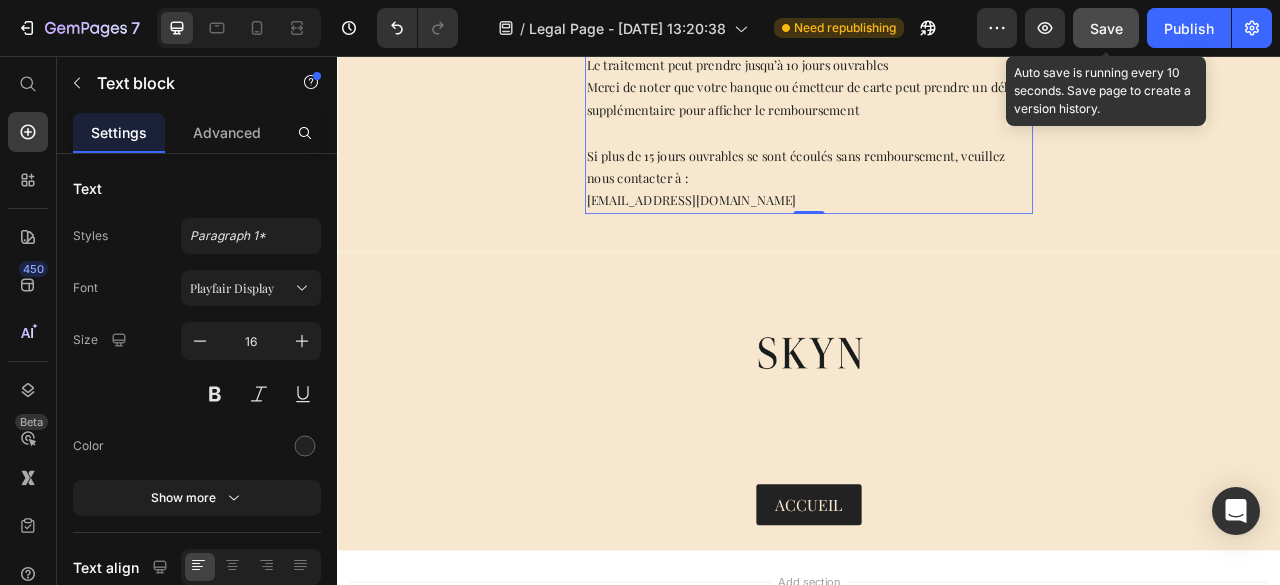 click on "Save" at bounding box center [1106, 28] 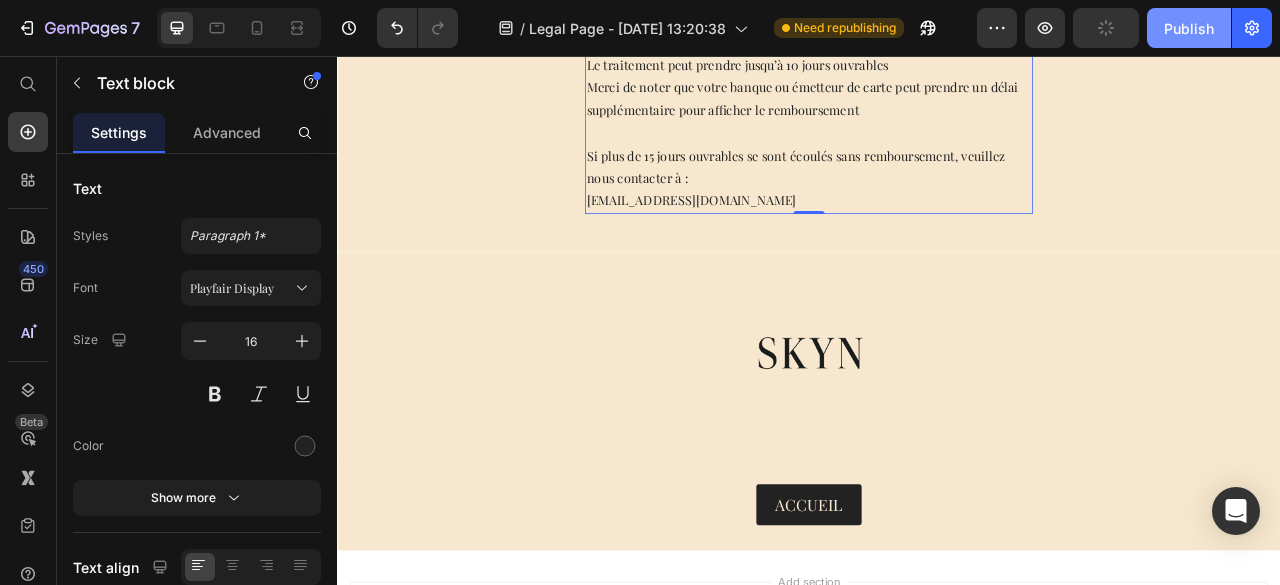 click on "Publish" 